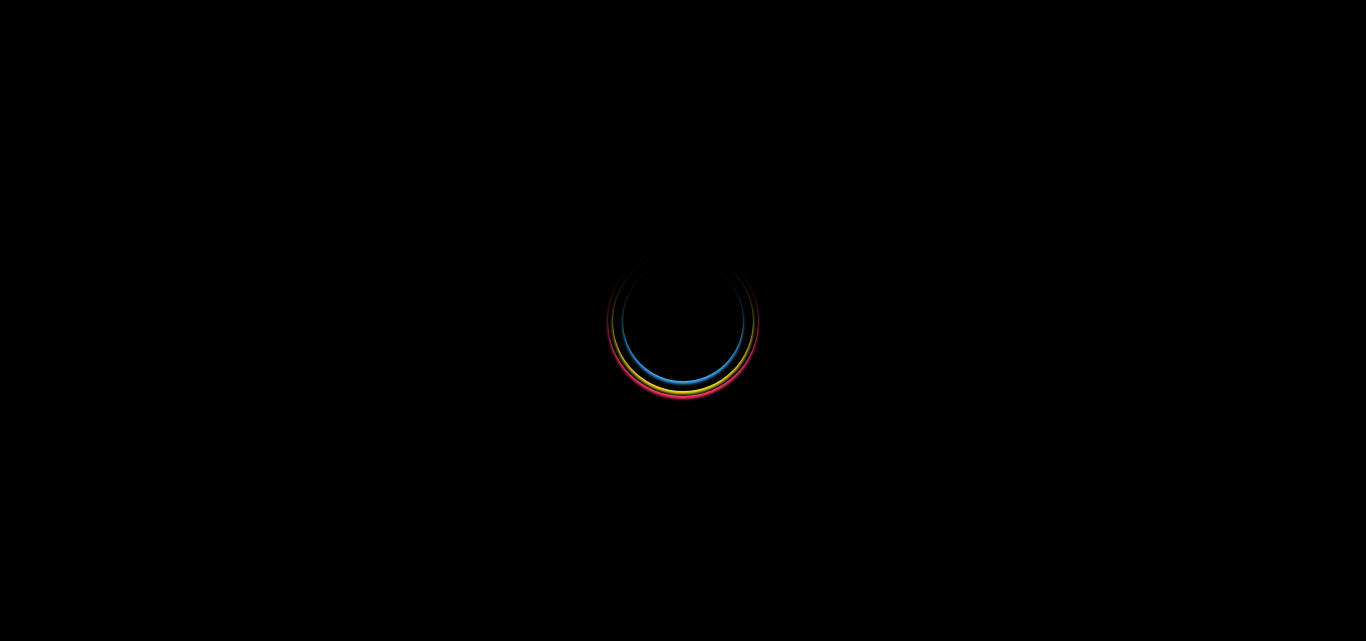 scroll, scrollTop: 0, scrollLeft: 0, axis: both 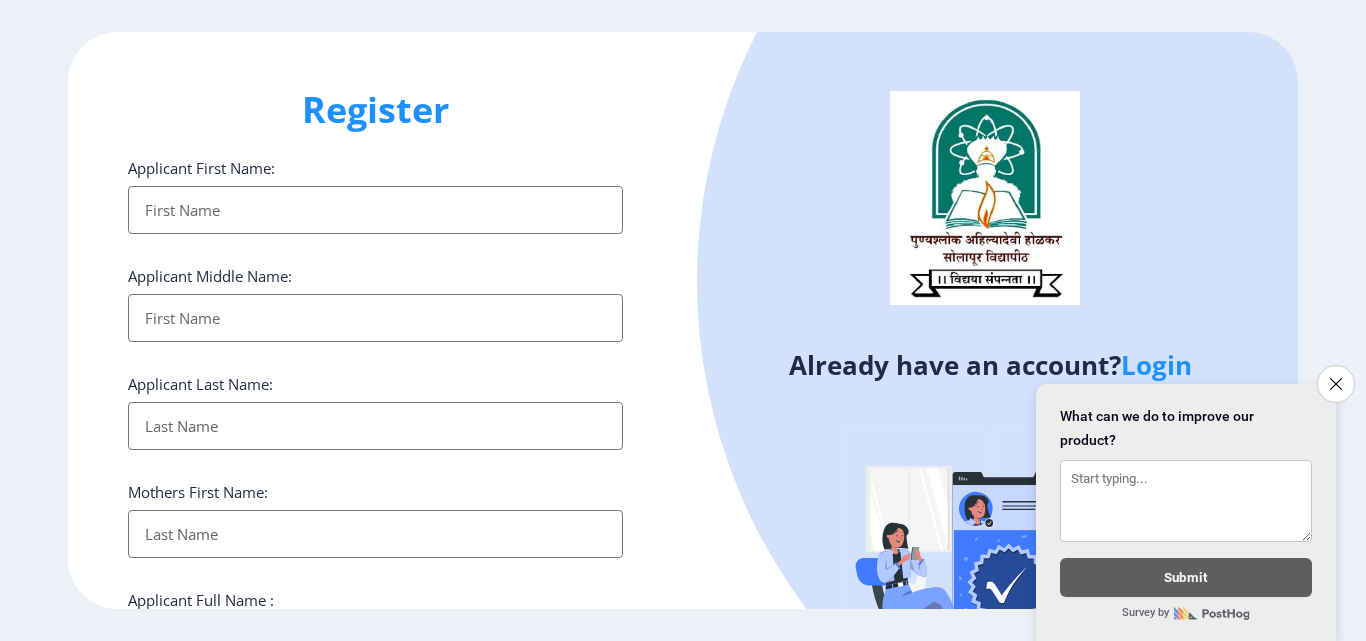 click on "Applicant First Name:" at bounding box center [375, 210] 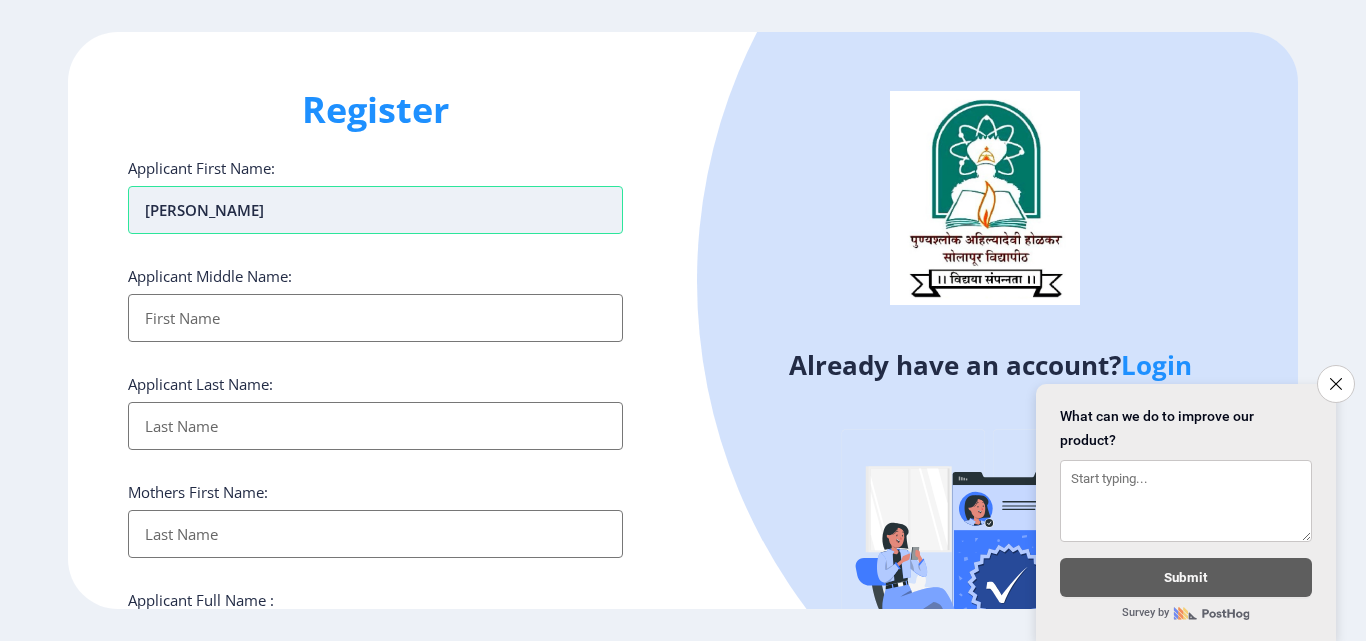 type on "[PERSON_NAME]" 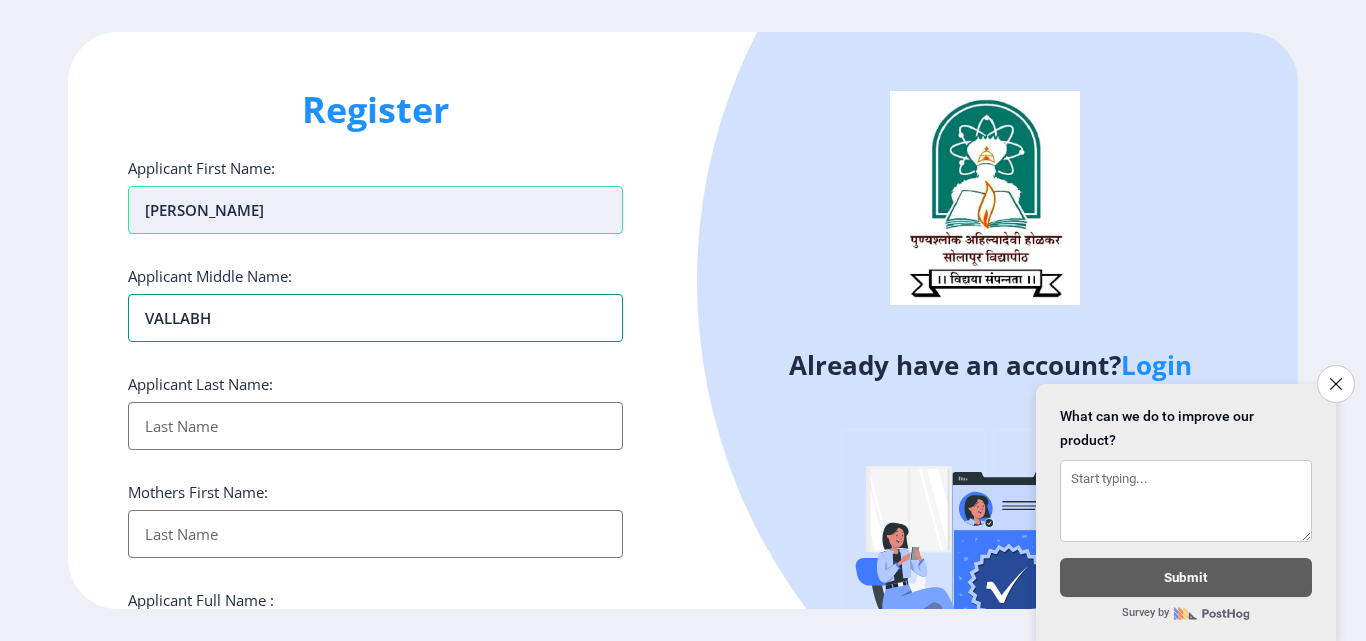 type on "VALLABH" 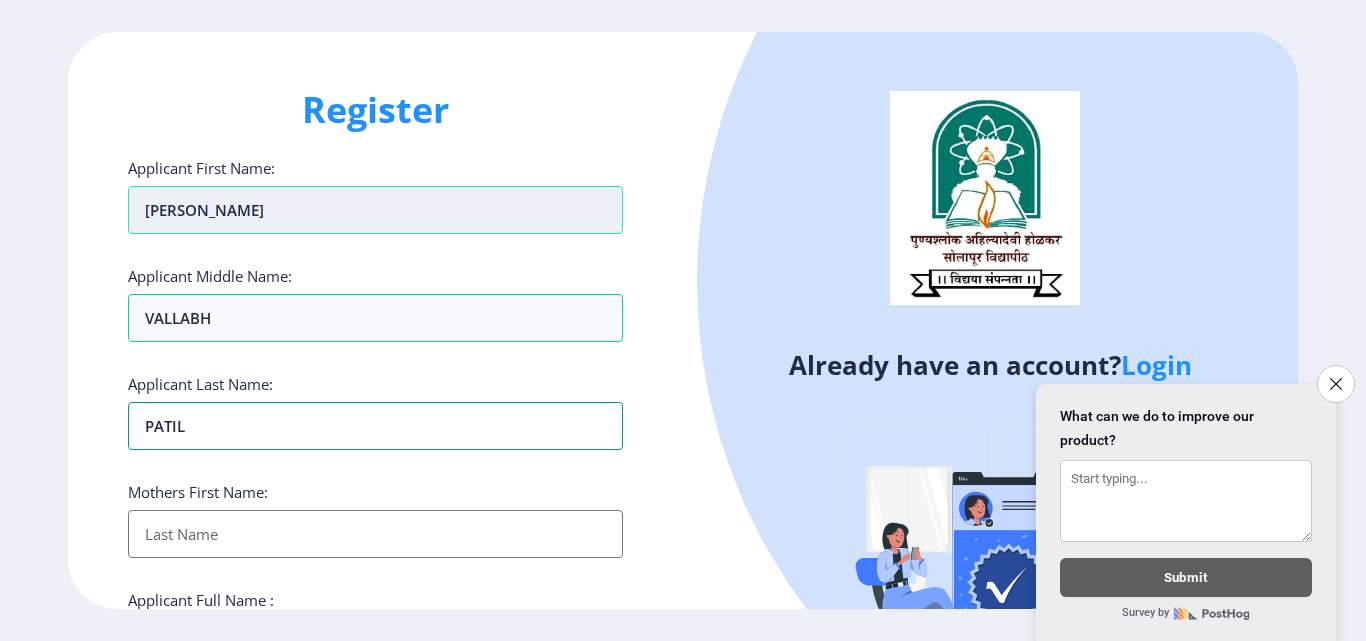 type on "PATIL" 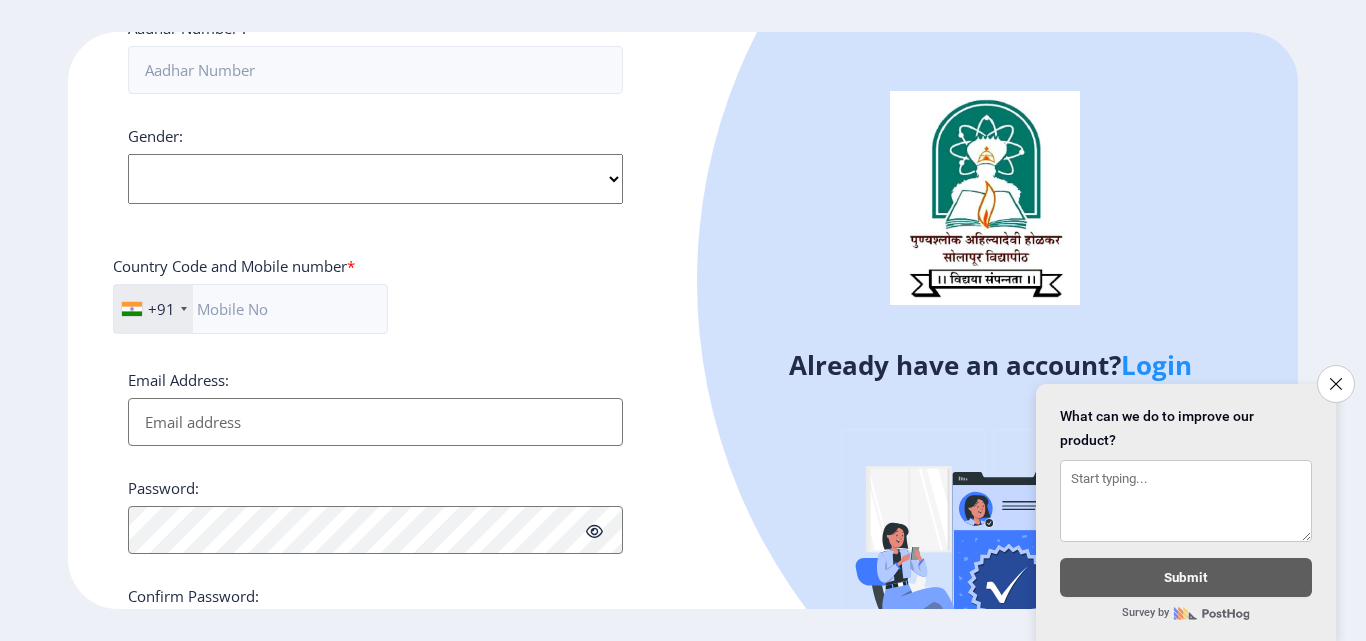 scroll, scrollTop: 815, scrollLeft: 0, axis: vertical 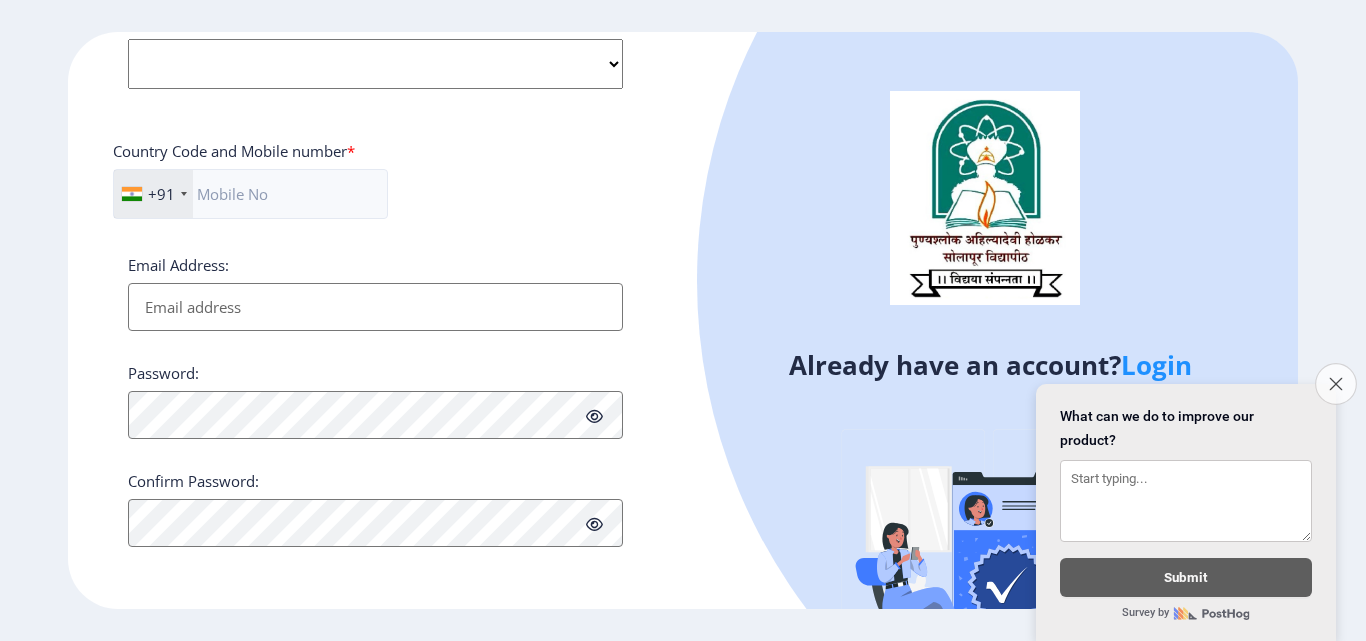 click 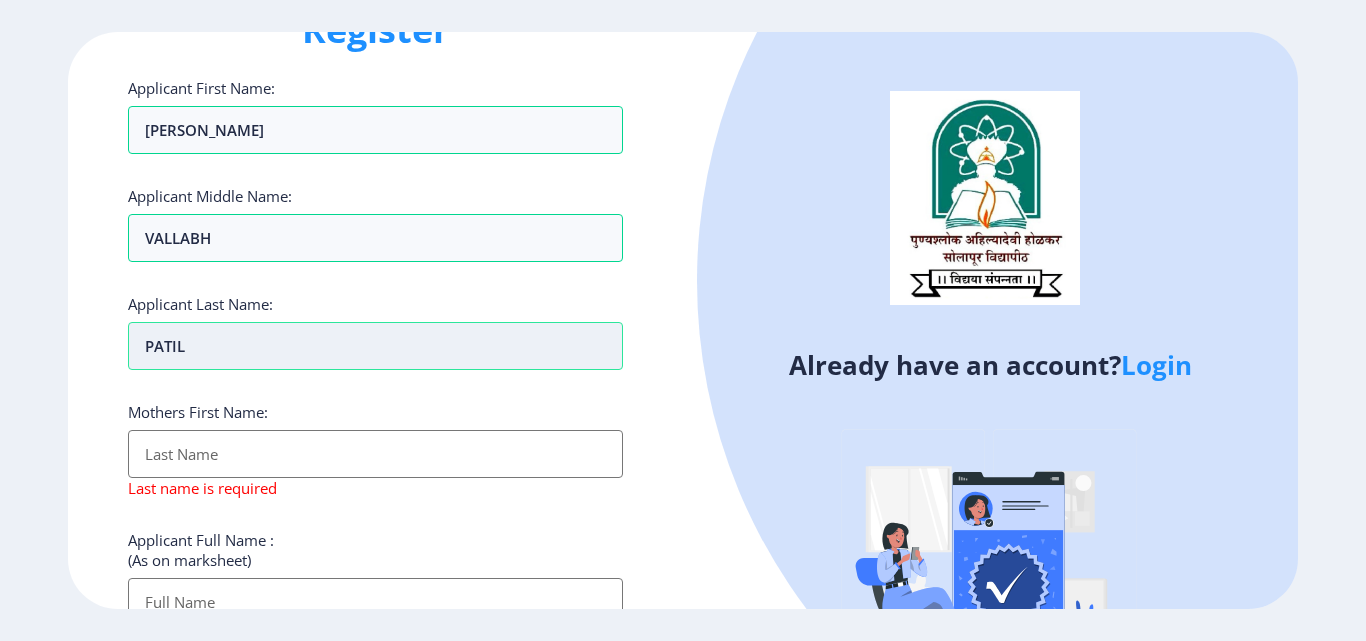 scroll, scrollTop: 35, scrollLeft: 0, axis: vertical 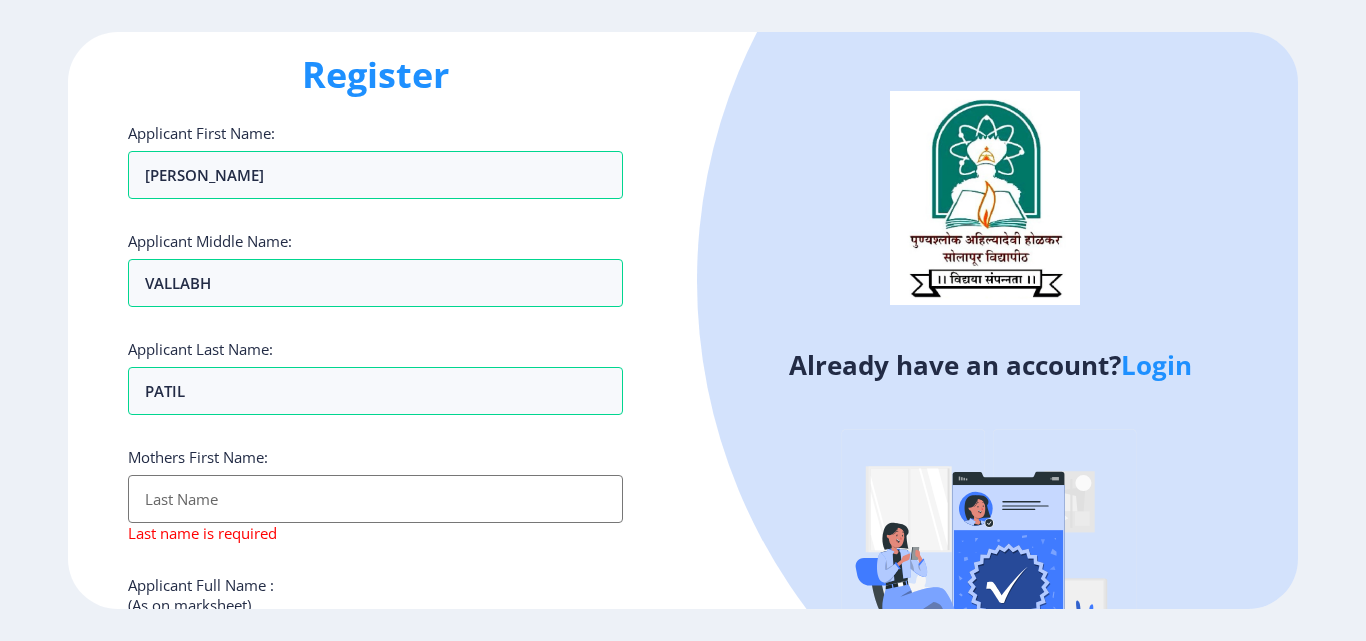 click on "Applicant First Name:" at bounding box center (375, 499) 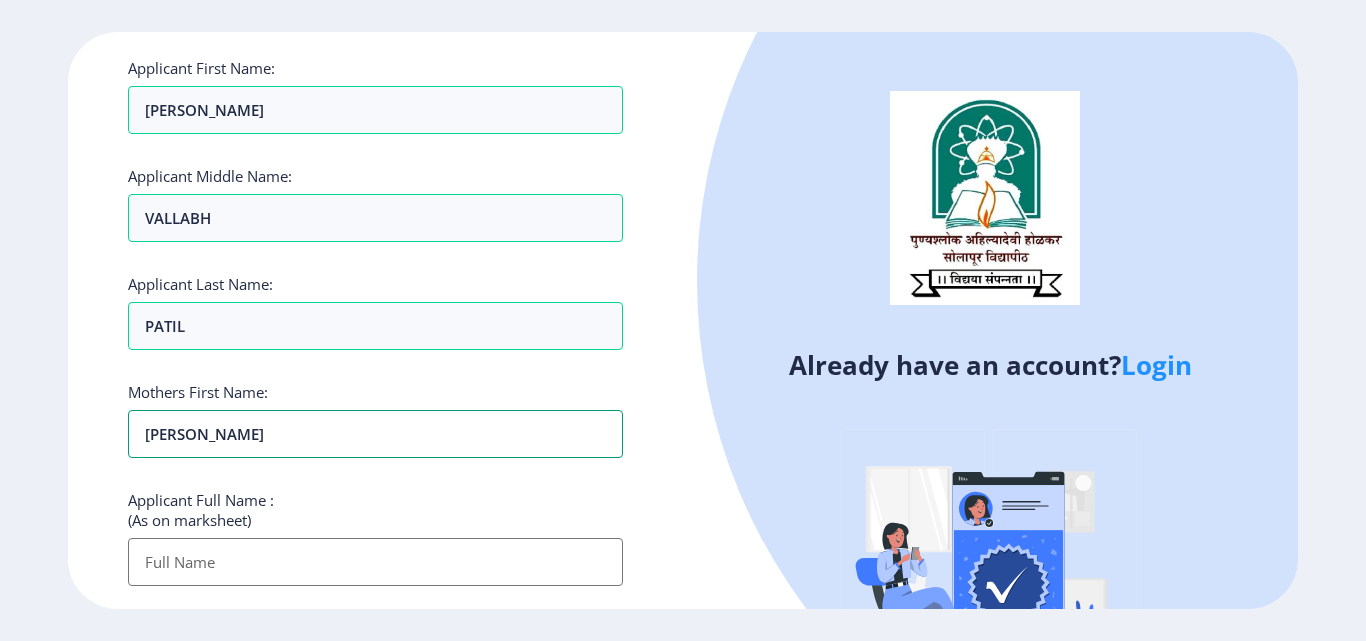 scroll, scrollTop: 135, scrollLeft: 0, axis: vertical 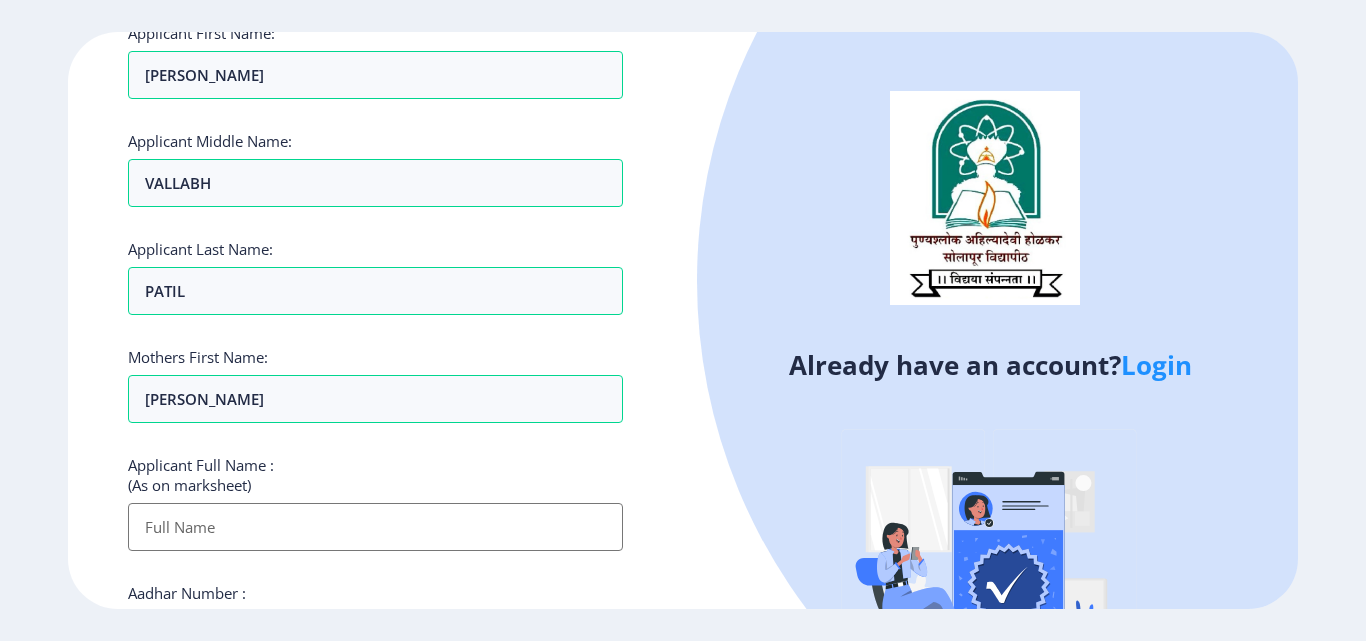 click on "Applicant First Name:" at bounding box center (375, 527) 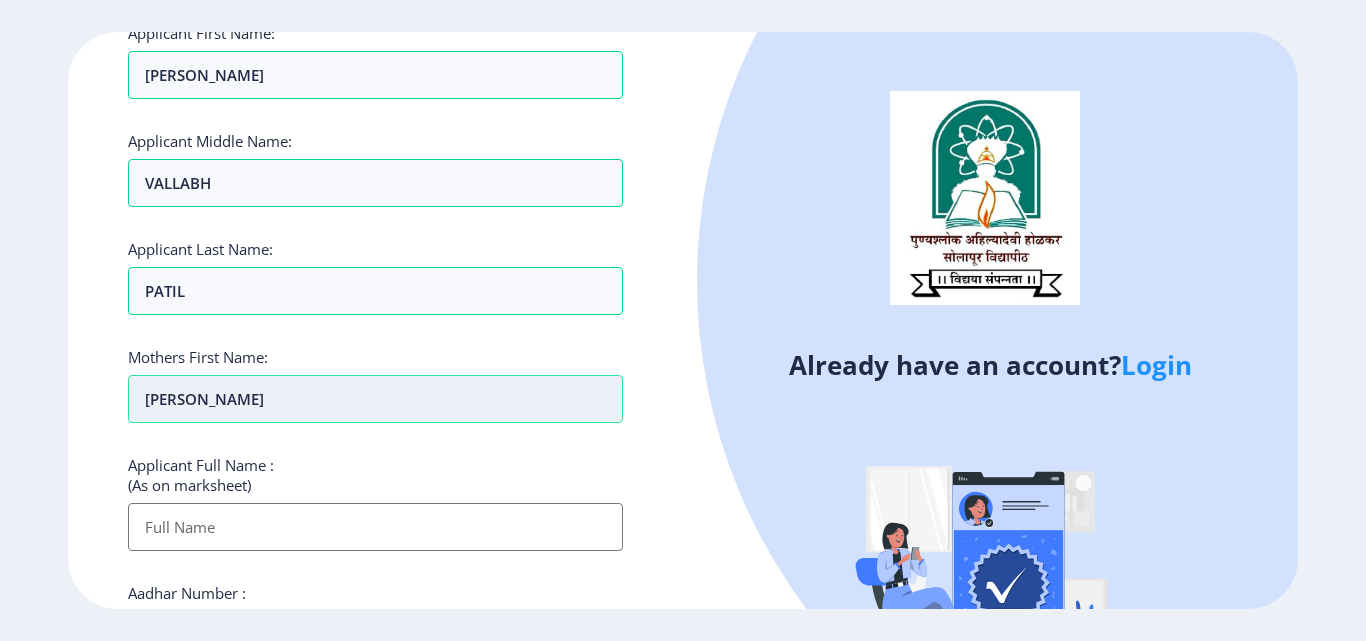 click on "[PERSON_NAME]" at bounding box center [375, 75] 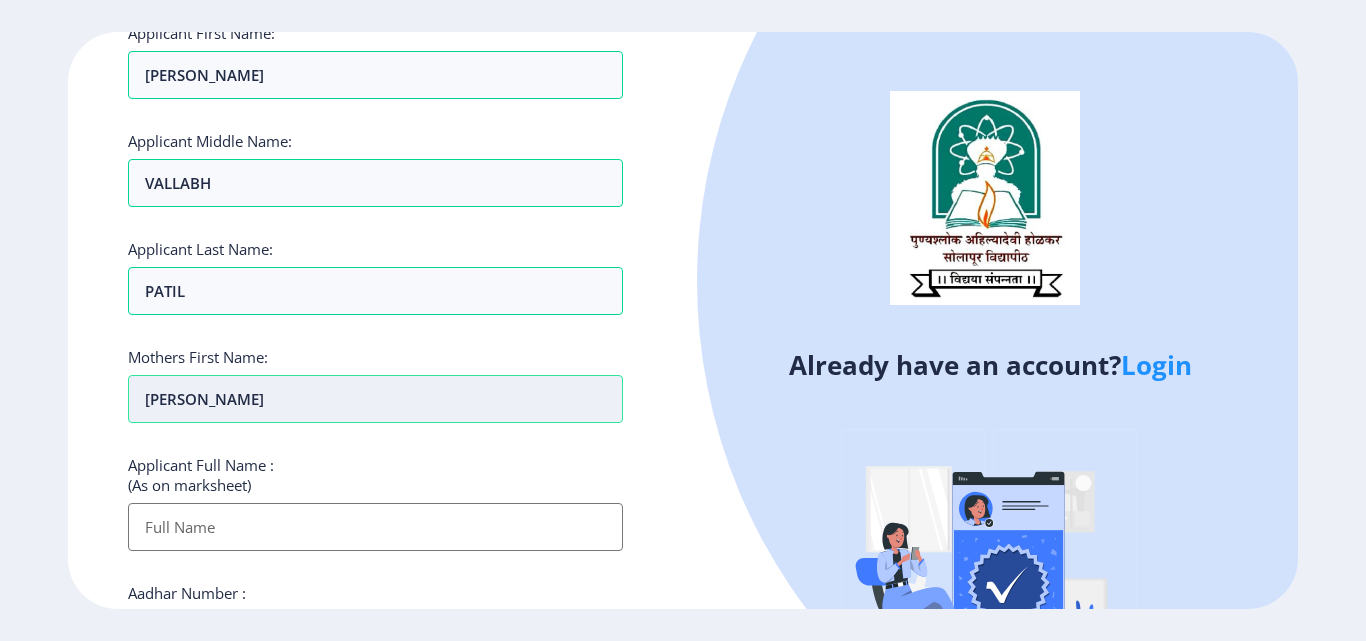 type on "[PERSON_NAME]" 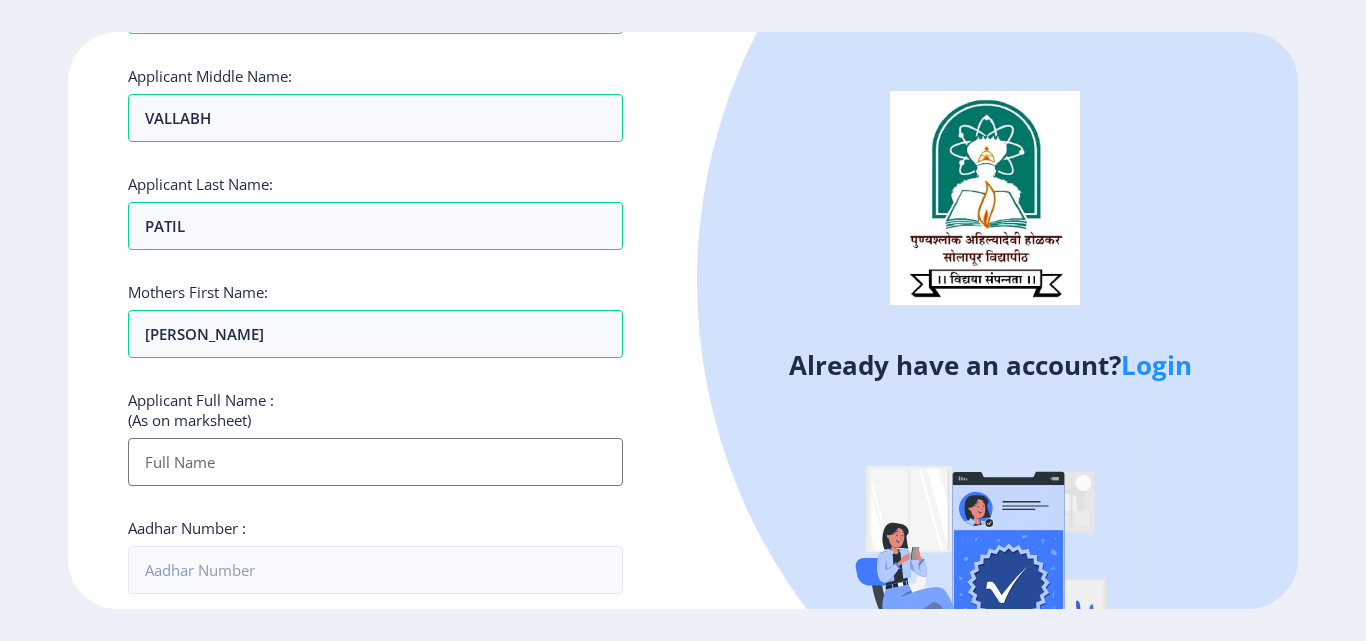 scroll, scrollTop: 235, scrollLeft: 0, axis: vertical 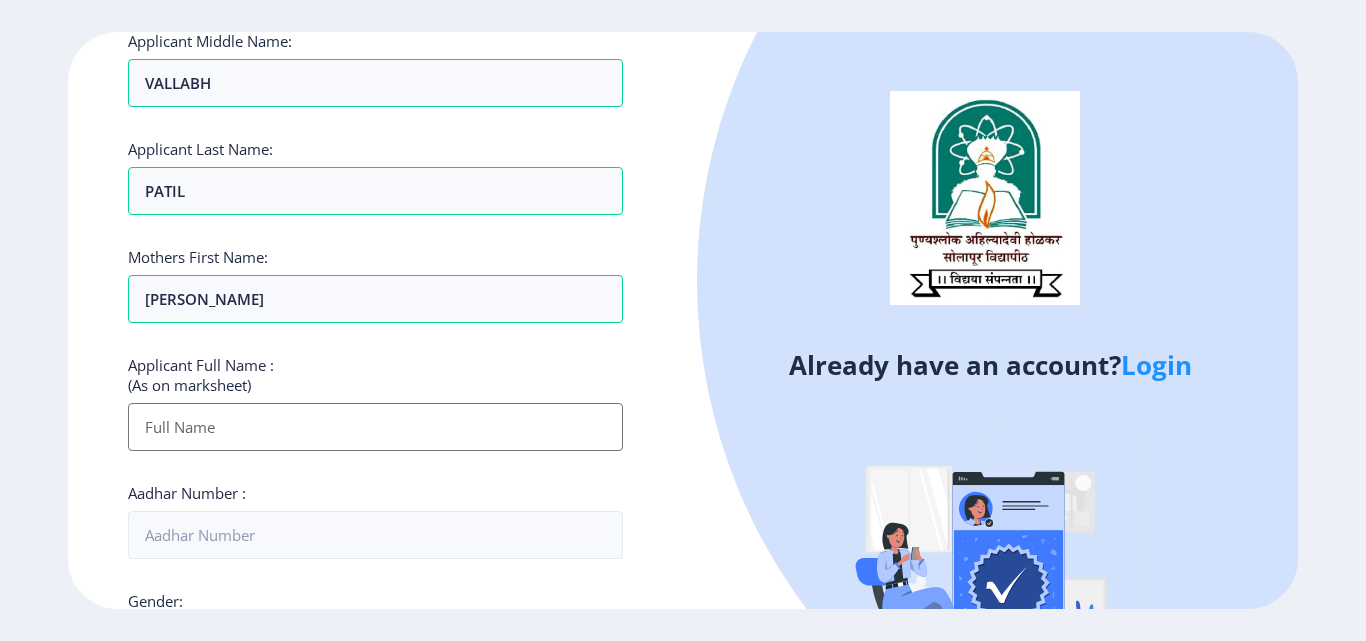 click on "Applicant First Name:" at bounding box center [375, 427] 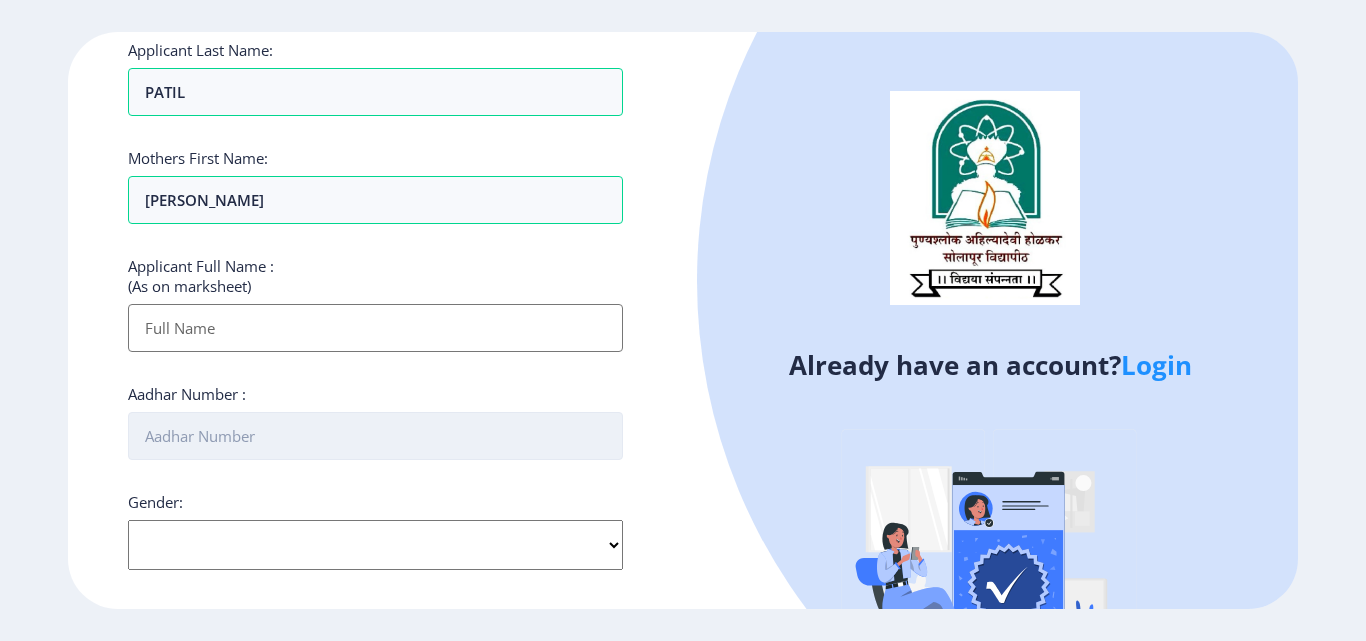 scroll, scrollTop: 335, scrollLeft: 0, axis: vertical 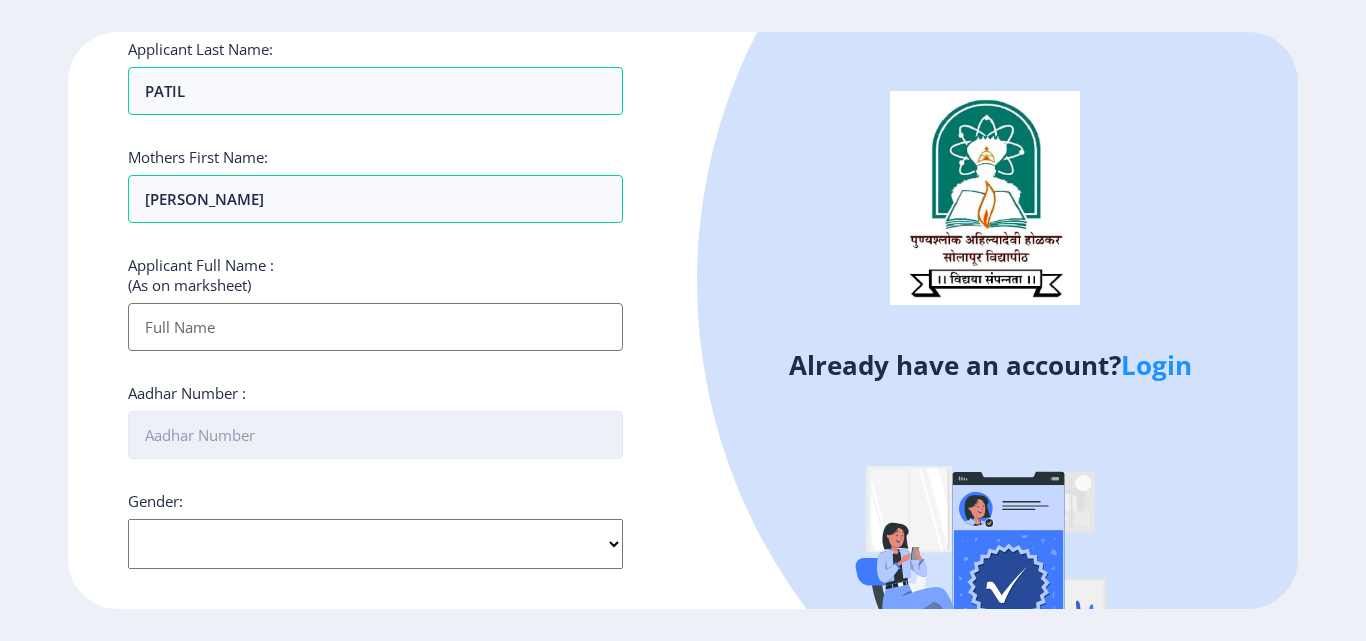 click on "Aadhar Number :" at bounding box center [375, 435] 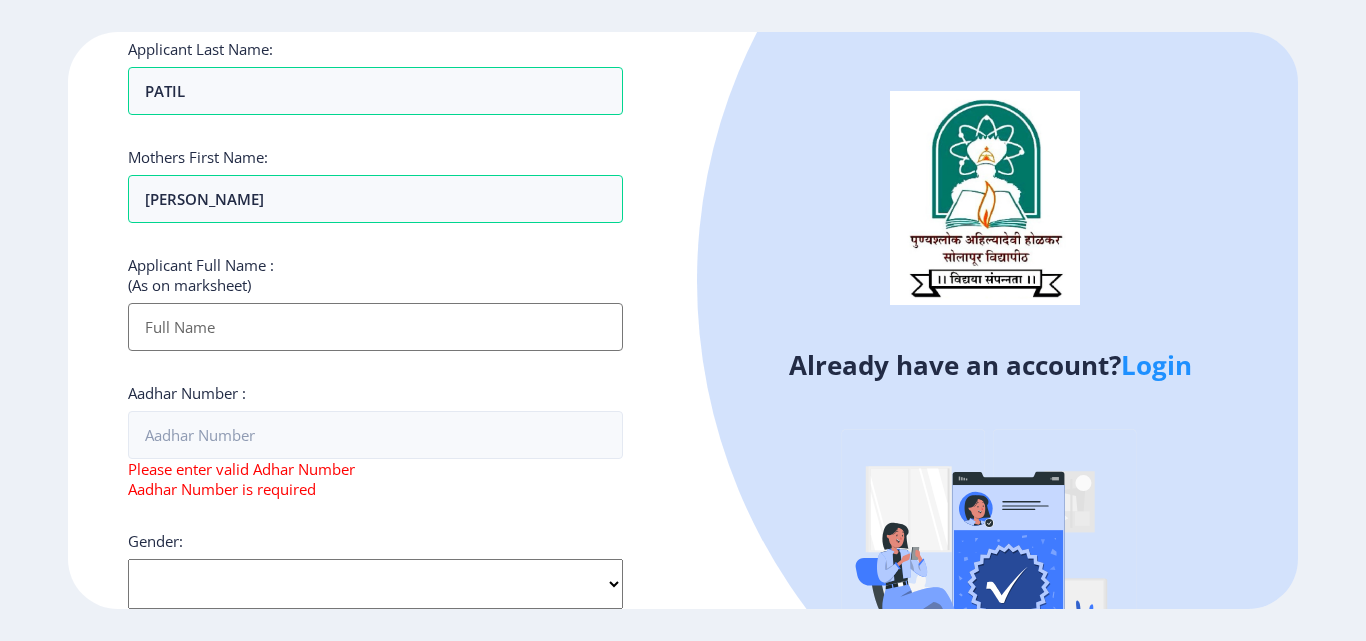 click on "Applicant First Name: [PERSON_NAME] Applicant Middle Name: [PERSON_NAME] Applicant Last Name: PATIL Mothers First Name: [PERSON_NAME] Applicant Full Name : (As on marksheet) Aadhar Number :  Please enter valid Adhar Number Aadhar Number is required Gender: Select Gender [DEMOGRAPHIC_DATA] [DEMOGRAPHIC_DATA] Other  Country Code and Mobile number  *  +91 [GEOGRAPHIC_DATA] ([GEOGRAPHIC_DATA]) +91 [GEOGRAPHIC_DATA] (‫[GEOGRAPHIC_DATA]‬‎) +93 [GEOGRAPHIC_DATA] ([GEOGRAPHIC_DATA]) +355 [GEOGRAPHIC_DATA] (‫[GEOGRAPHIC_DATA]‬‎) +213 [US_STATE] +1 [GEOGRAPHIC_DATA] +376 [GEOGRAPHIC_DATA] +244 [GEOGRAPHIC_DATA] +1 [GEOGRAPHIC_DATA] +1 [GEOGRAPHIC_DATA] +54 [GEOGRAPHIC_DATA] ([GEOGRAPHIC_DATA]) +374 [GEOGRAPHIC_DATA] +297 [GEOGRAPHIC_DATA] +61 [GEOGRAPHIC_DATA] ([GEOGRAPHIC_DATA]) +43 [GEOGRAPHIC_DATA] ([GEOGRAPHIC_DATA]) +994 [GEOGRAPHIC_DATA] +1 [GEOGRAPHIC_DATA] (‫[GEOGRAPHIC_DATA]‬‎) +973 [GEOGRAPHIC_DATA] ([GEOGRAPHIC_DATA]) +880 [GEOGRAPHIC_DATA] +1 [GEOGRAPHIC_DATA] ([GEOGRAPHIC_DATA]) +375 [GEOGRAPHIC_DATA] ([GEOGRAPHIC_DATA]) +32 [GEOGRAPHIC_DATA] +501 [GEOGRAPHIC_DATA] ([GEOGRAPHIC_DATA]) +229 [GEOGRAPHIC_DATA] +1 [GEOGRAPHIC_DATA] (འབྲུག) +975 [GEOGRAPHIC_DATA] +591 [GEOGRAPHIC_DATA] ([GEOGRAPHIC_DATA]) +387 [GEOGRAPHIC_DATA] +267 [GEOGRAPHIC_DATA] ([GEOGRAPHIC_DATA]) +55 +246 +1 [GEOGRAPHIC_DATA] +673" 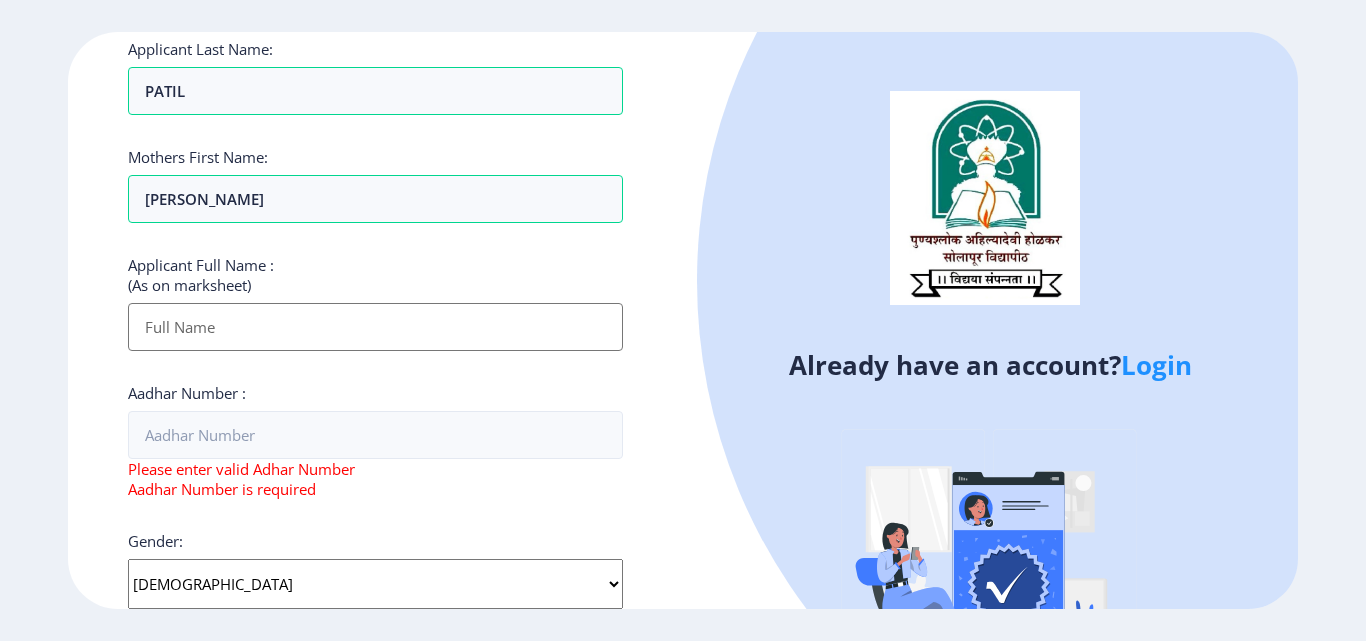 click on "Select Gender [DEMOGRAPHIC_DATA] [DEMOGRAPHIC_DATA] Other" 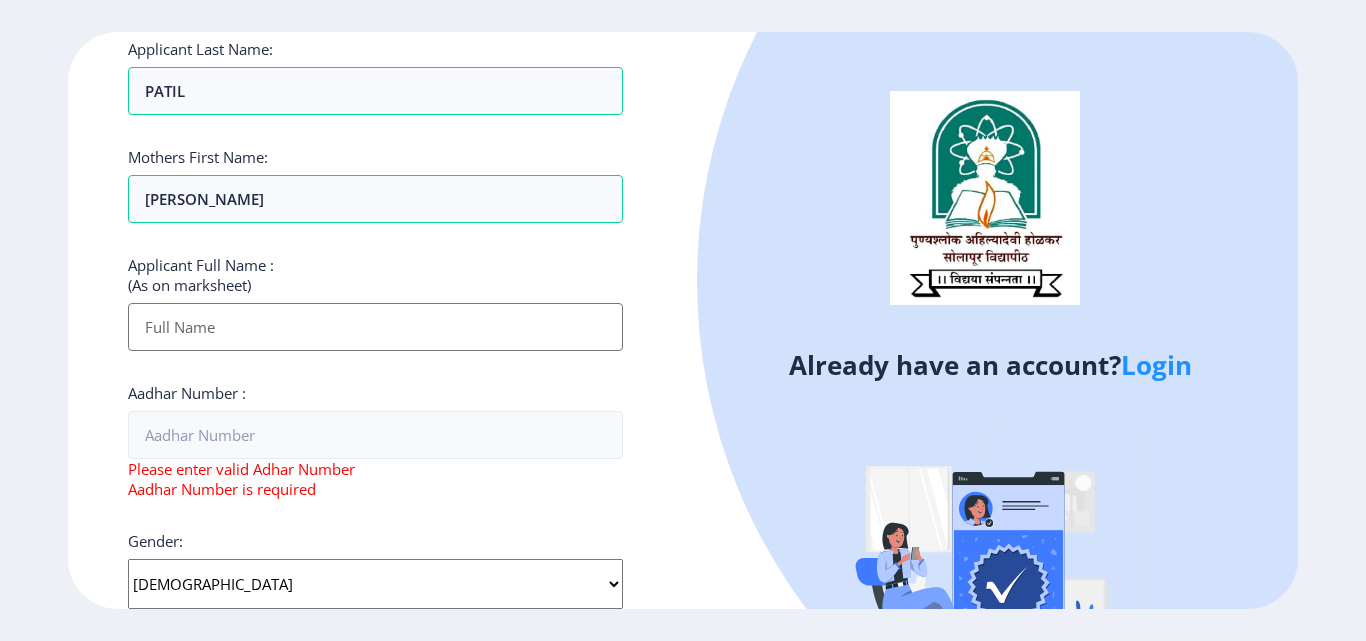 click on "Applicant First Name:" at bounding box center [375, 327] 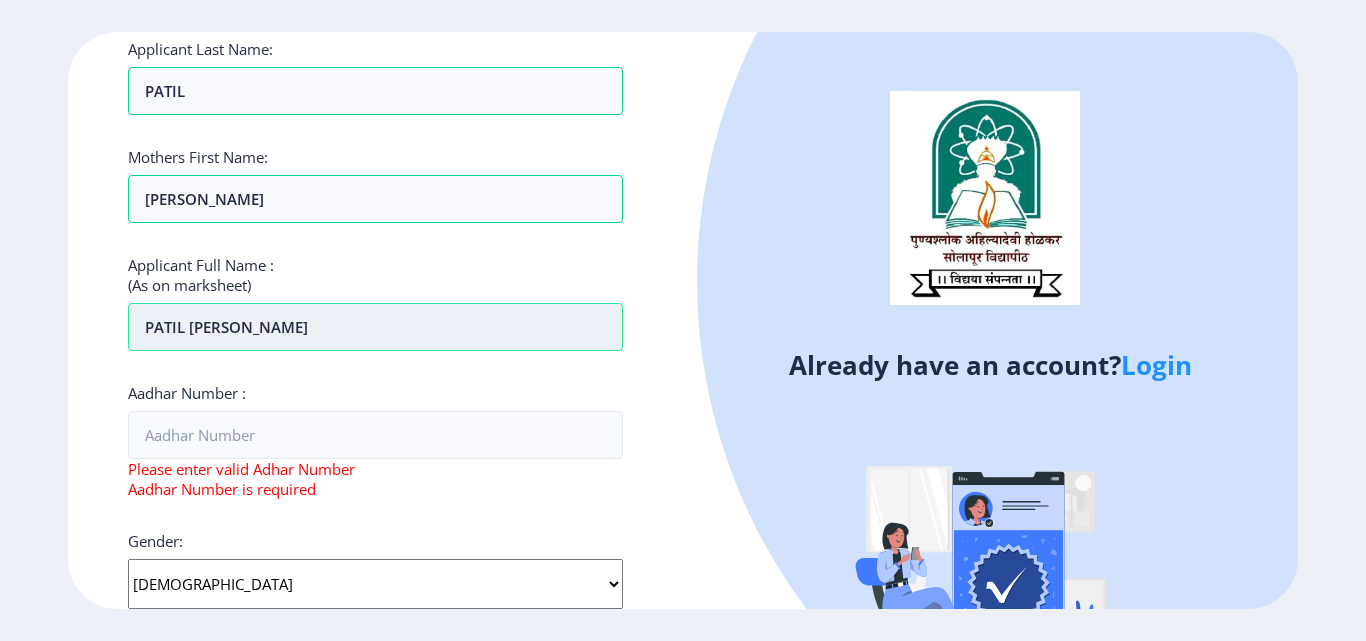 type on "PATIL [PERSON_NAME]" 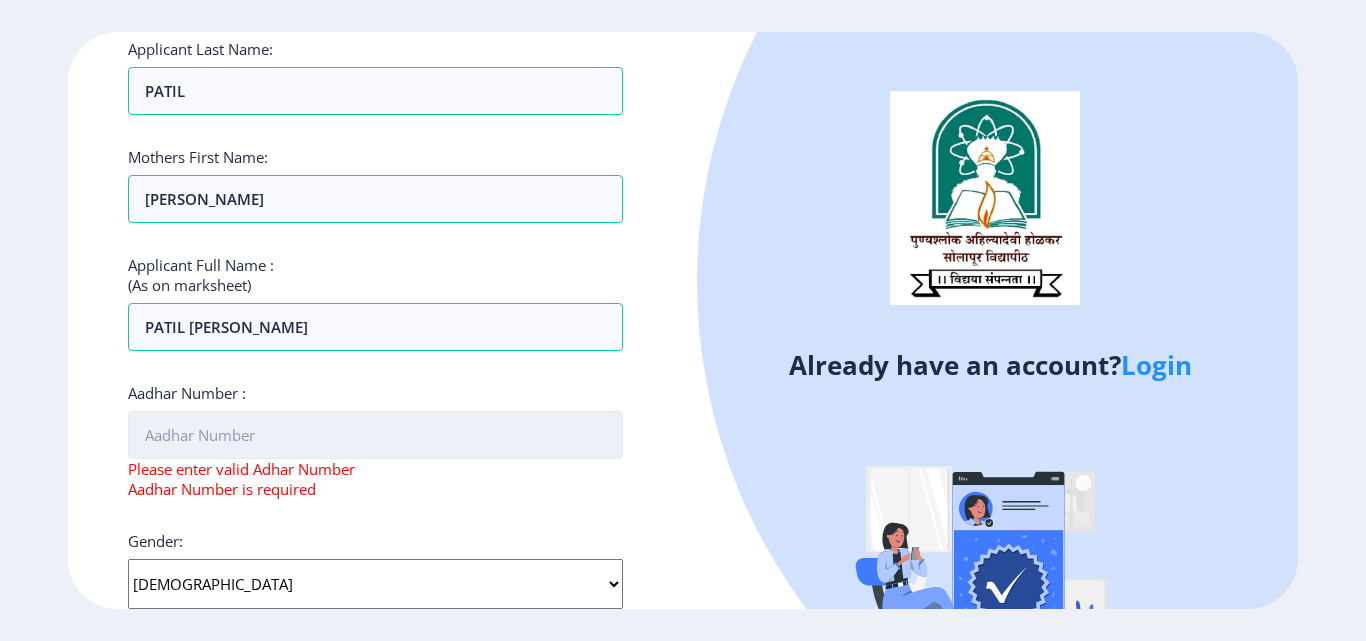 click on "Aadhar Number :" at bounding box center [375, 435] 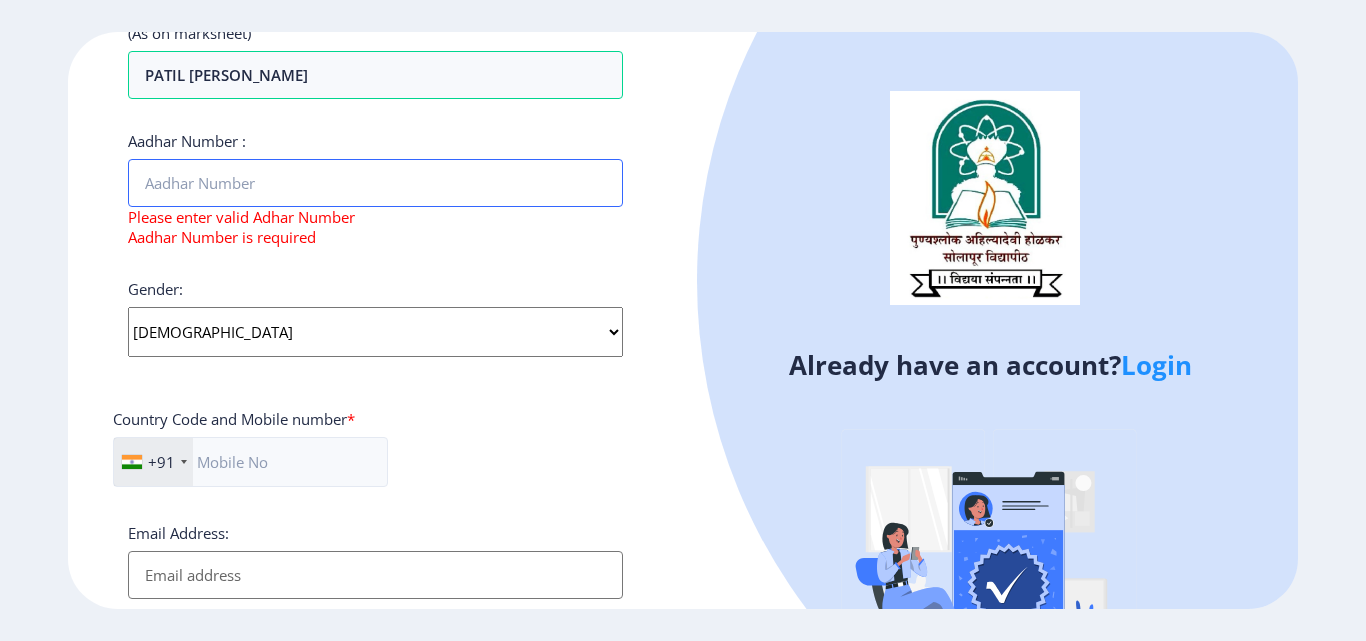 scroll, scrollTop: 635, scrollLeft: 0, axis: vertical 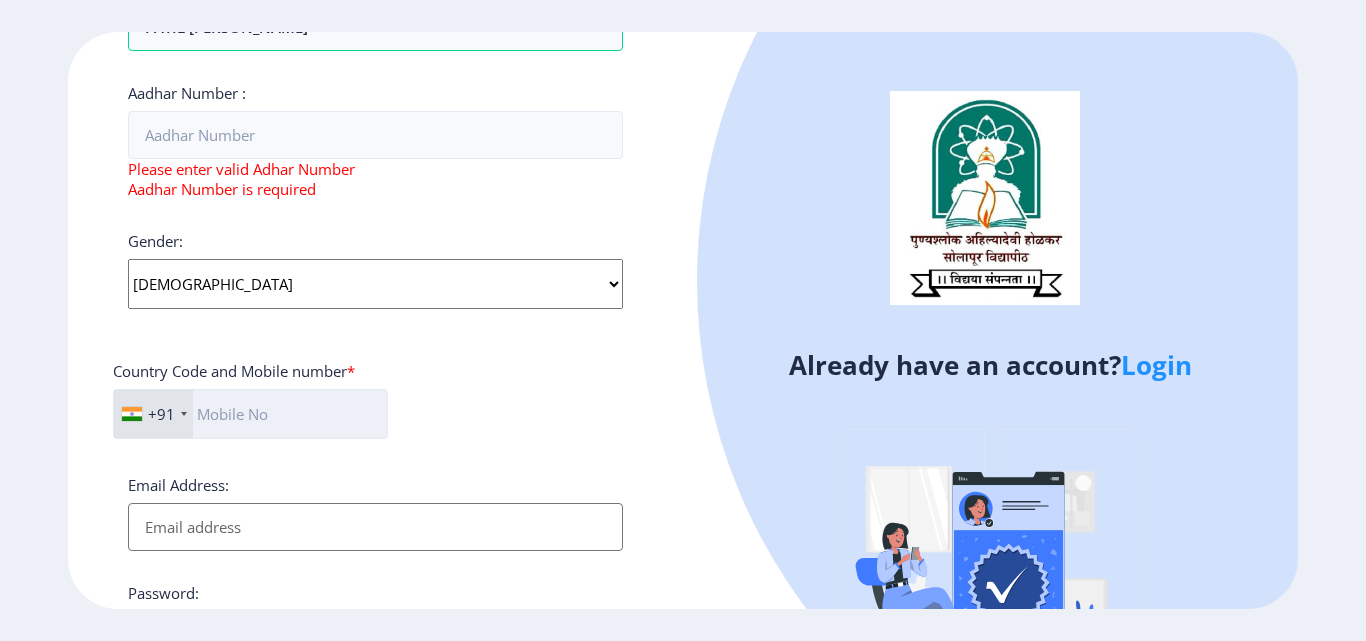 click 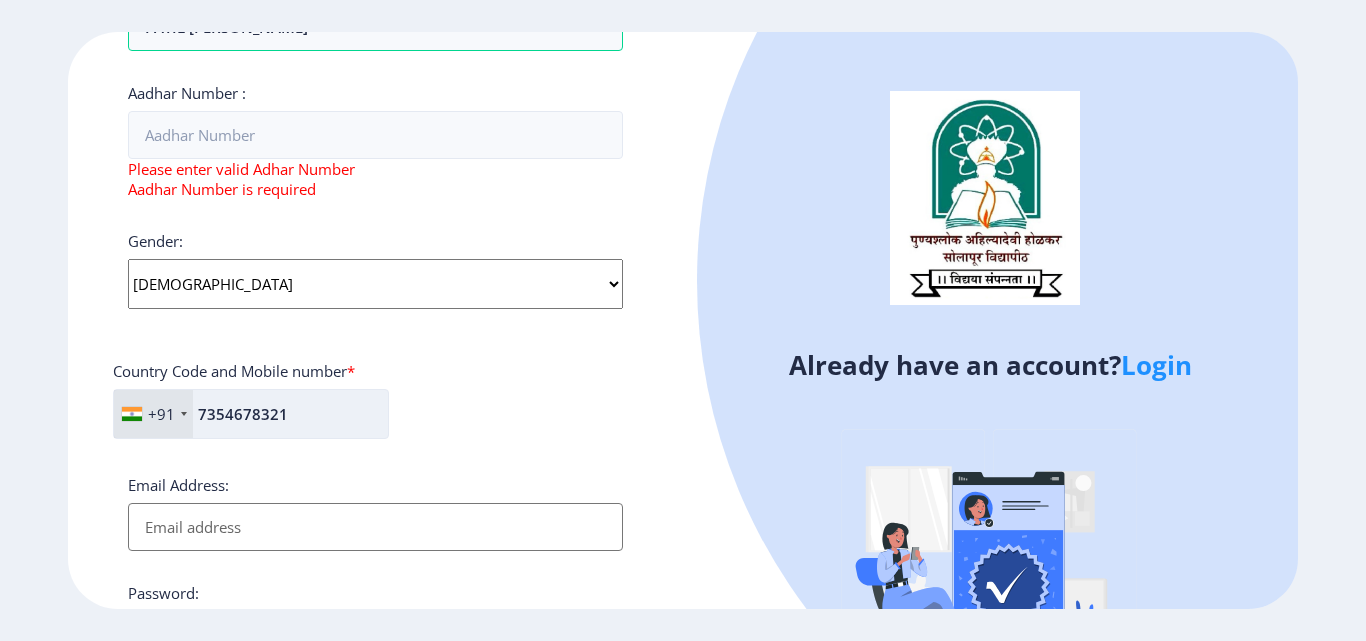 type on "7354678321" 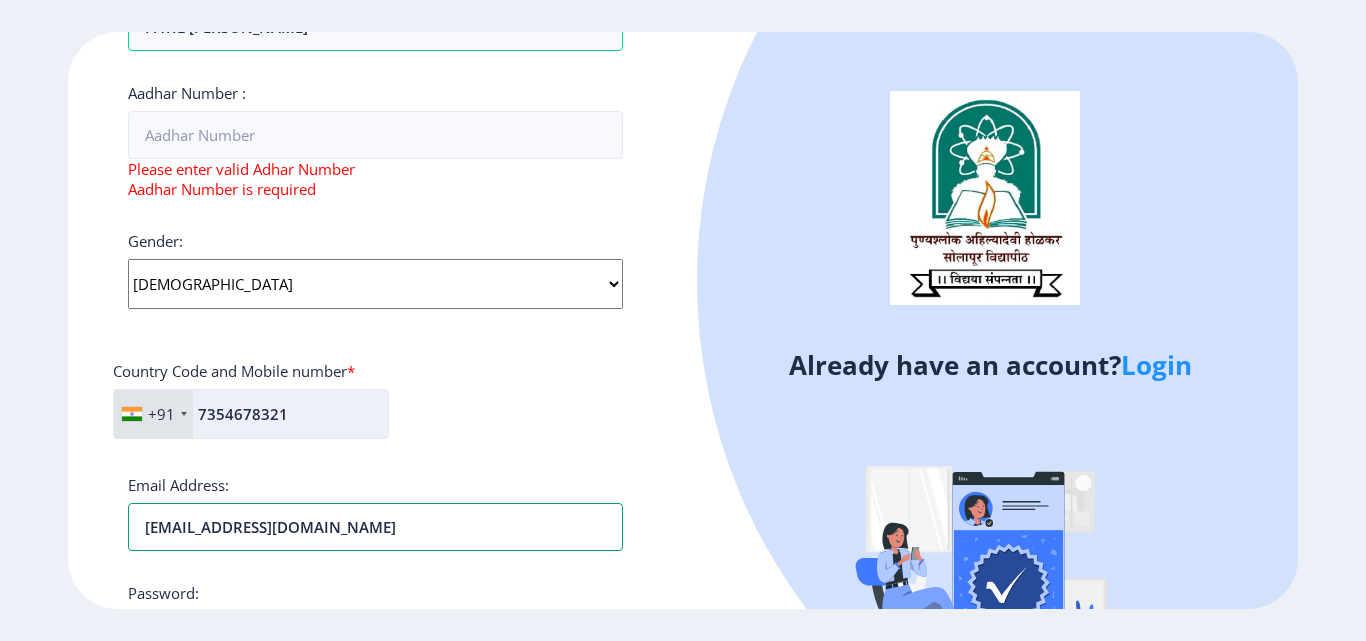 type on "[EMAIL_ADDRESS][DOMAIN_NAME]" 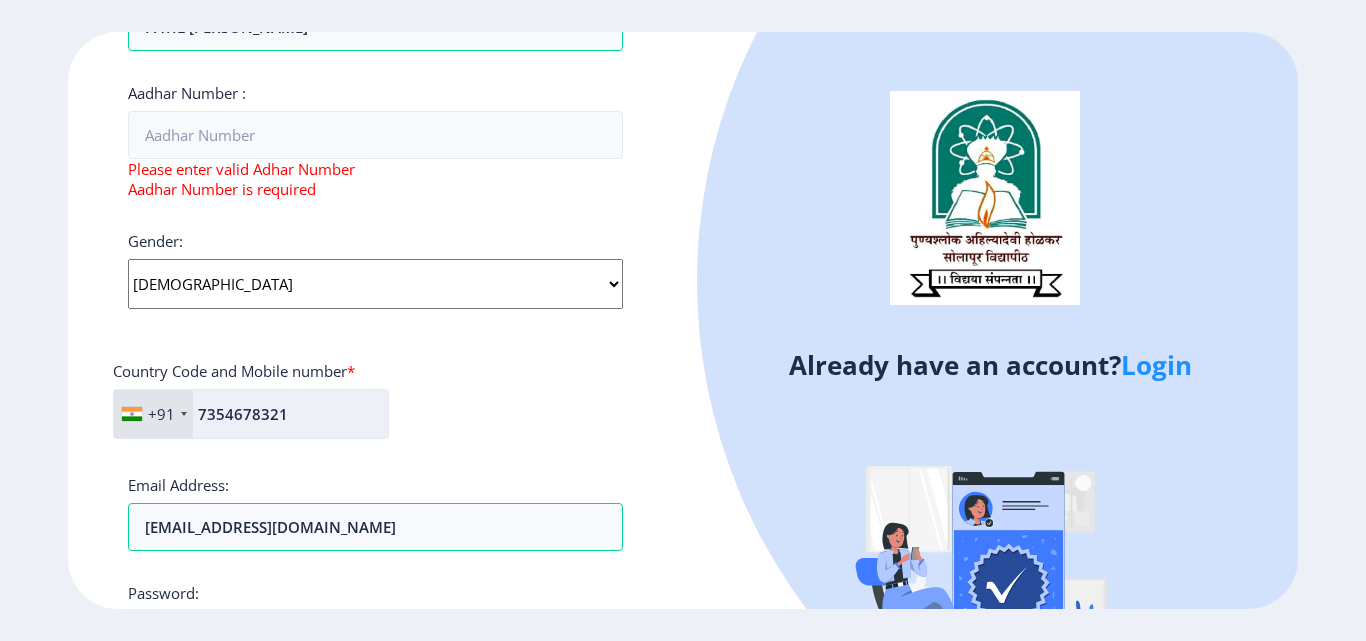 scroll, scrollTop: 855, scrollLeft: 0, axis: vertical 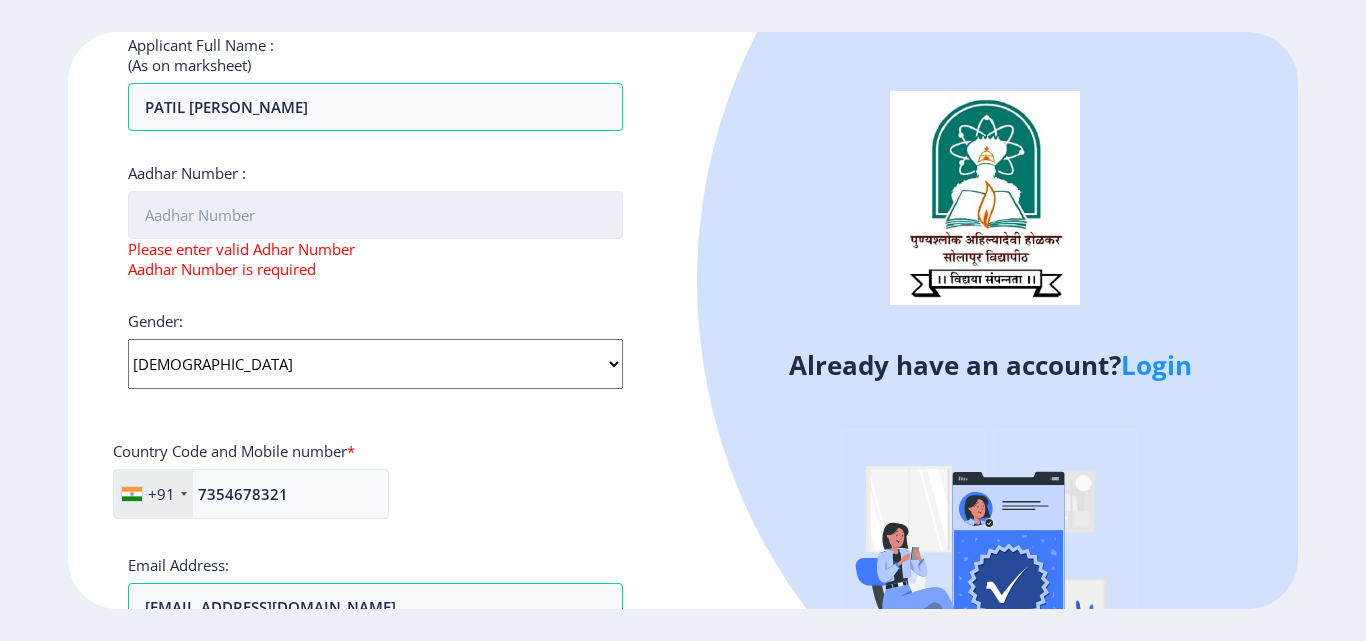 click on "Aadhar Number :" at bounding box center (375, 215) 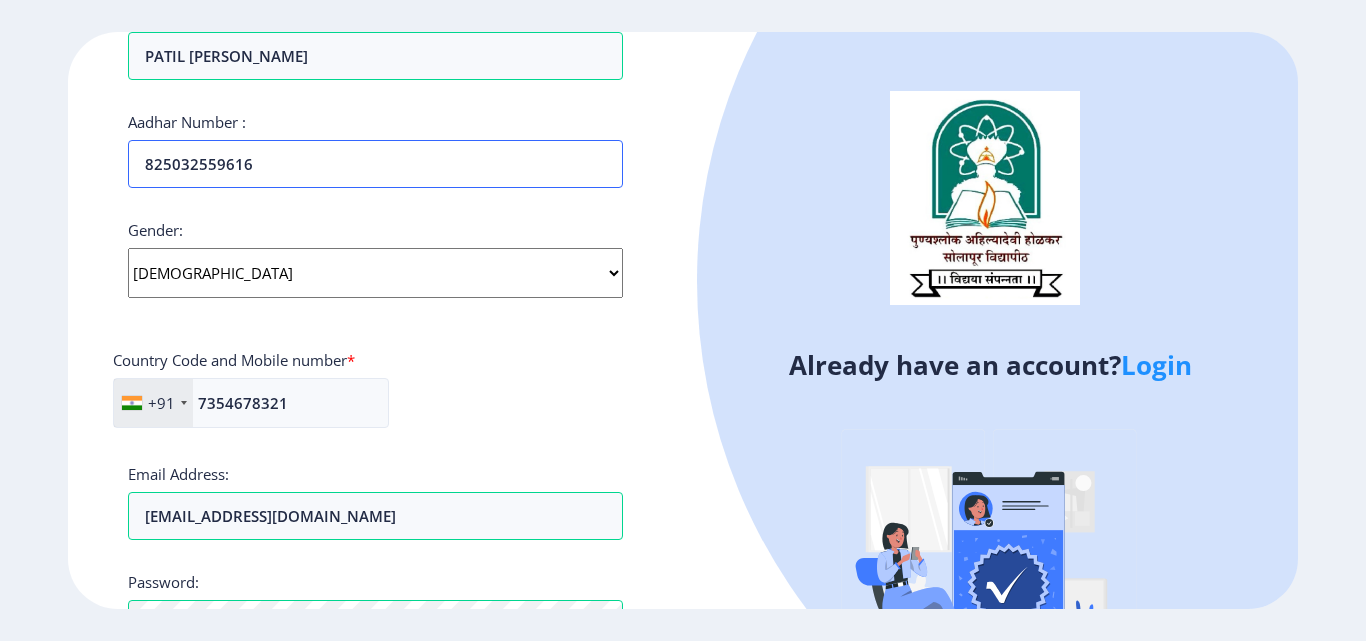 scroll, scrollTop: 655, scrollLeft: 0, axis: vertical 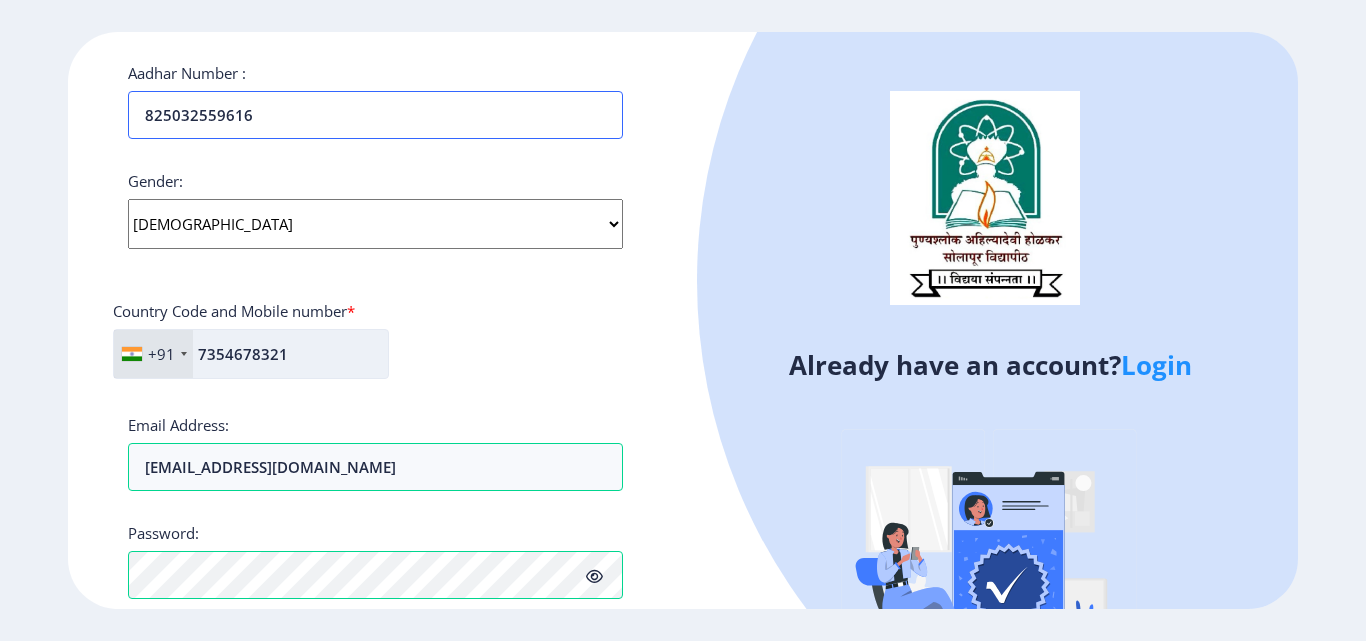 type on "825032559616" 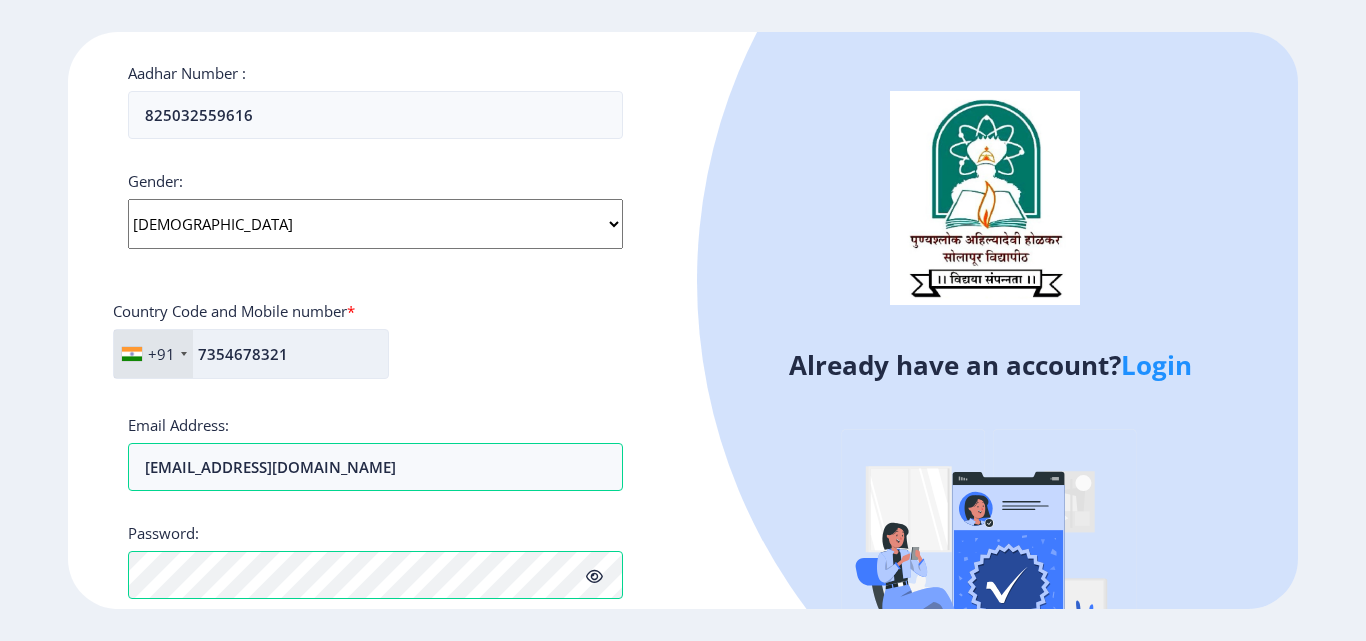 click on "7354678321" 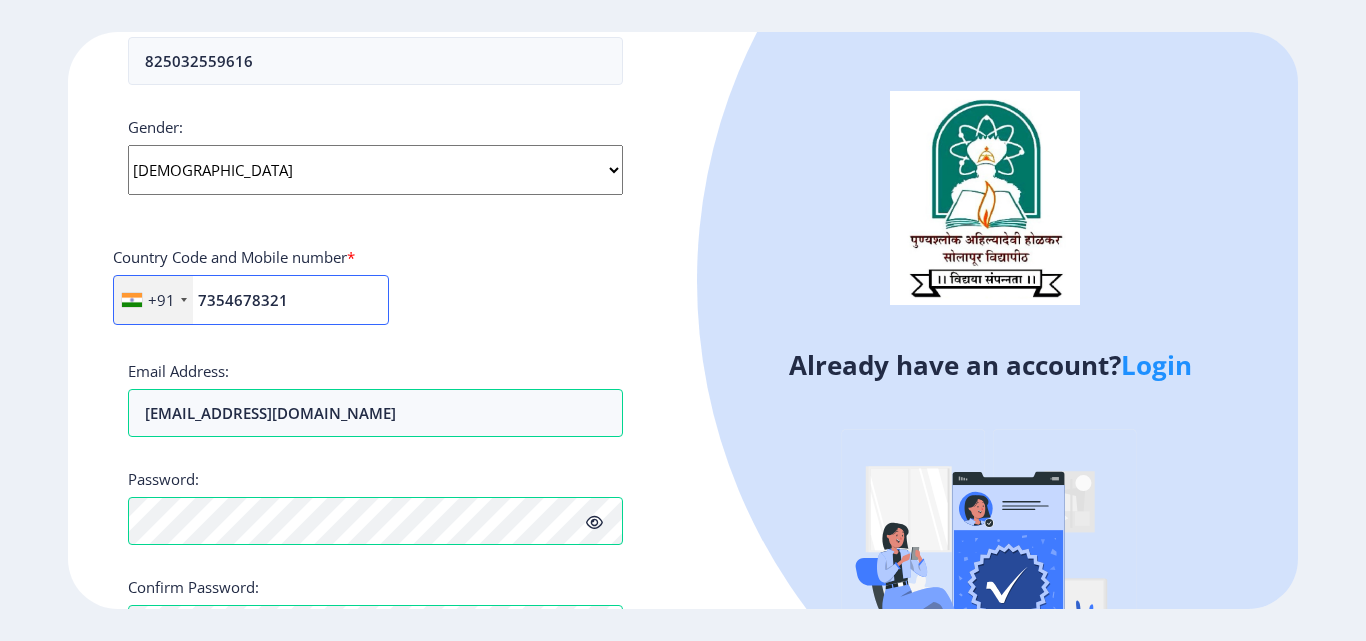 scroll, scrollTop: 755, scrollLeft: 0, axis: vertical 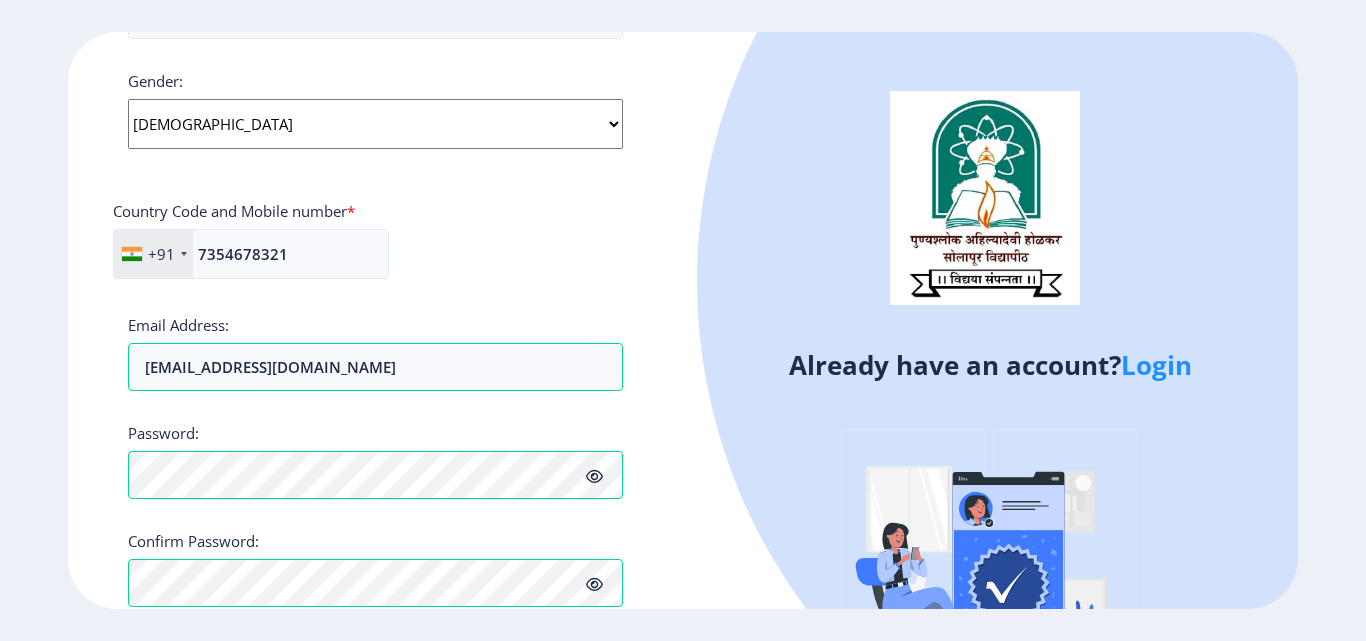 click 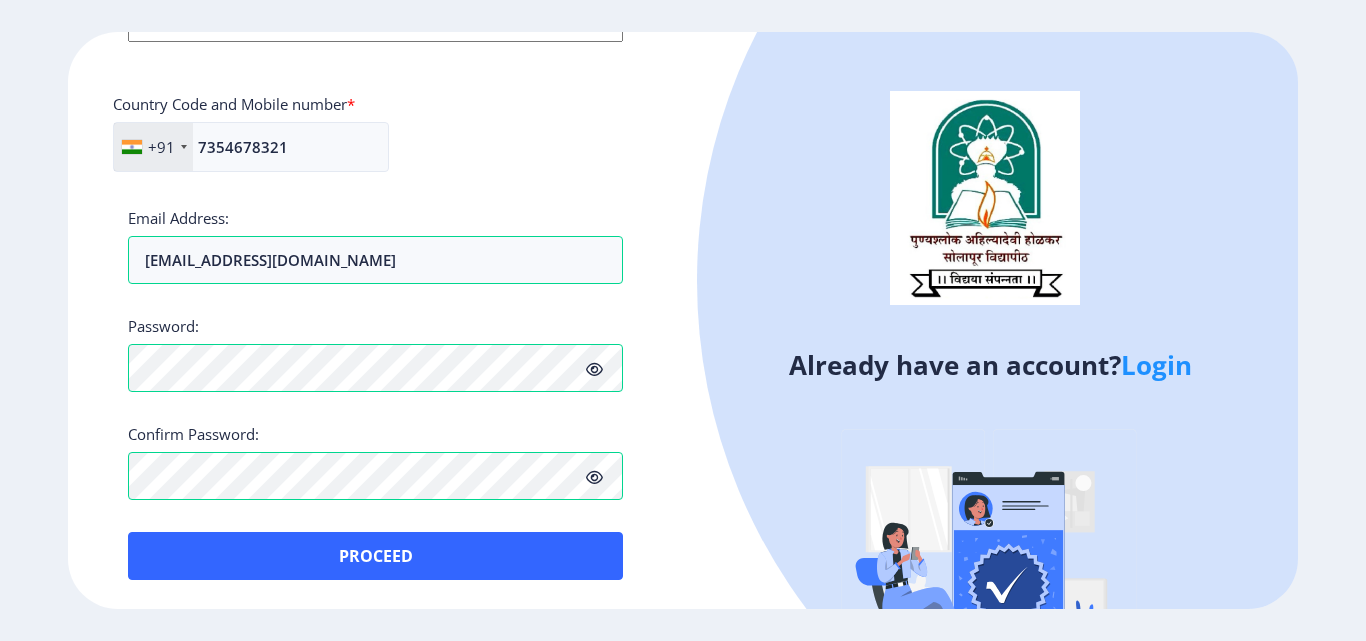 scroll, scrollTop: 863, scrollLeft: 0, axis: vertical 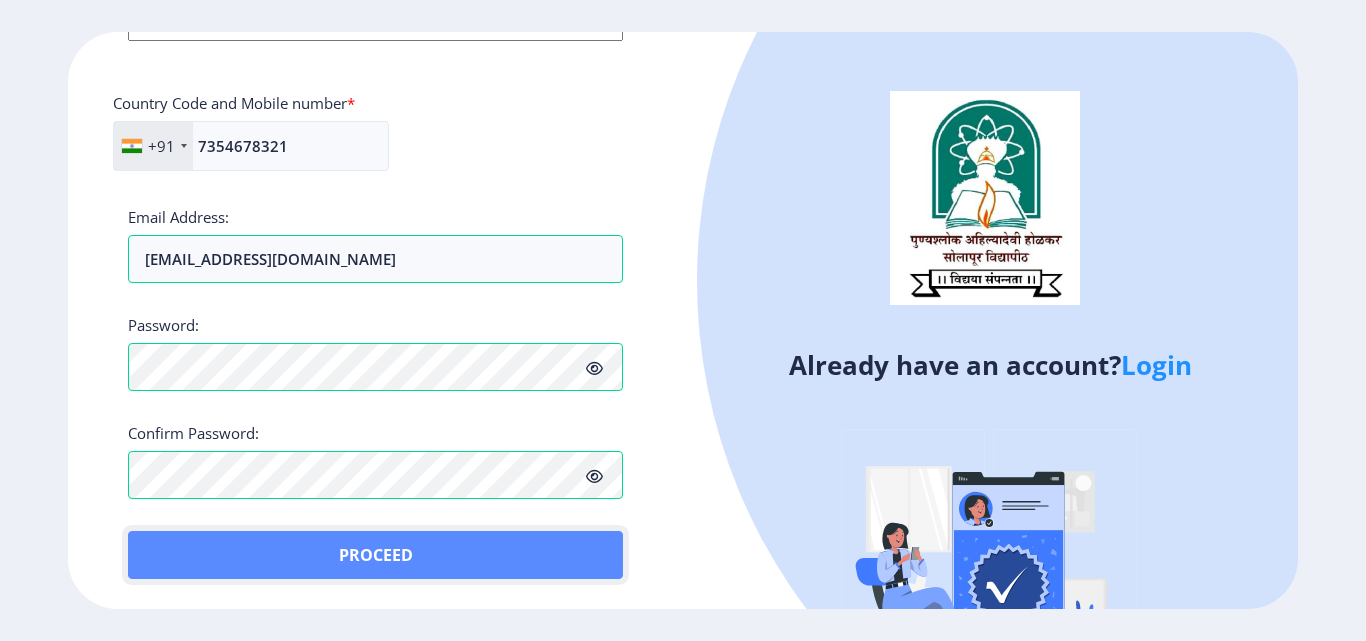 click on "Proceed" 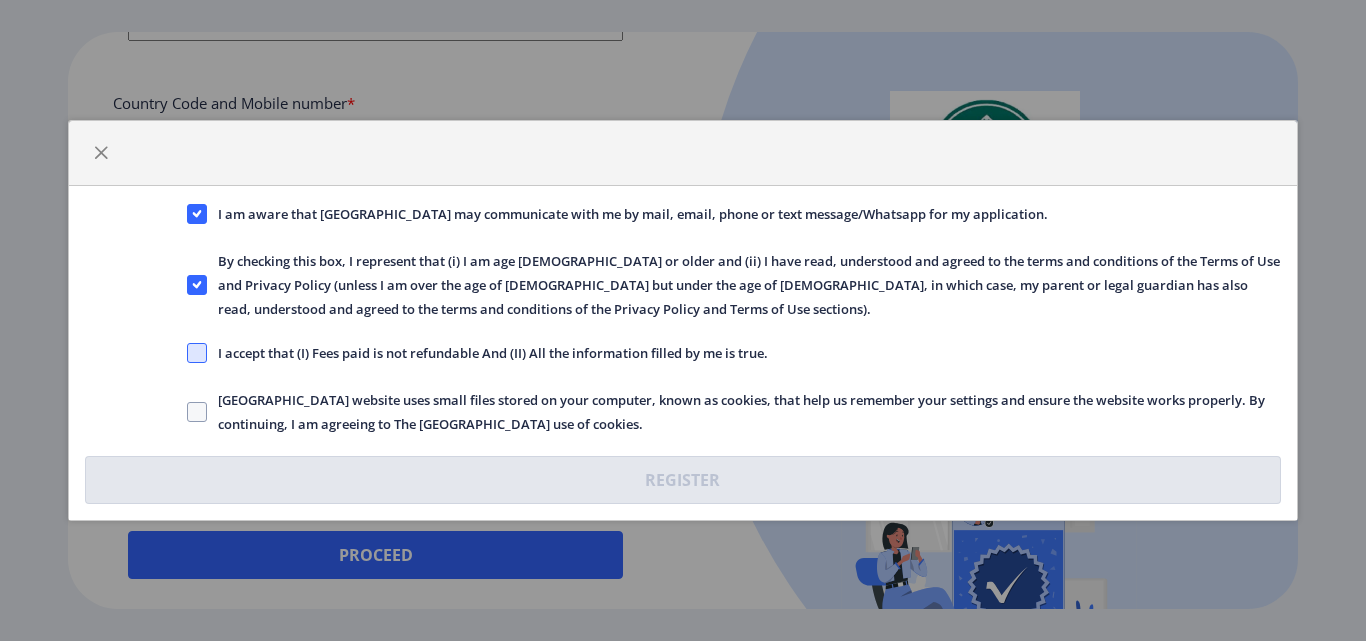 click 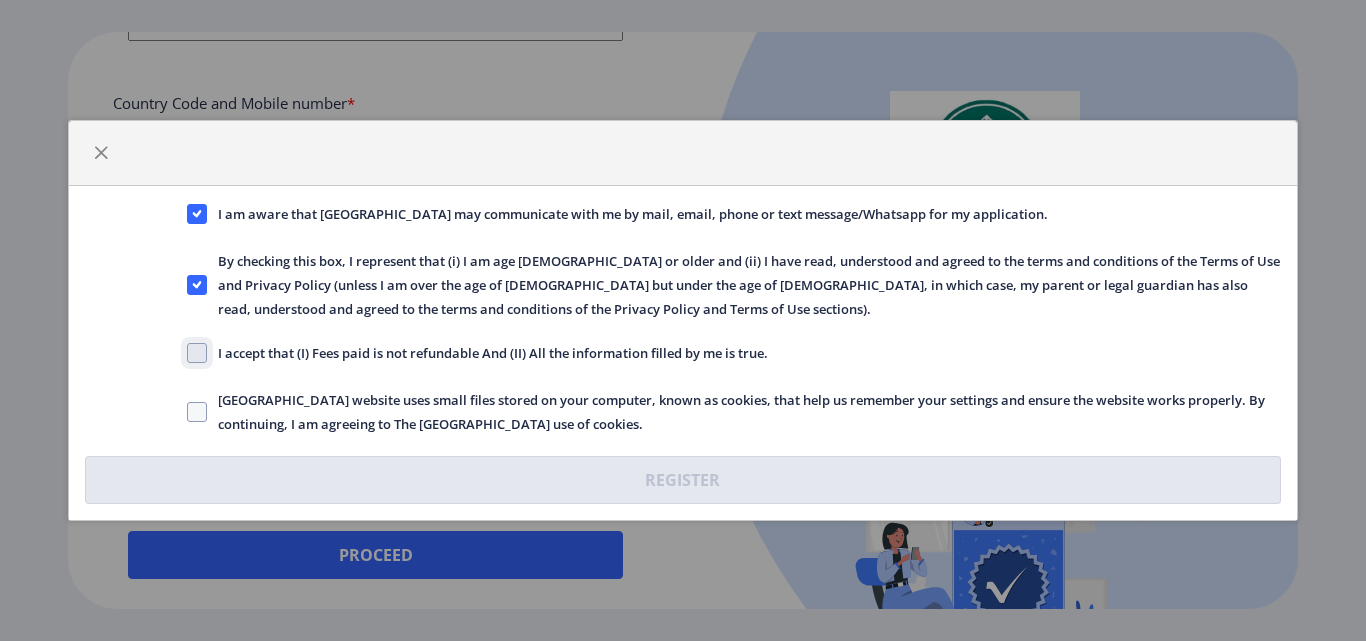 click on "I accept that (I) Fees paid is not refundable And (II) All the information filled by me is true." 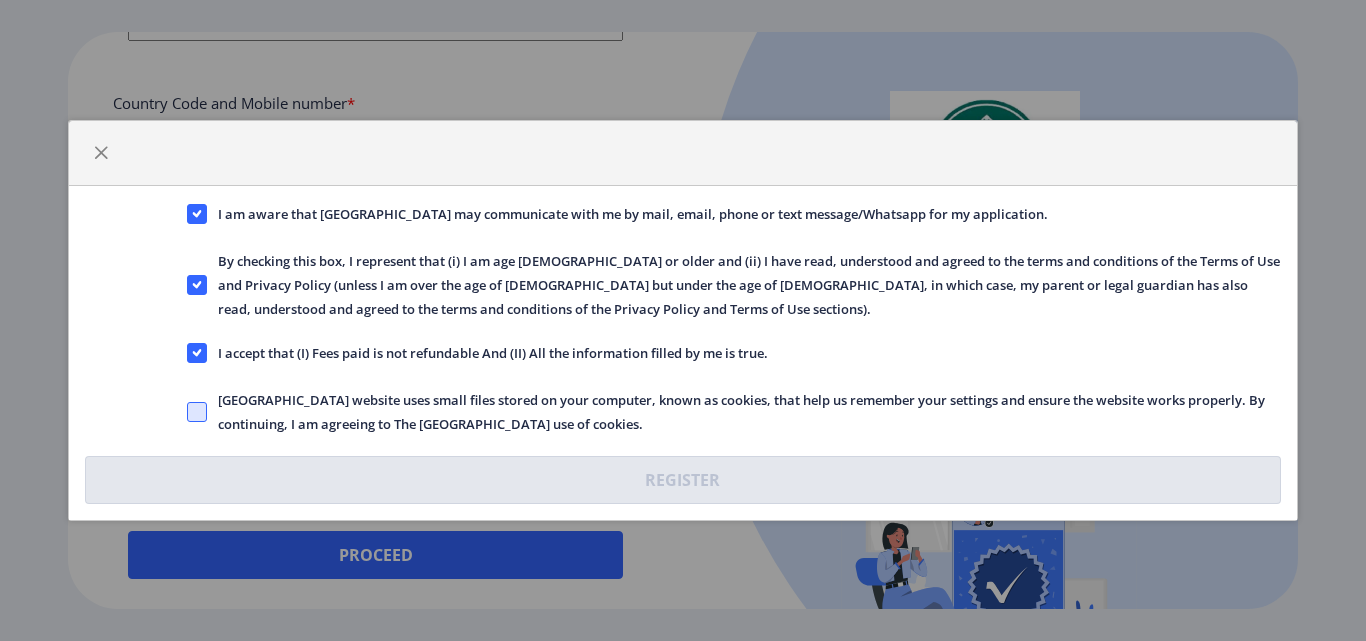 click 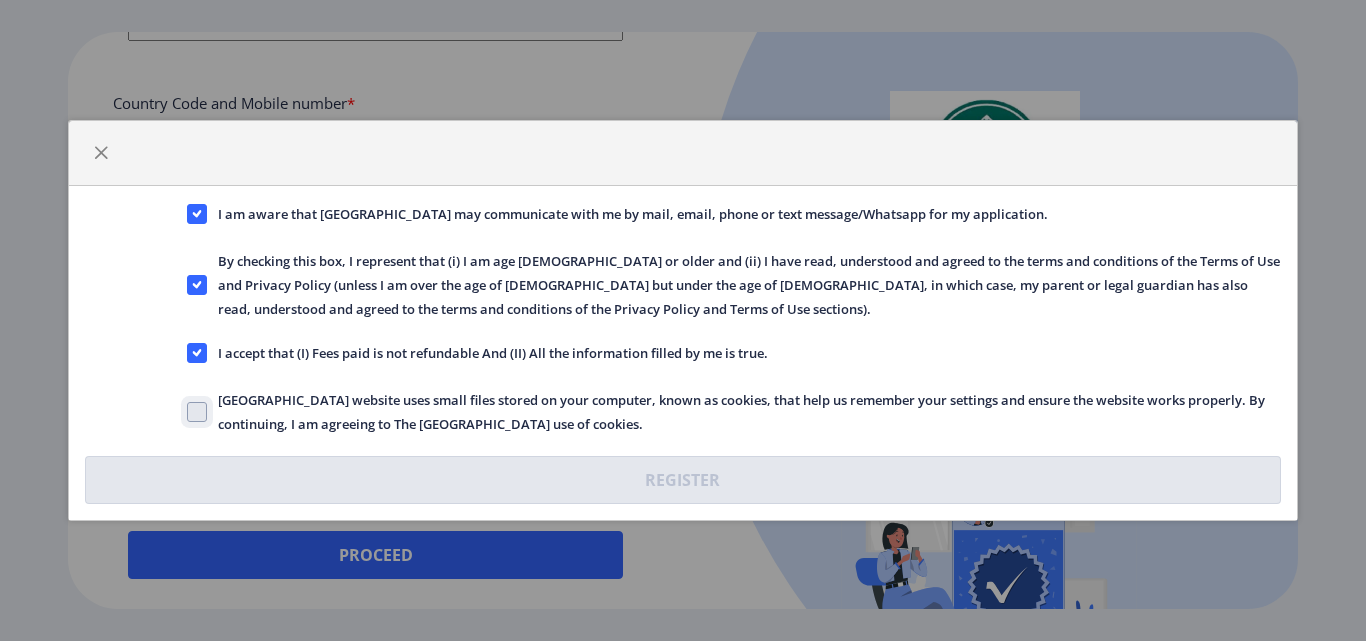 checkbox on "true" 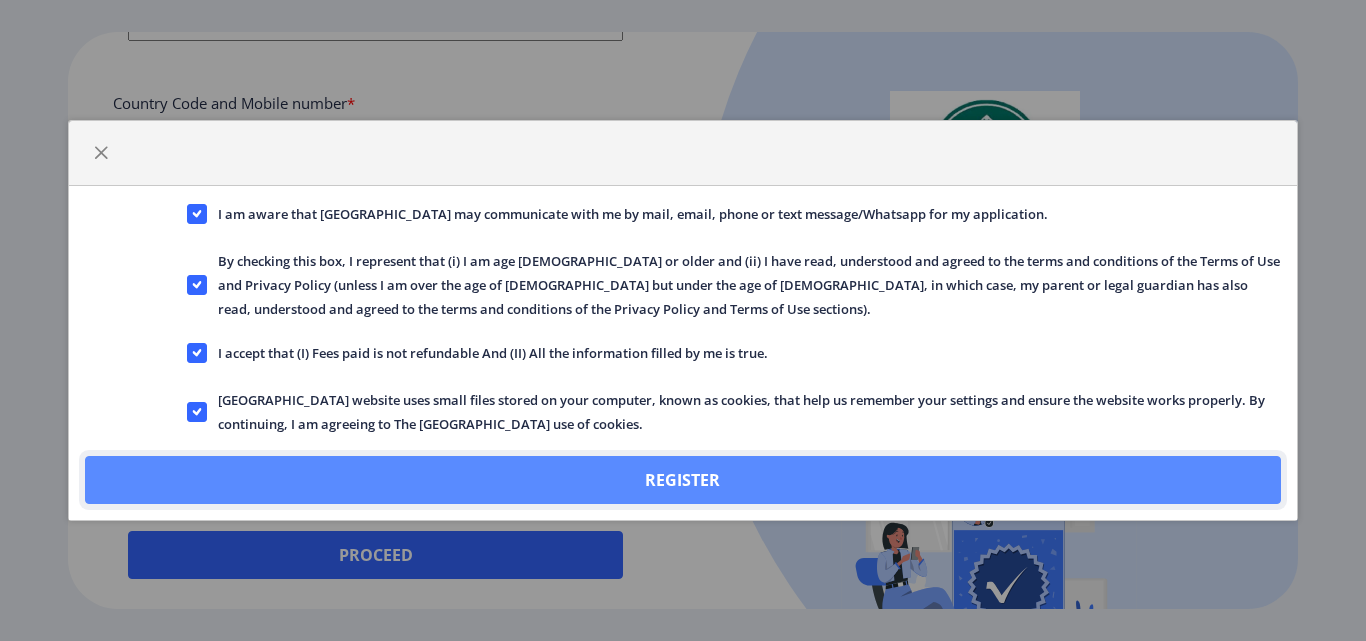 click on "Register" 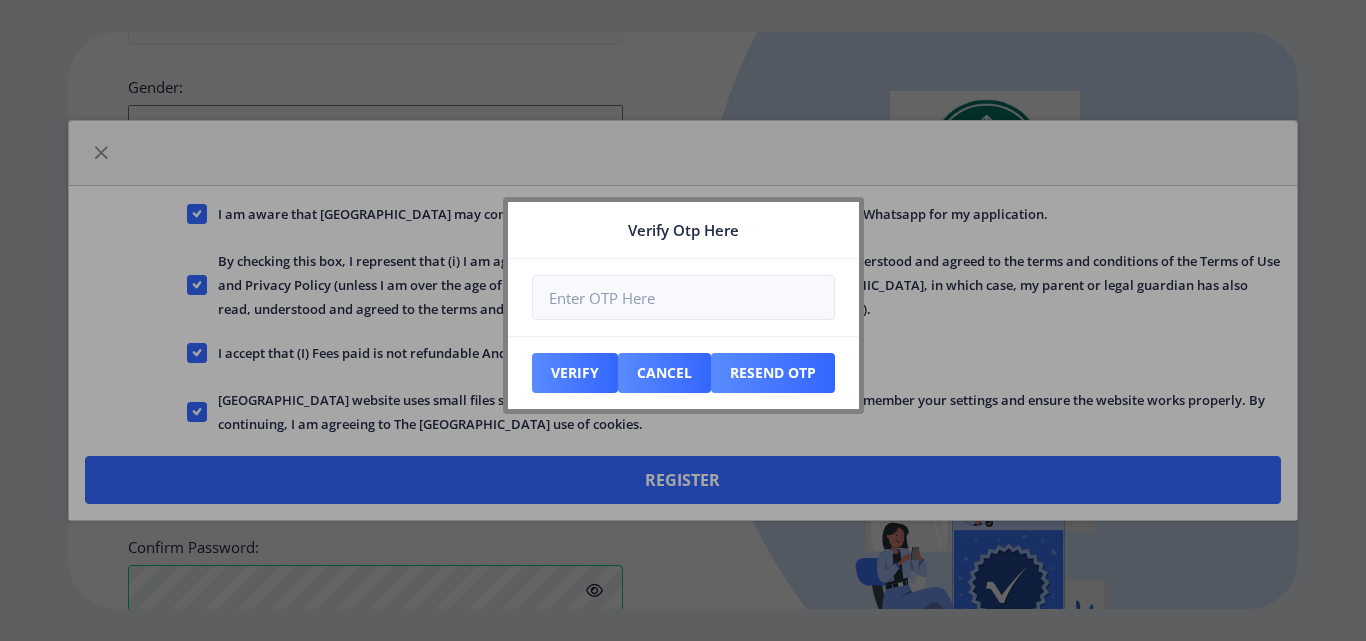 scroll, scrollTop: 977, scrollLeft: 0, axis: vertical 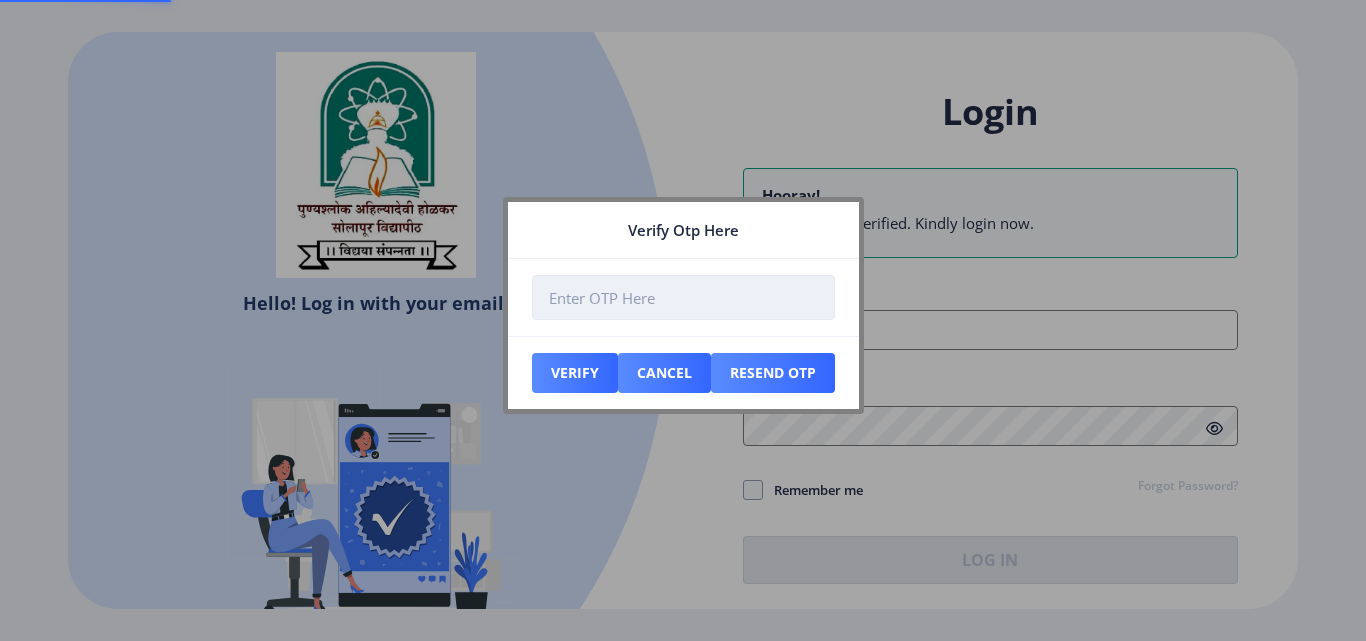 type on "[EMAIL_ADDRESS][DOMAIN_NAME]" 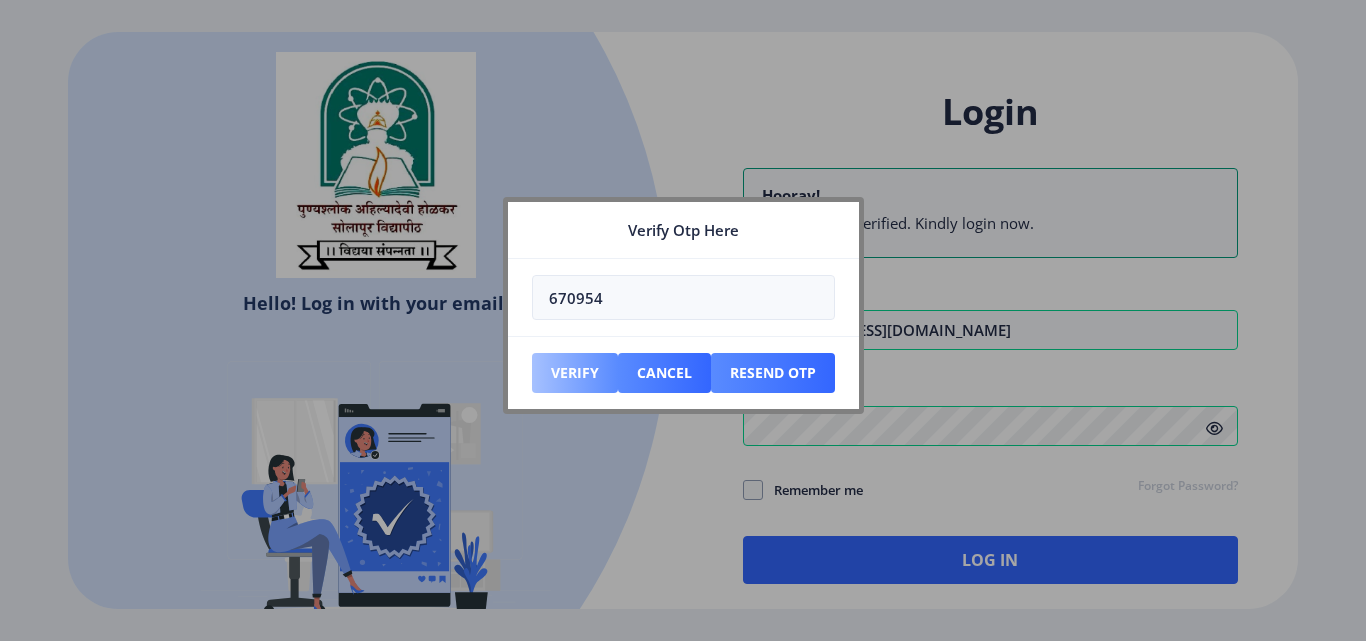 type on "670954" 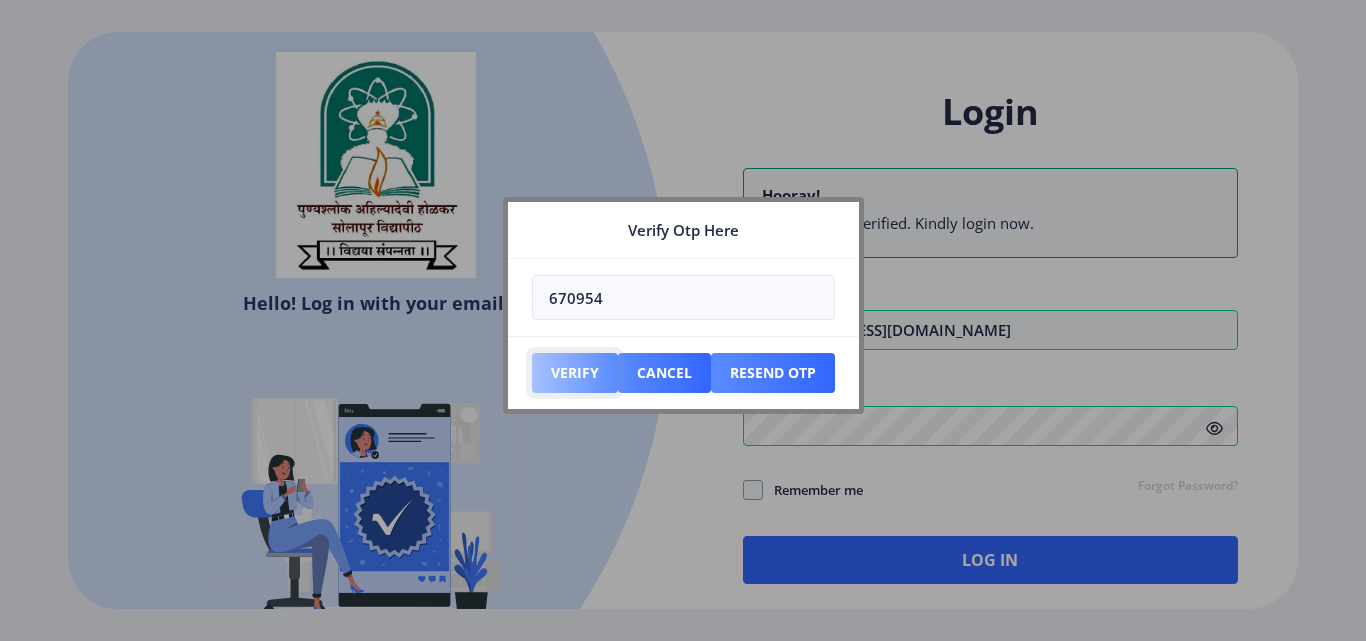click on "Verify" at bounding box center (575, 373) 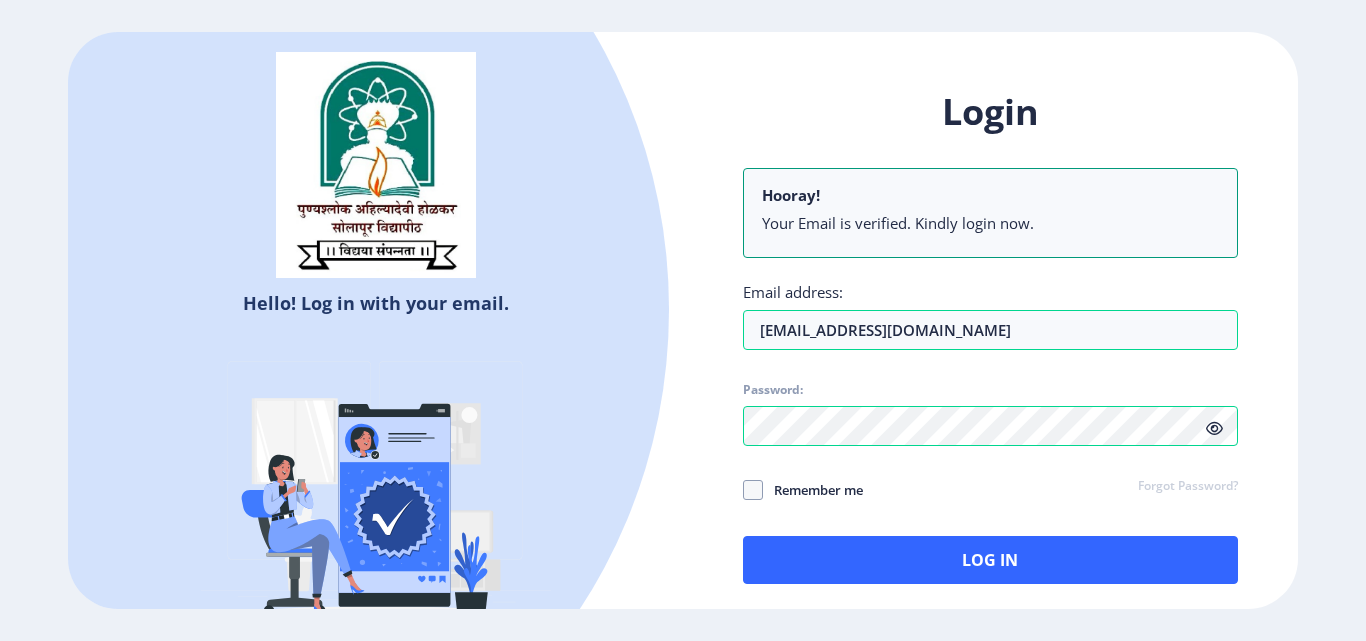 click 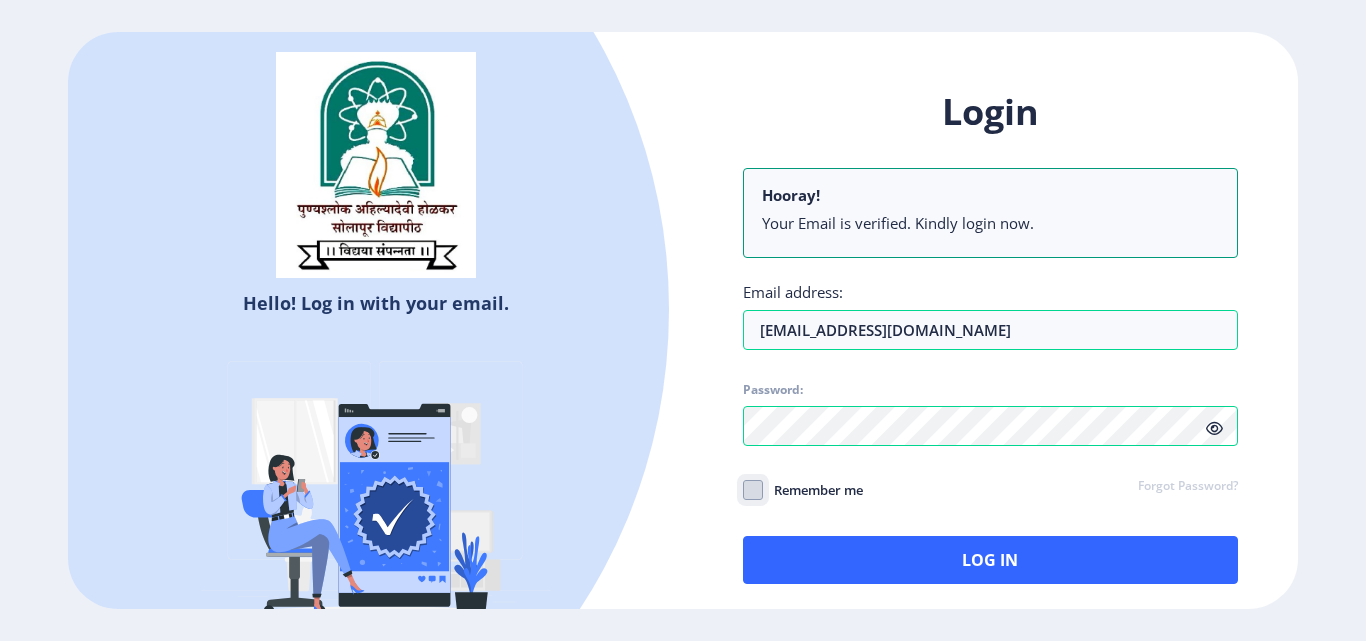 click on "Remember me" 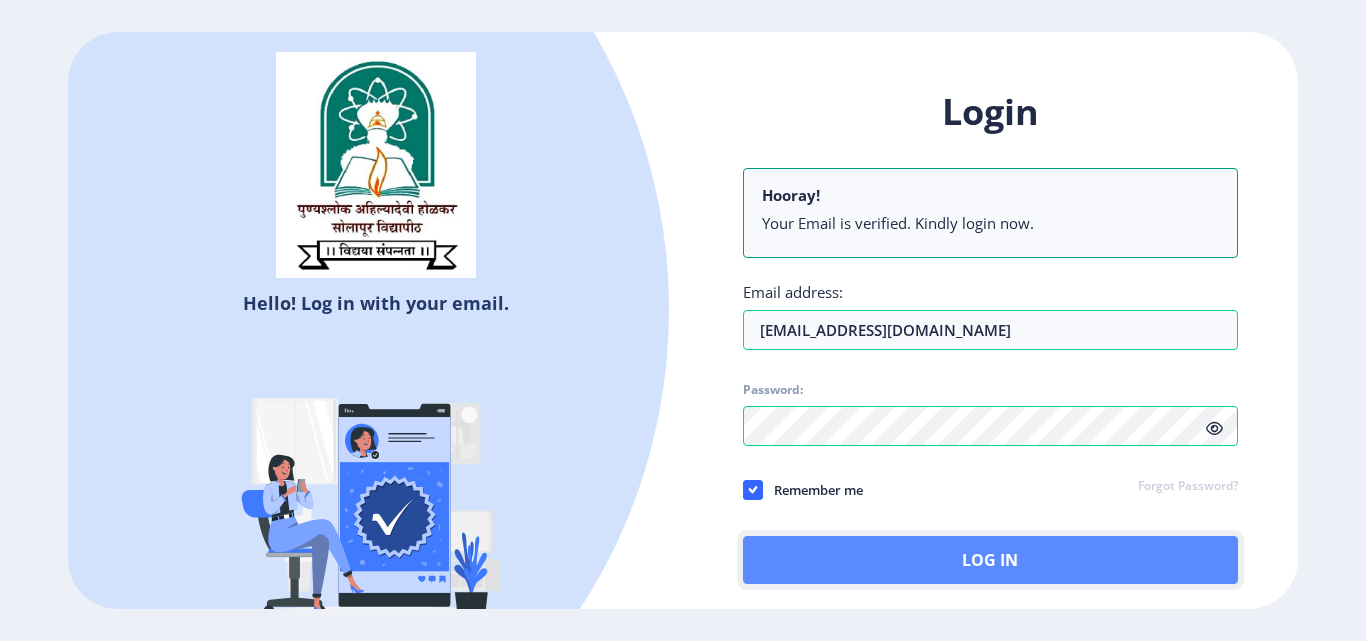 click on "Log In" 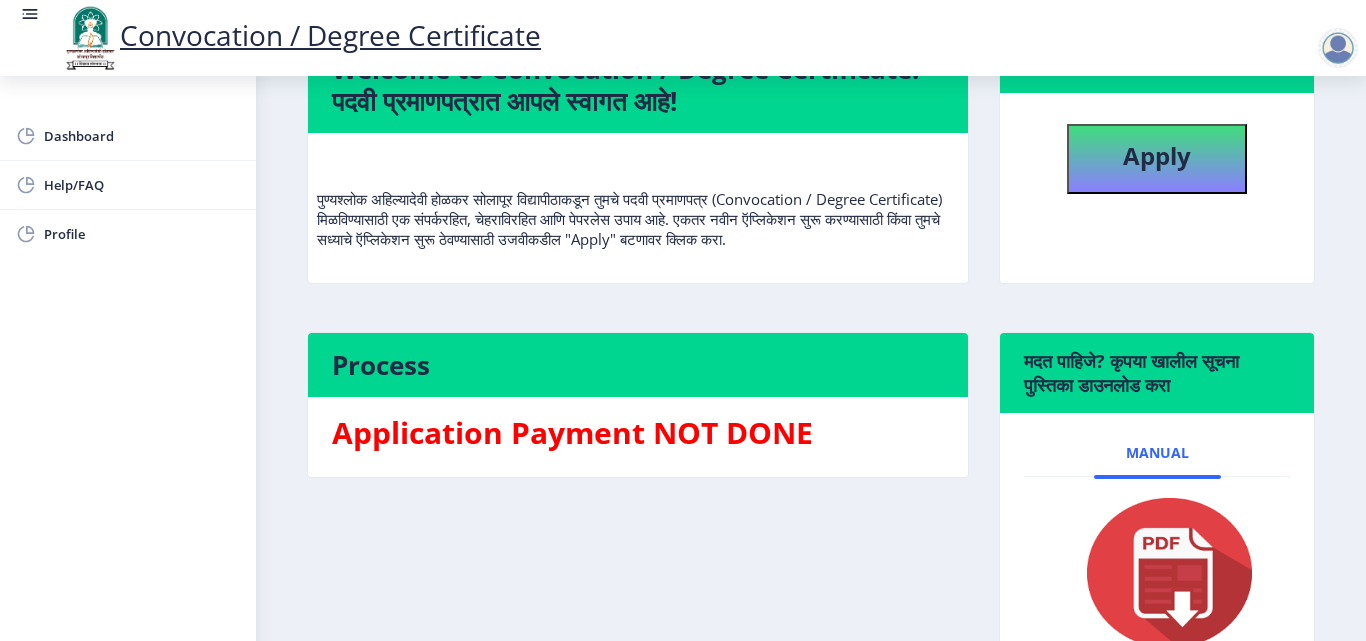 scroll, scrollTop: 0, scrollLeft: 0, axis: both 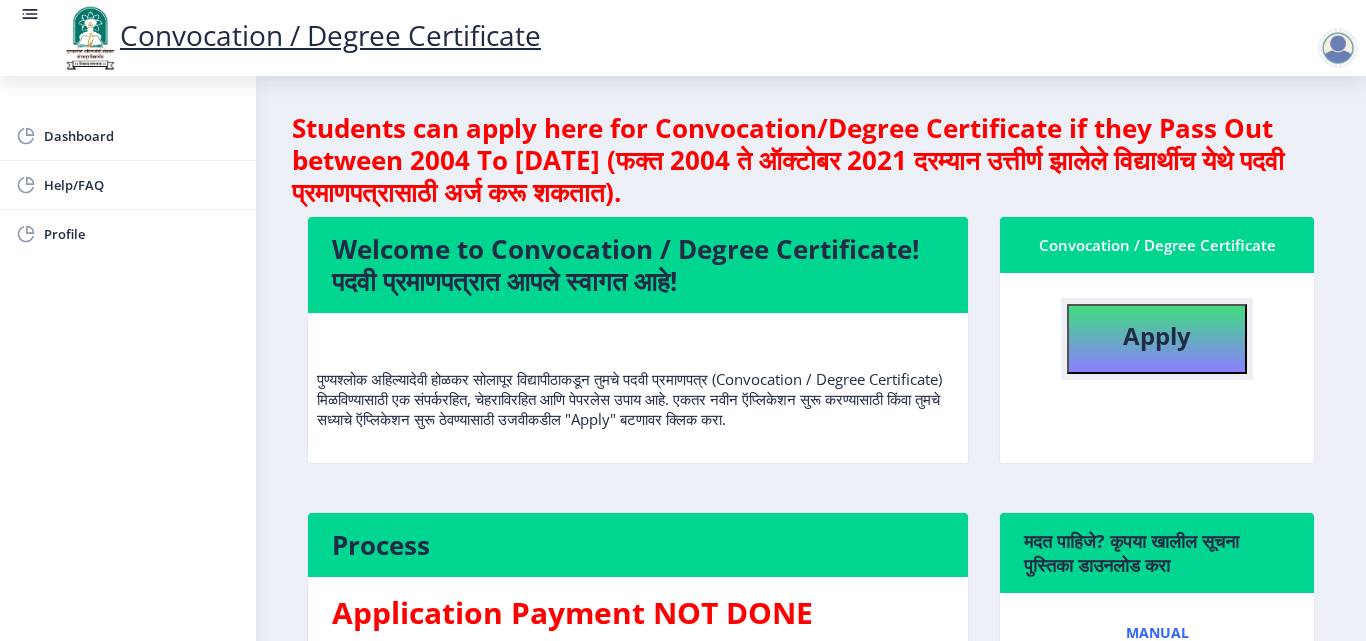 click on "Apply" 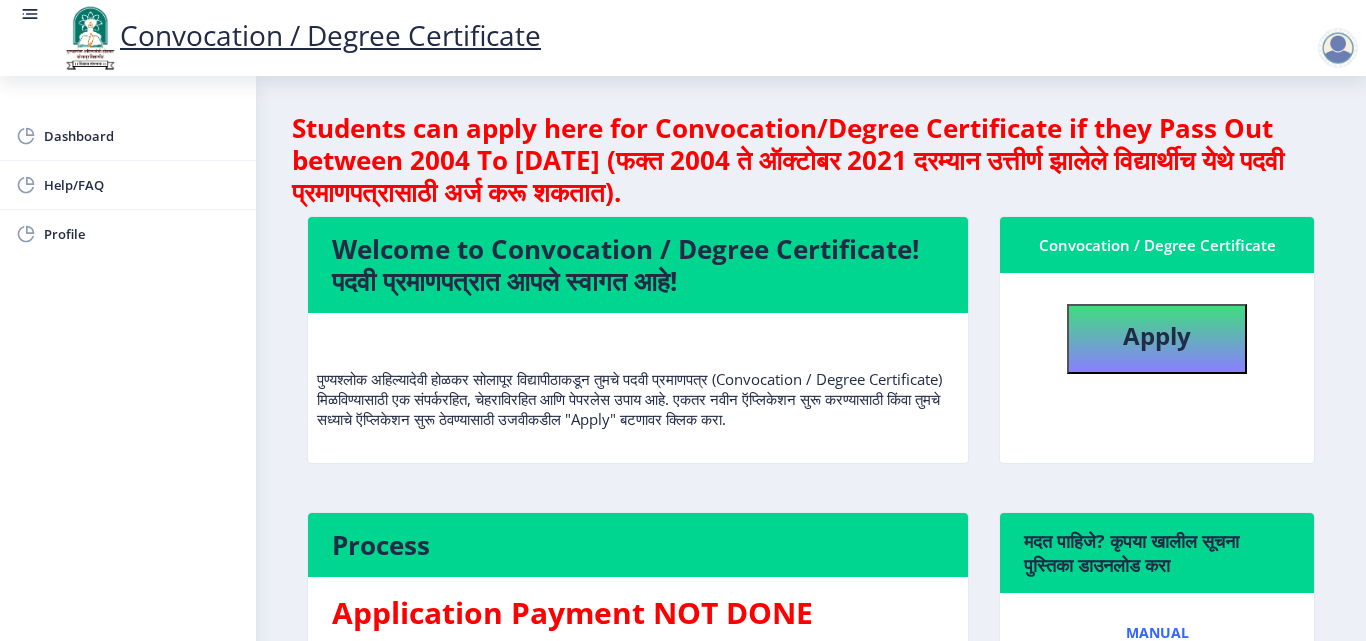 select 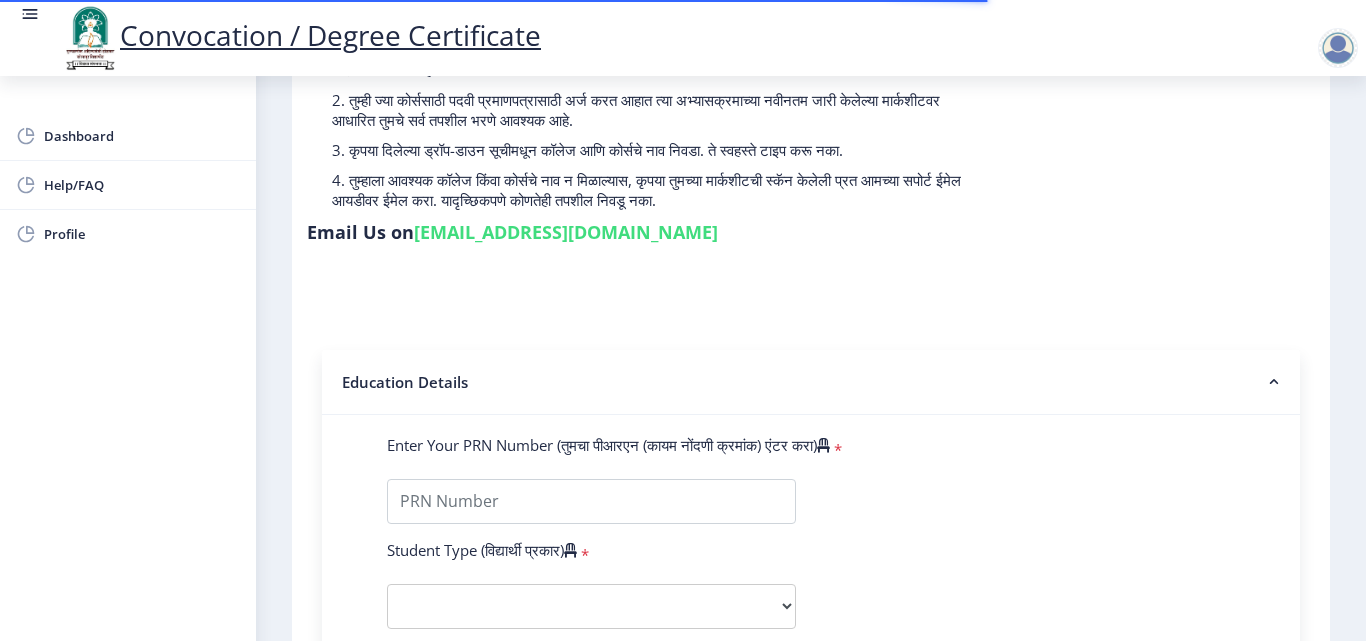 scroll, scrollTop: 300, scrollLeft: 0, axis: vertical 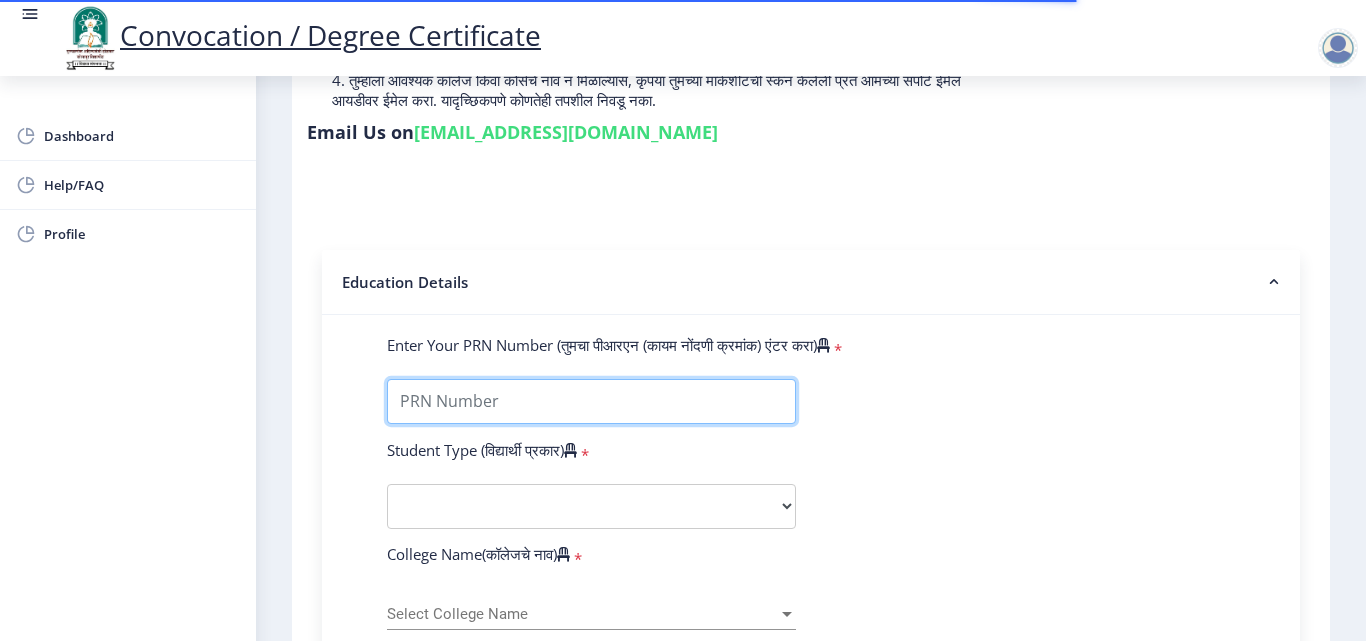 click on "Enter Your PRN Number (तुमचा पीआरएन (कायम नोंदणी क्रमांक) एंटर करा)" at bounding box center [591, 401] 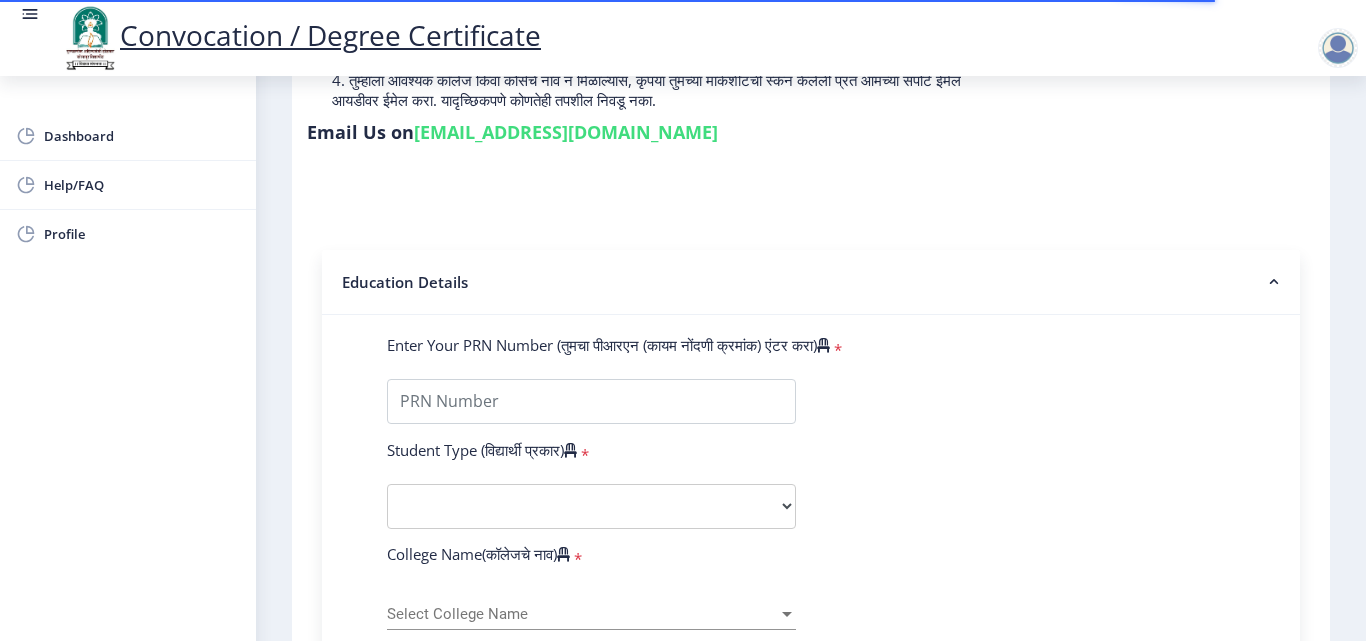 click on "Instructions (सूचना) 1. पदवी प्रमाणपत्रासाठी शैक्षणिक तपशील चरणावर, तुम्हाला तुमच्या अंतिम पदवी दीक्षांत प्रमाणपत्रासाठी तुमचे तपशील सबमिट करणे आवश्यक आहे.   2. तुम्ही ज्या कोर्ससाठी पदवी प्रमाणपत्रासाठी अर्ज करत आहात त्या अभ्यासक्रमाच्या नवीनतम जारी केलेल्या मार्कशीटवर आधारित तुमचे सर्व तपशील भरणे आवश्यक आहे.  Email Us on   [EMAIL_ADDRESS][DOMAIN_NAME] Education Details   Enter Your PRN Number (तुमचा पीआरएन (कायम नोंदणी क्रमांक) एंटर करा)   * * Regular * *" 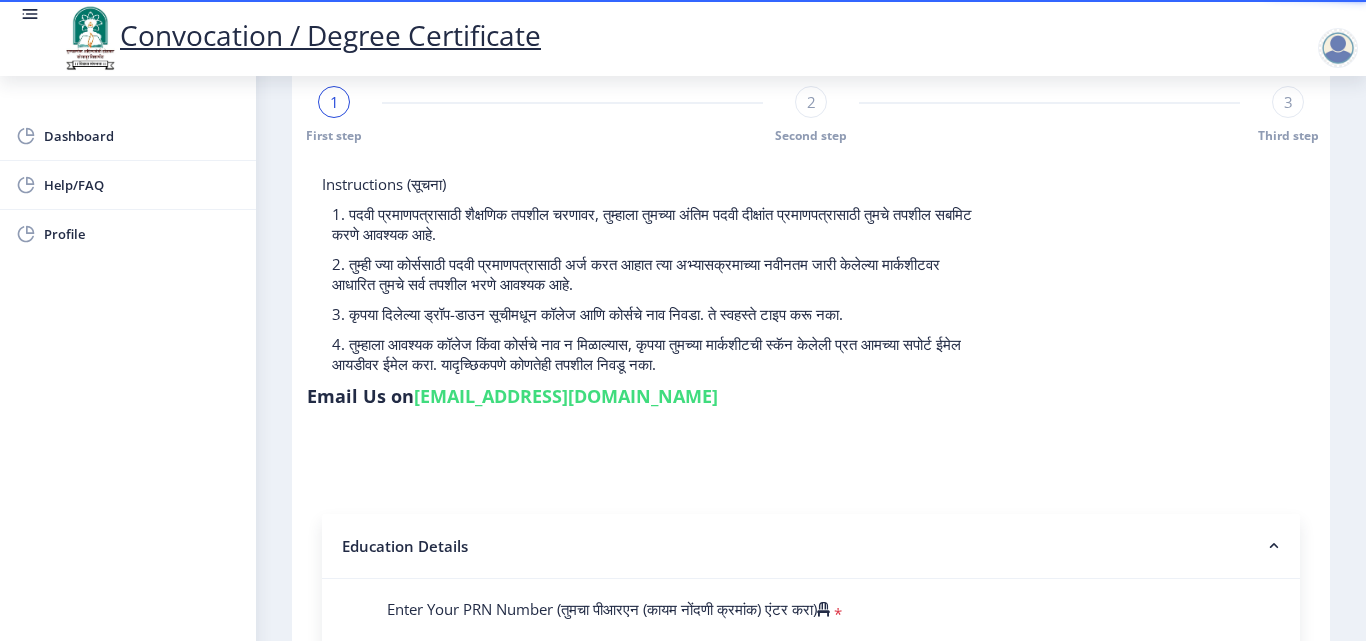 scroll, scrollTop: 100, scrollLeft: 0, axis: vertical 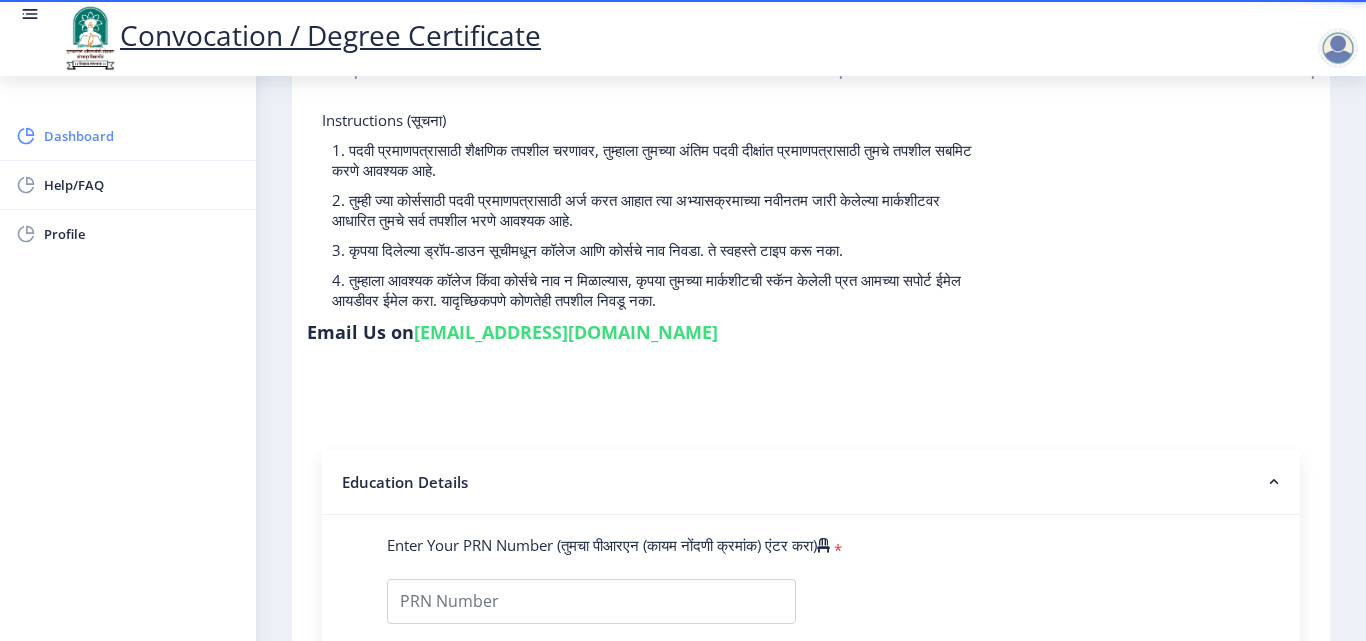 click on "Dashboard" 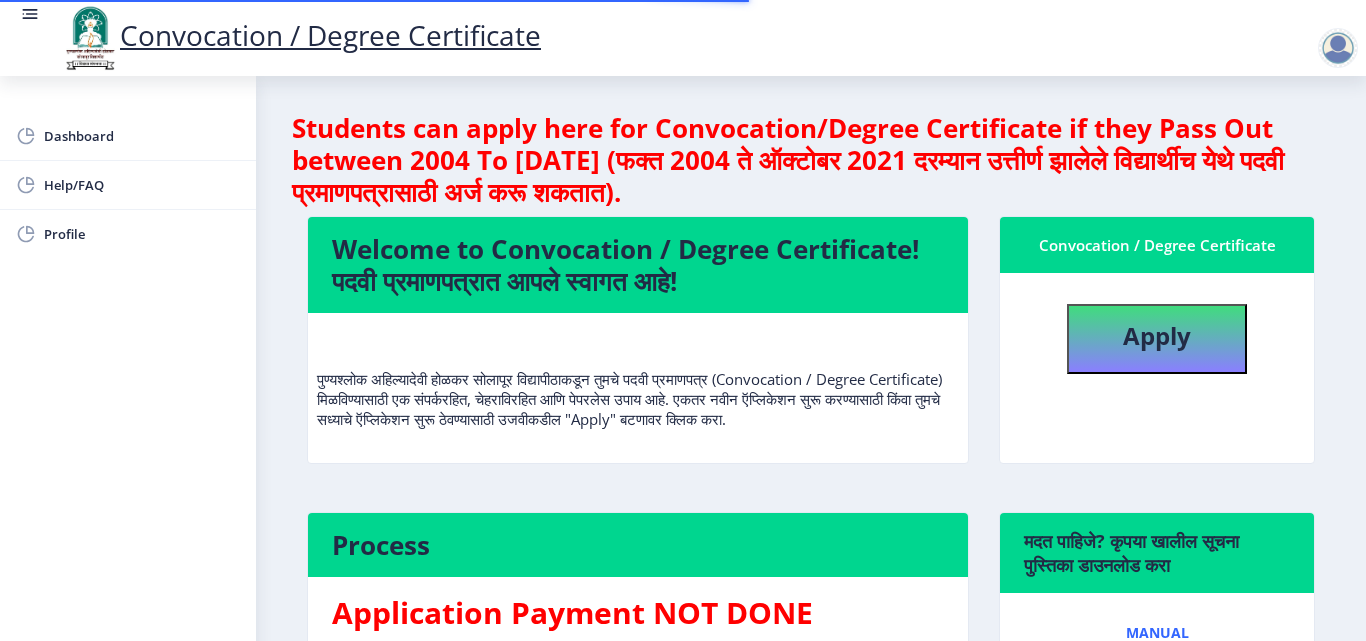 scroll, scrollTop: 100, scrollLeft: 0, axis: vertical 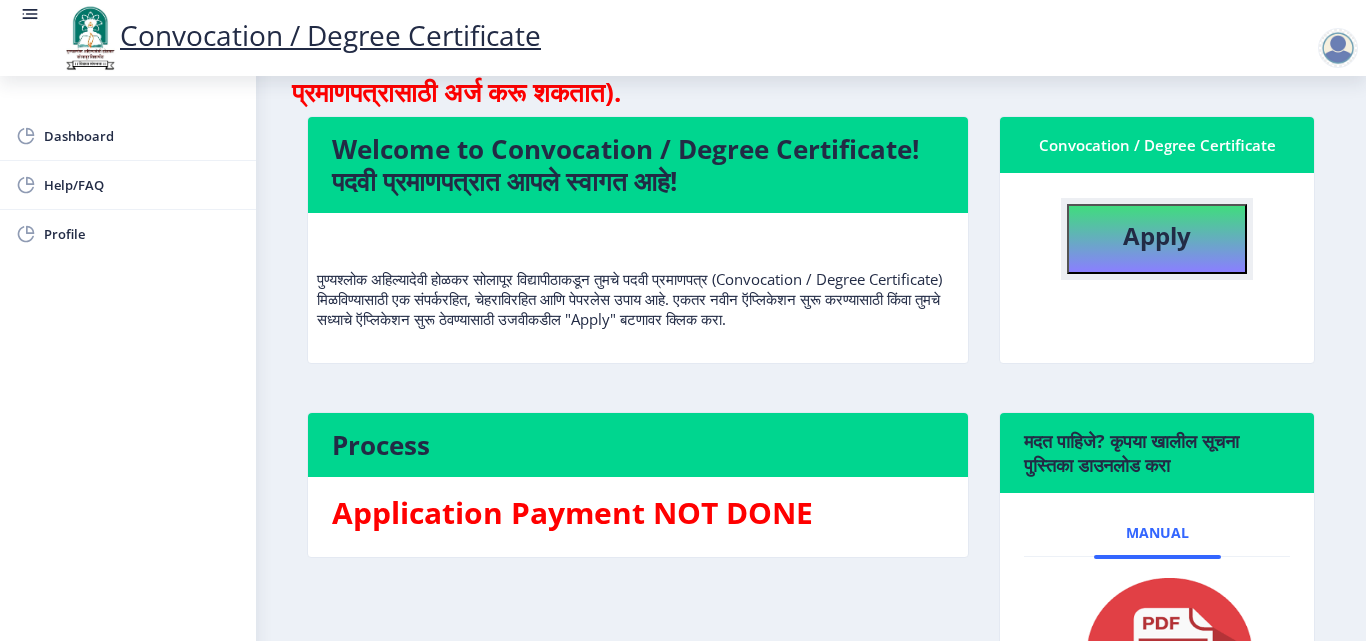 click on "Apply" 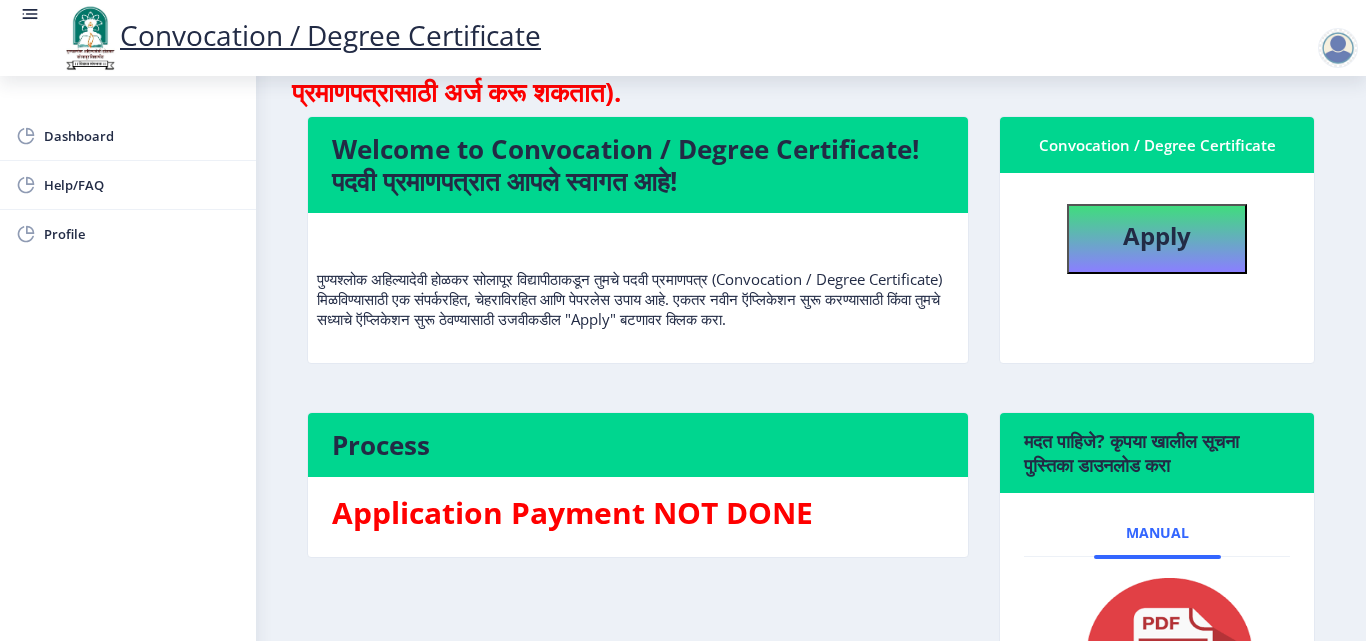 select 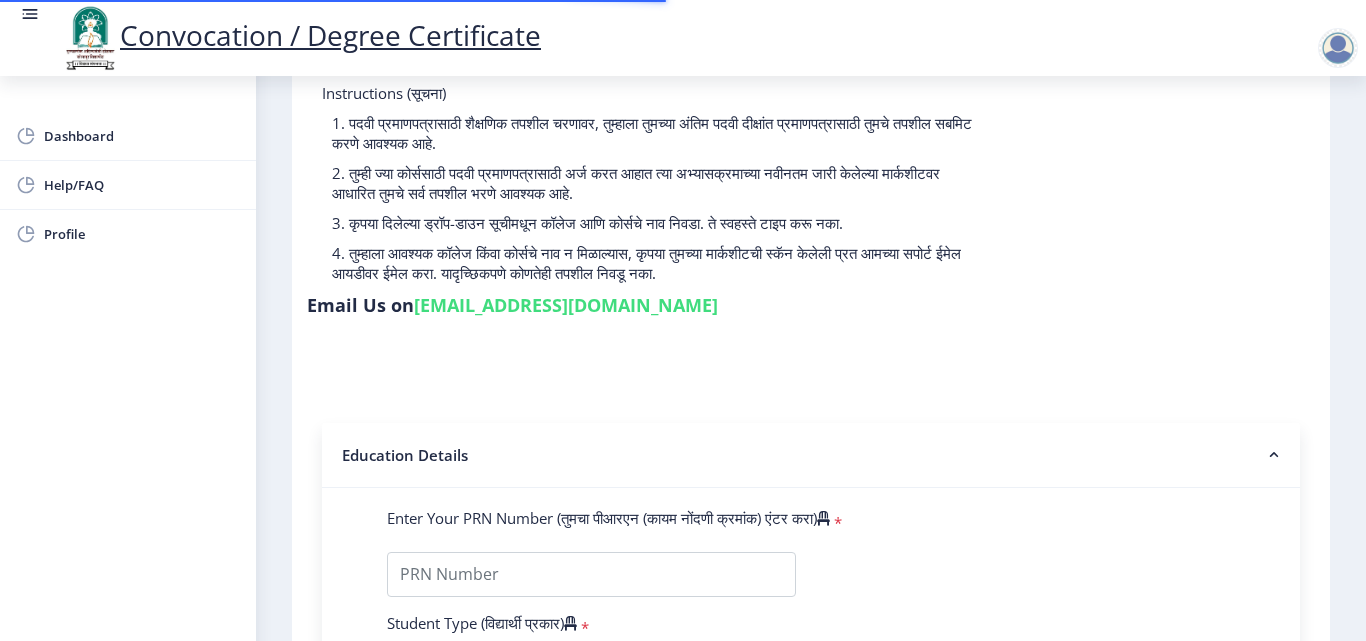 scroll, scrollTop: 200, scrollLeft: 0, axis: vertical 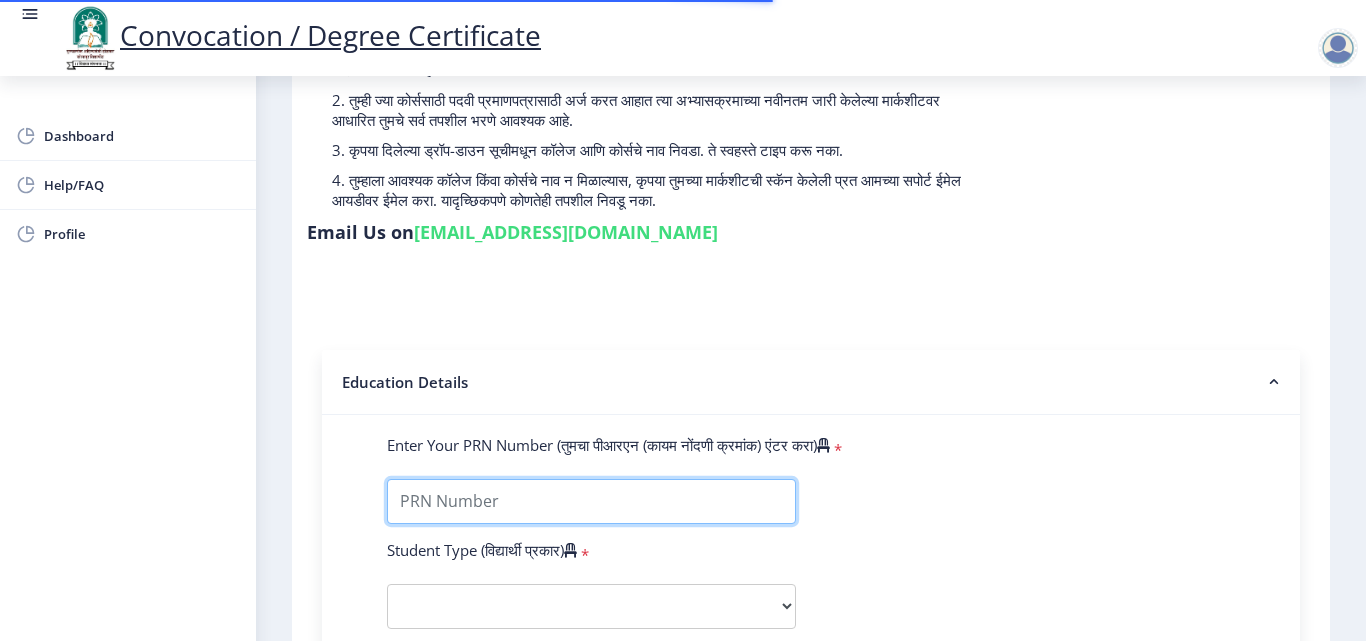 click on "Enter Your PRN Number (तुमचा पीआरएन (कायम नोंदणी क्रमांक) एंटर करा)" at bounding box center (591, 501) 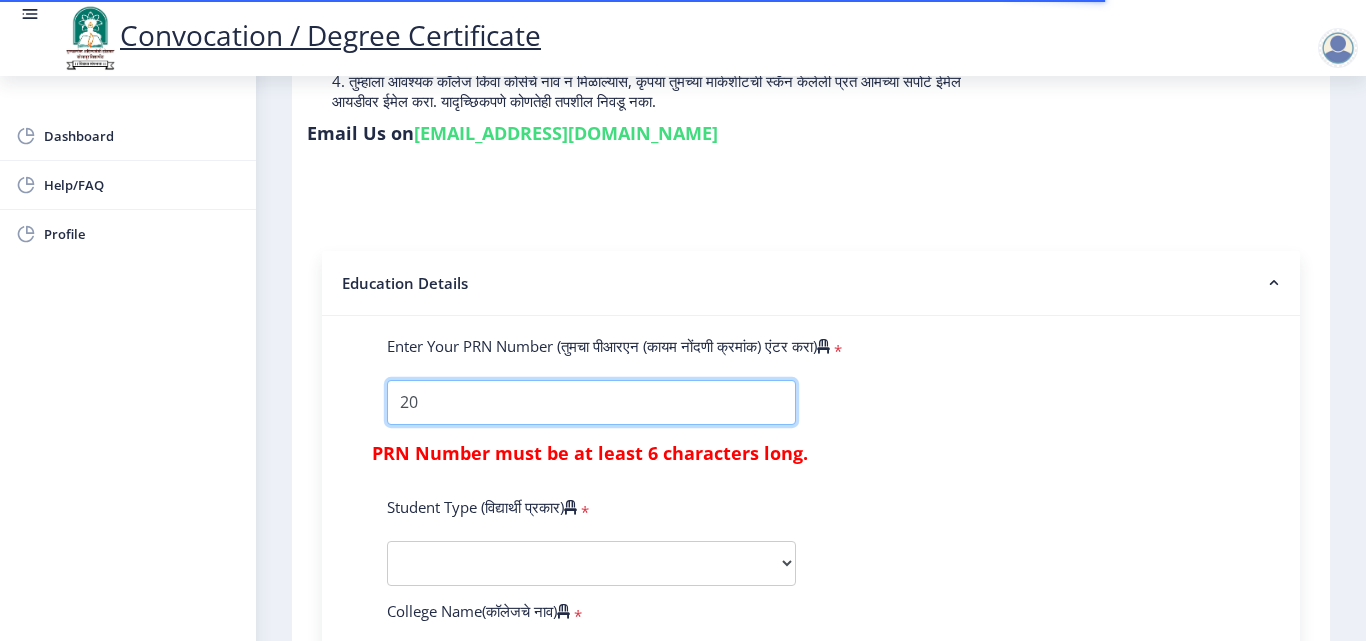 scroll, scrollTop: 300, scrollLeft: 0, axis: vertical 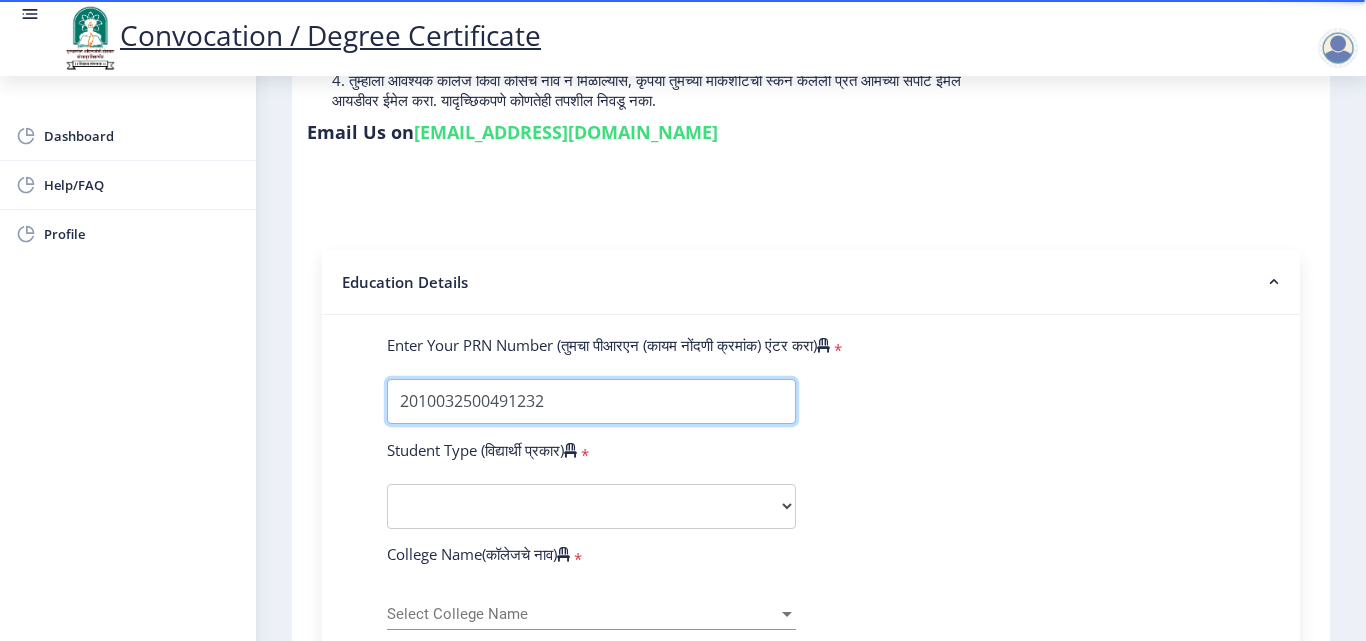 type on "2010032500491232" 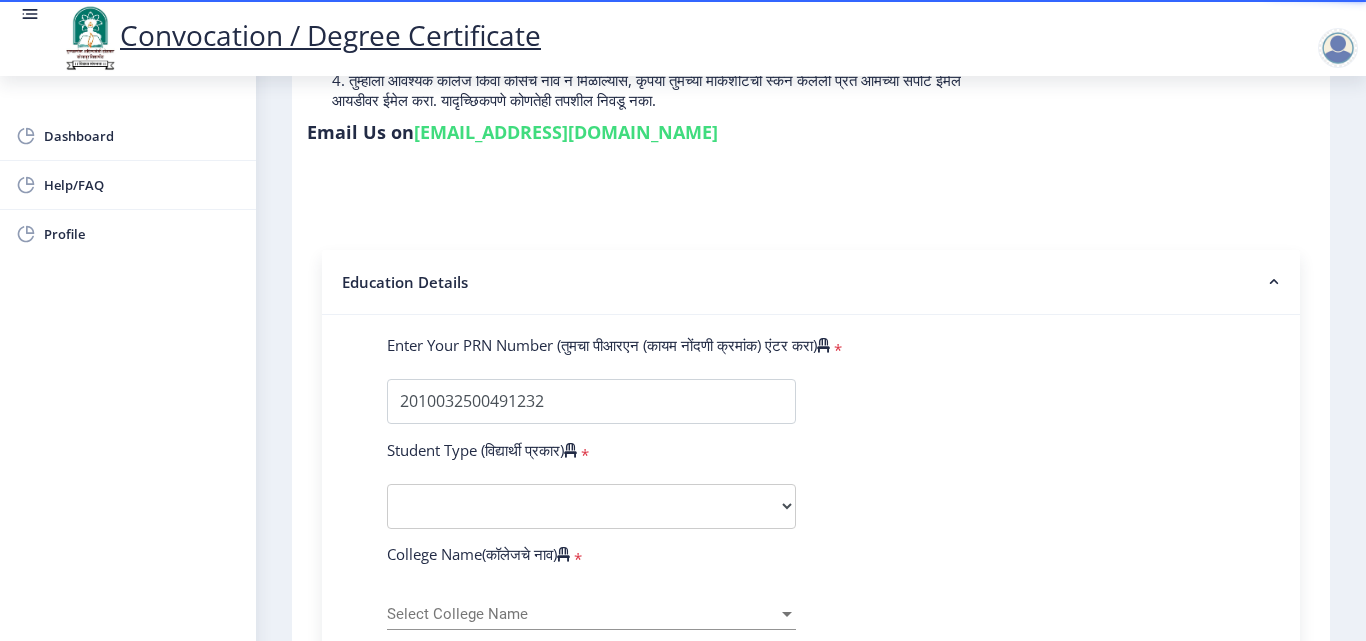 click on "Enter Your PRN Number (तुमचा पीआरएन (कायम नोंदणी क्रमांक) एंटर करा)   * Student Type (विद्यार्थी प्रकार)    * Select Student Type Regular External College Name(कॉलेजचे नाव)   * Select College Name Select College Name Course Name(अभ्यासक्रमाचे नाव)   * Select Course Name Select Course Name Enter passing Year(उत्तीर्ण वर्ष प्रविष्ट करा)   *  2025   2024   2023   2022   2021   2020   2019   2018   2017   2016   2015   2014   2013   2012   2011   2010   2009   2008   2007   2006   2005   2004   2003   2002   2001   2000   1999   1998   1997   1996   1995   1994   1993   1992   1991   1990   1989   1988   1987   1986   1985   1984   1983   1982   1981   1980   1979   1978   1977   1976  Enter Passing Month(उत्तीर्ण महिना प्रविष्ट करा)   * Enter Passing Month" 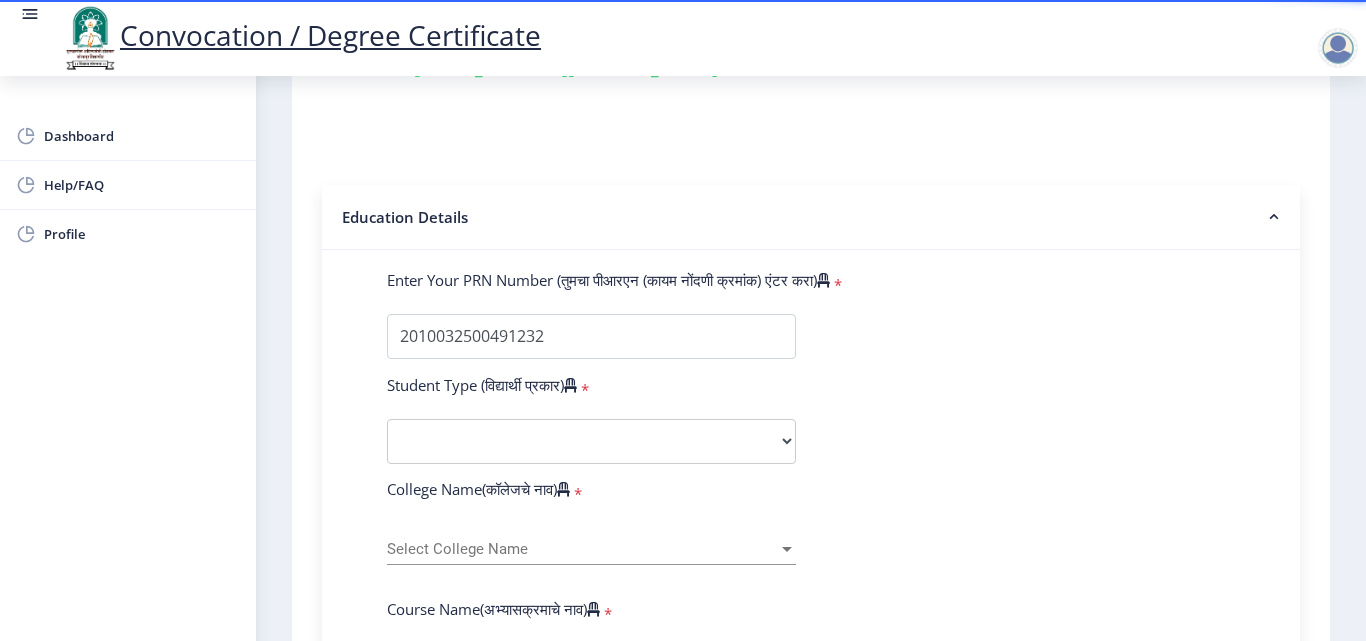 scroll, scrollTop: 400, scrollLeft: 0, axis: vertical 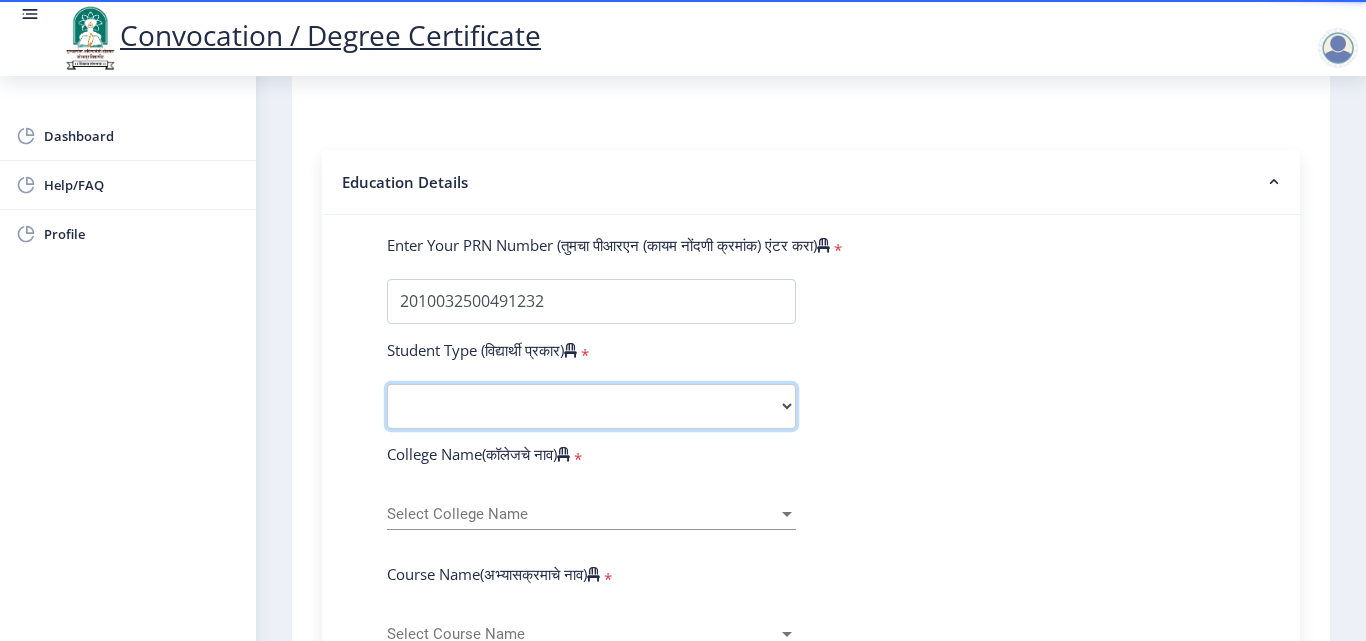 click on "Select Student Type Regular External" at bounding box center [591, 406] 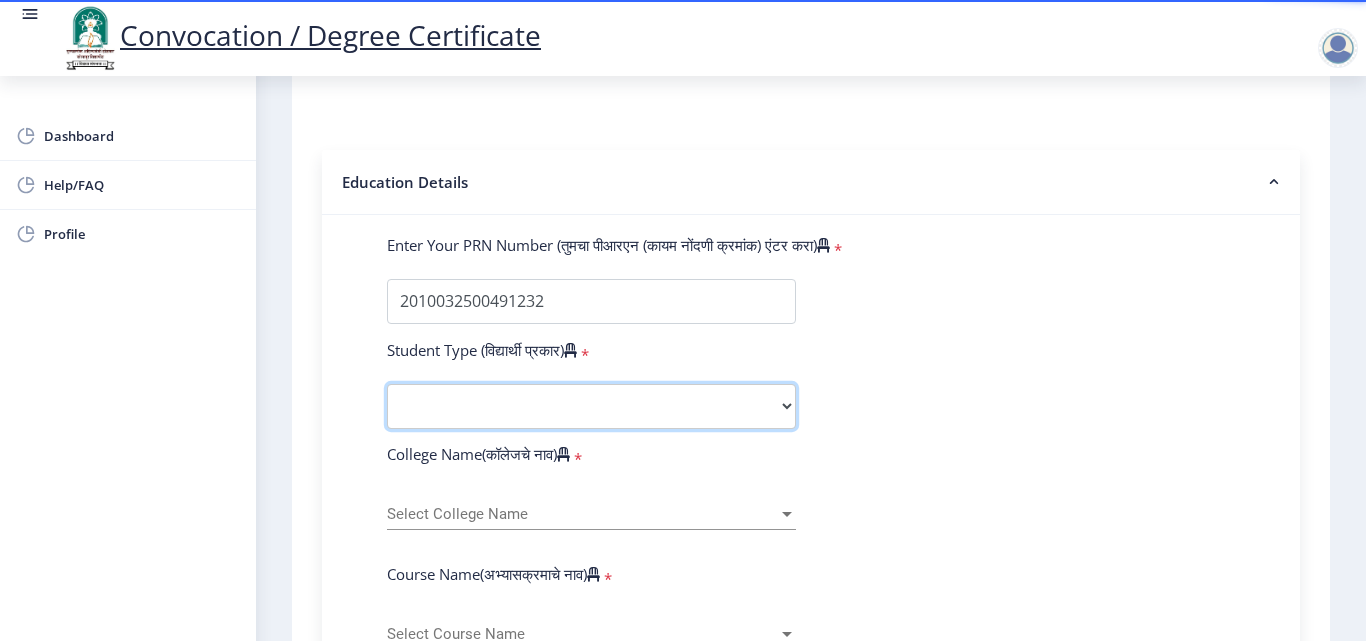 select on "Regular" 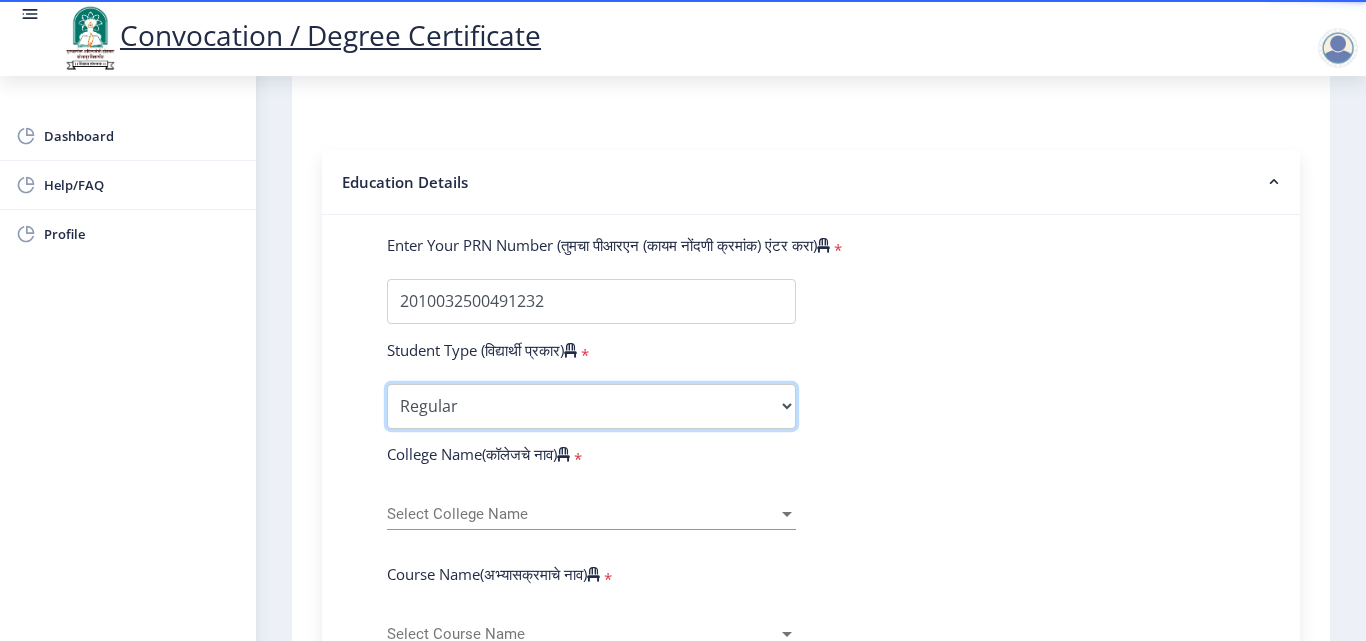 click on "Select Student Type Regular External" at bounding box center [591, 406] 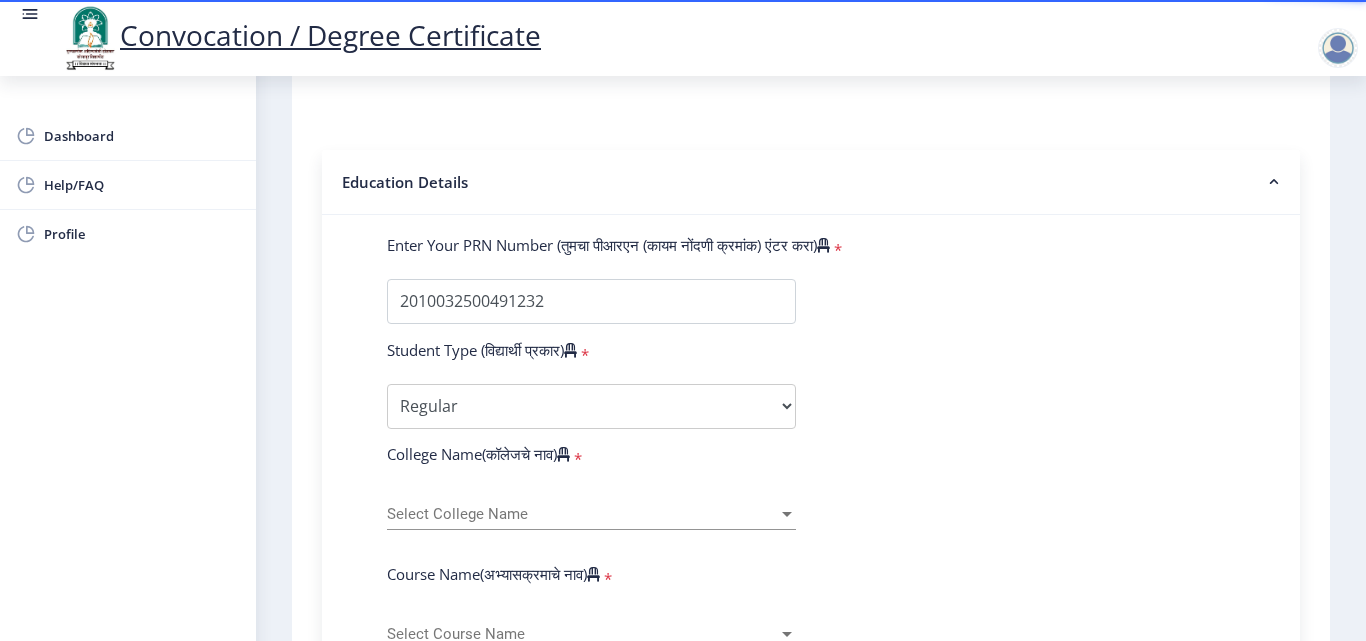 click on "Select College Name" at bounding box center (582, 514) 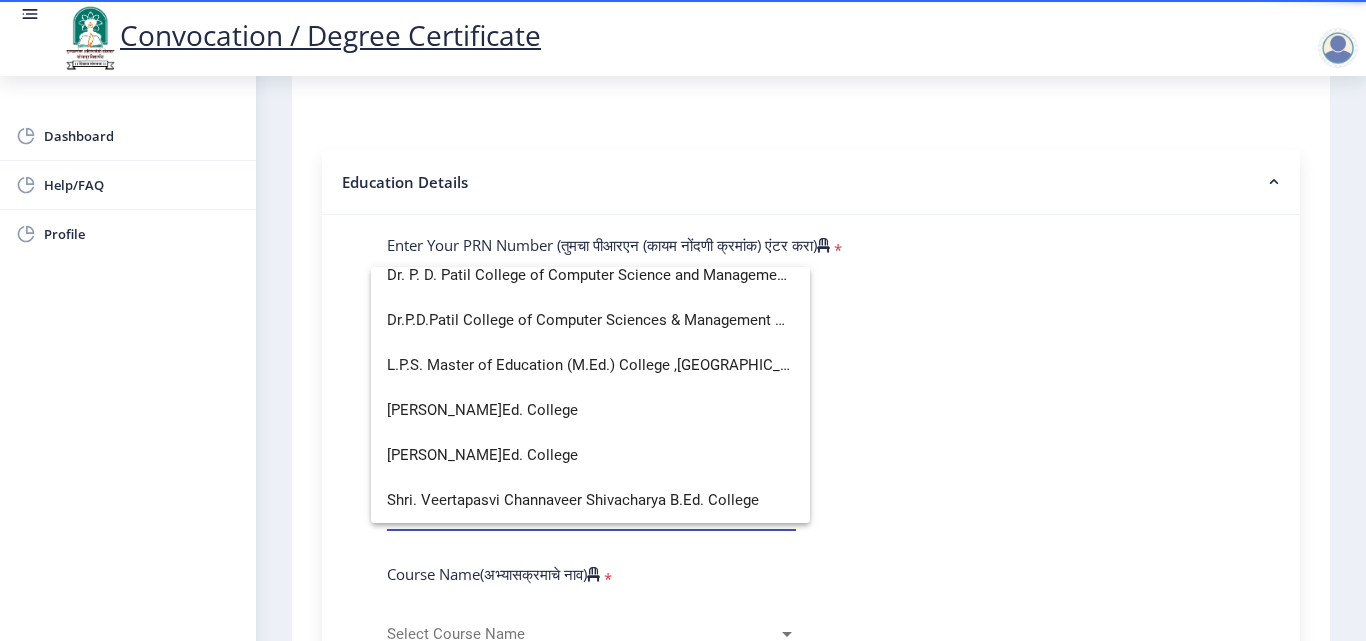 scroll, scrollTop: 0, scrollLeft: 0, axis: both 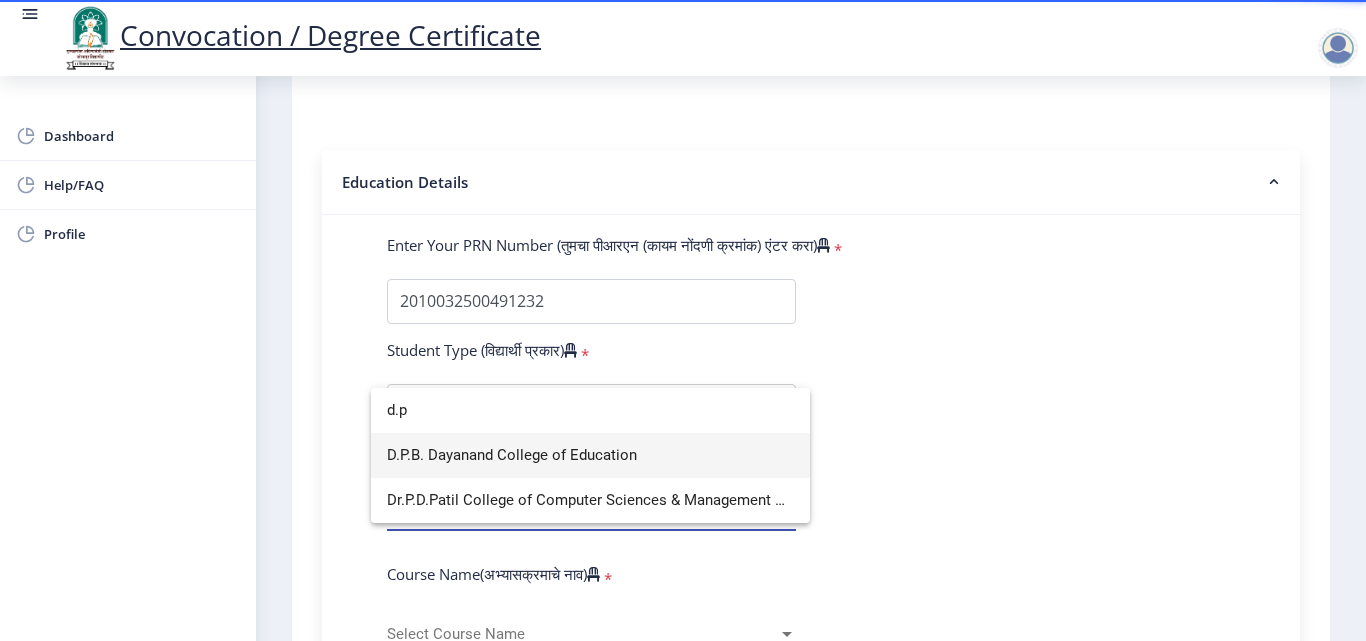 type on "d.p" 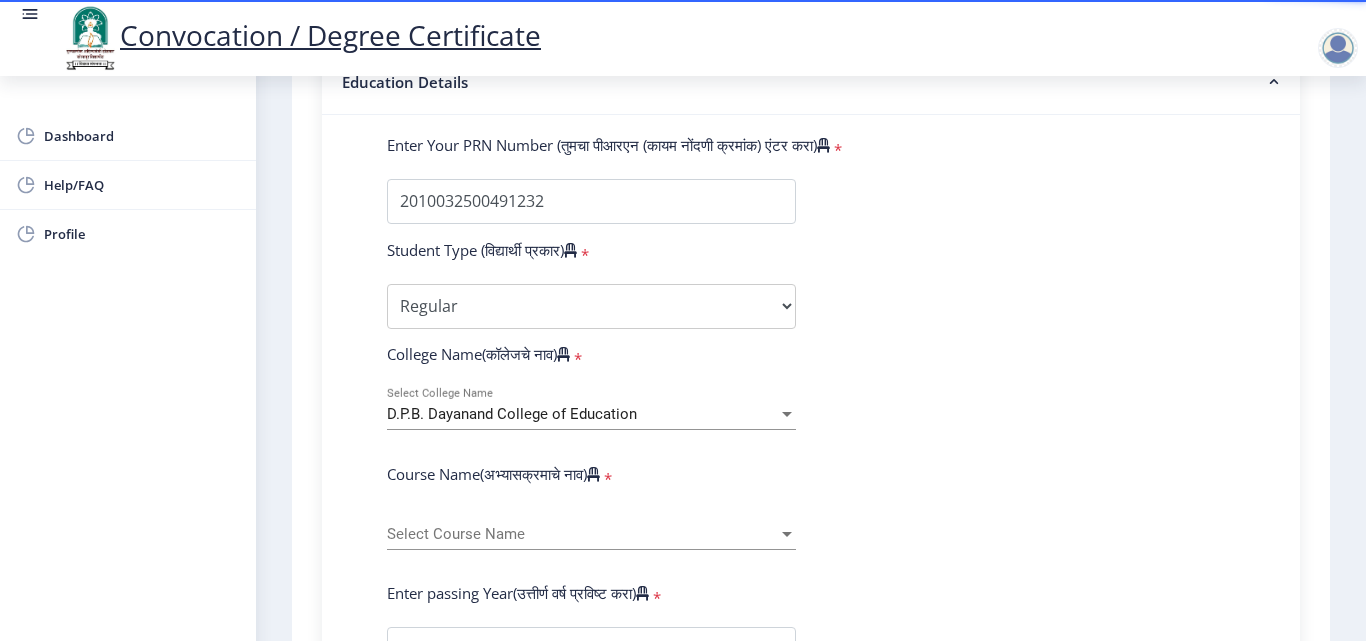 scroll, scrollTop: 600, scrollLeft: 0, axis: vertical 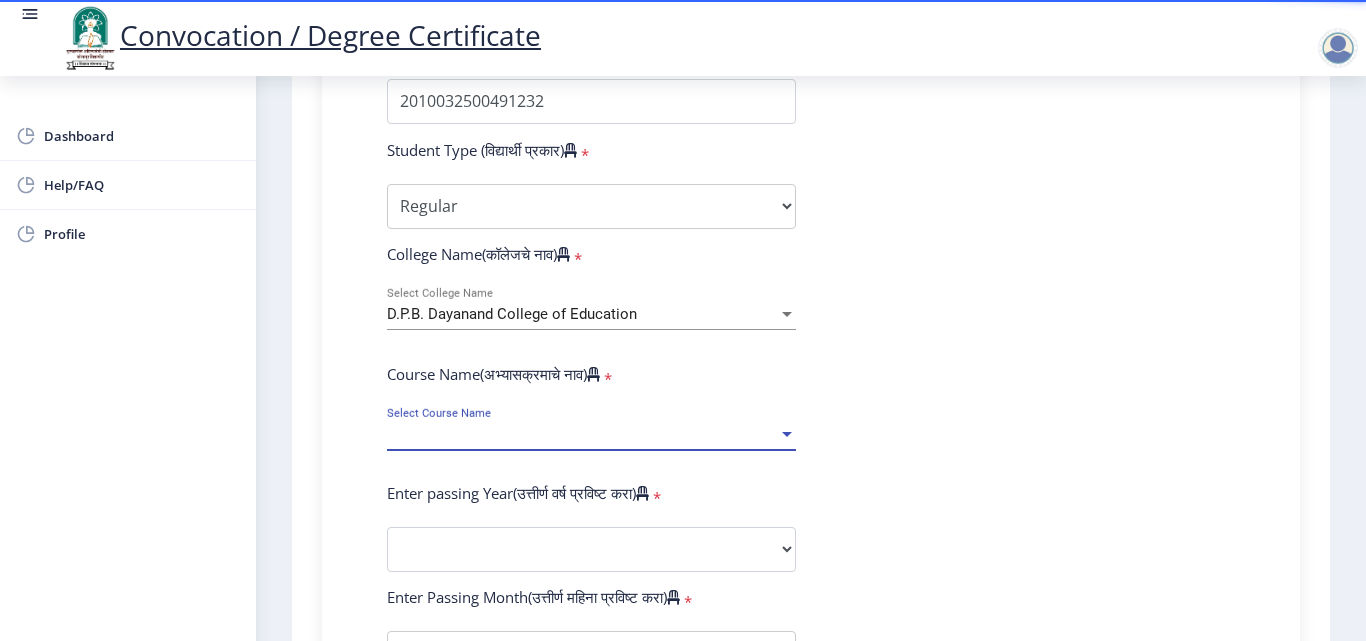 click on "Select Course Name" at bounding box center (582, 434) 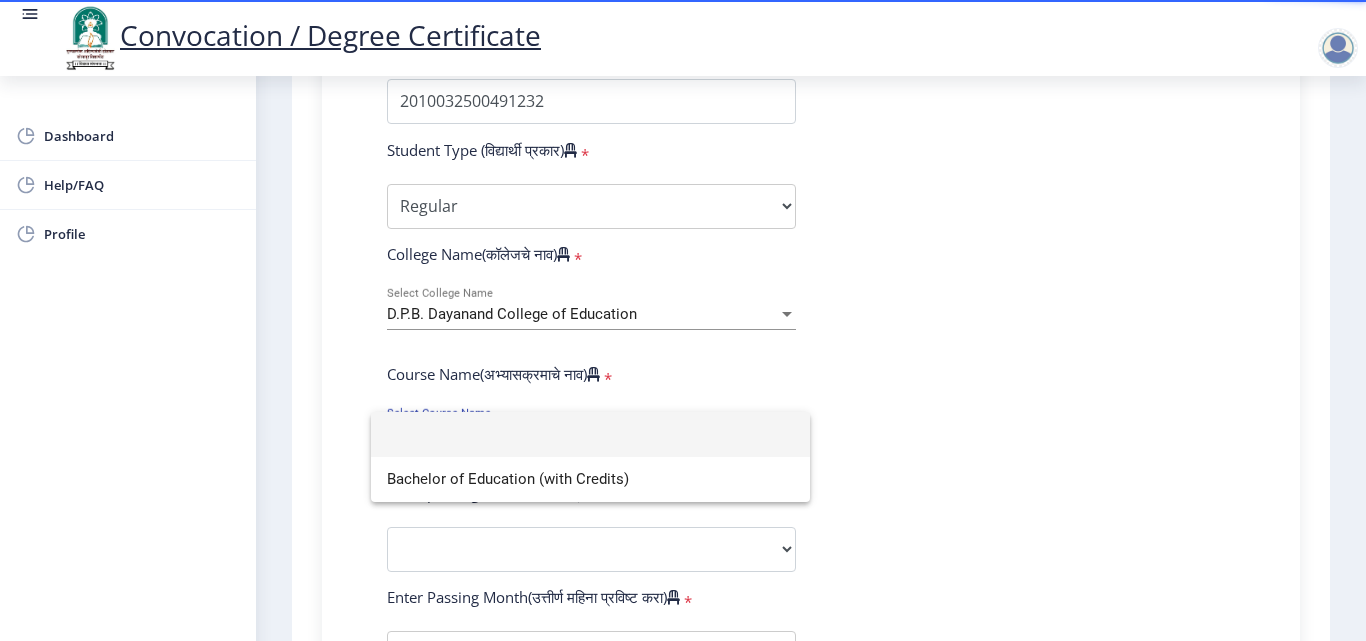 click 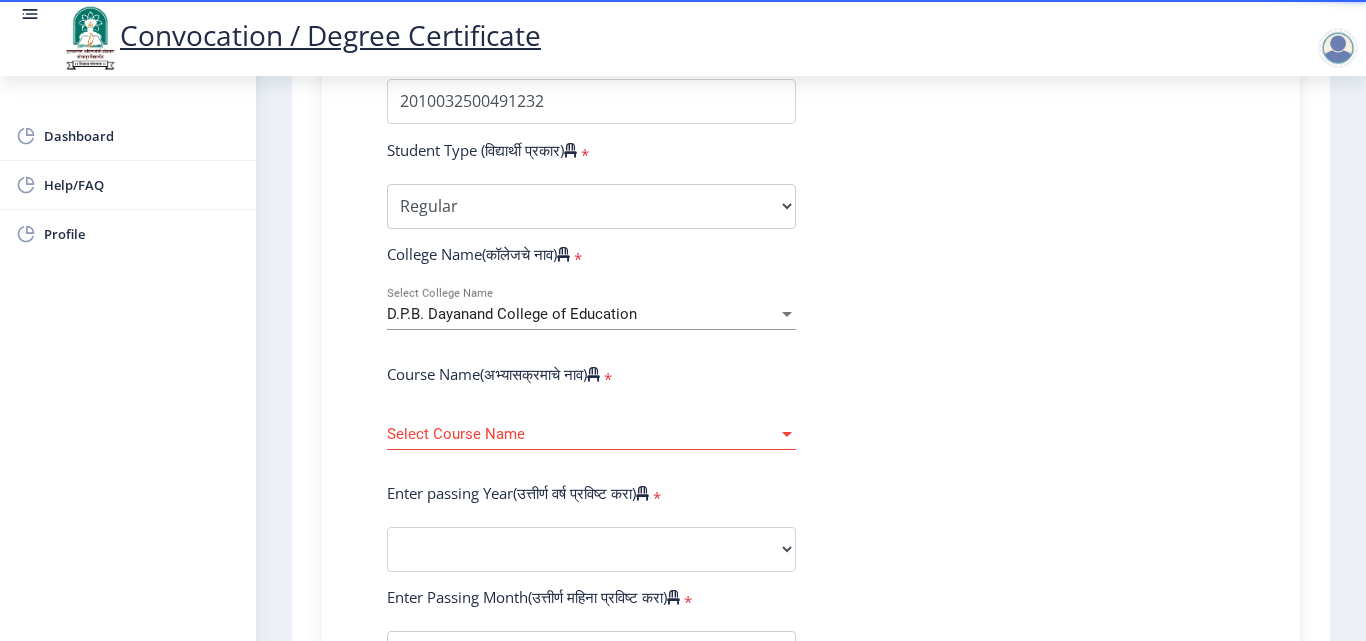 click at bounding box center (787, 434) 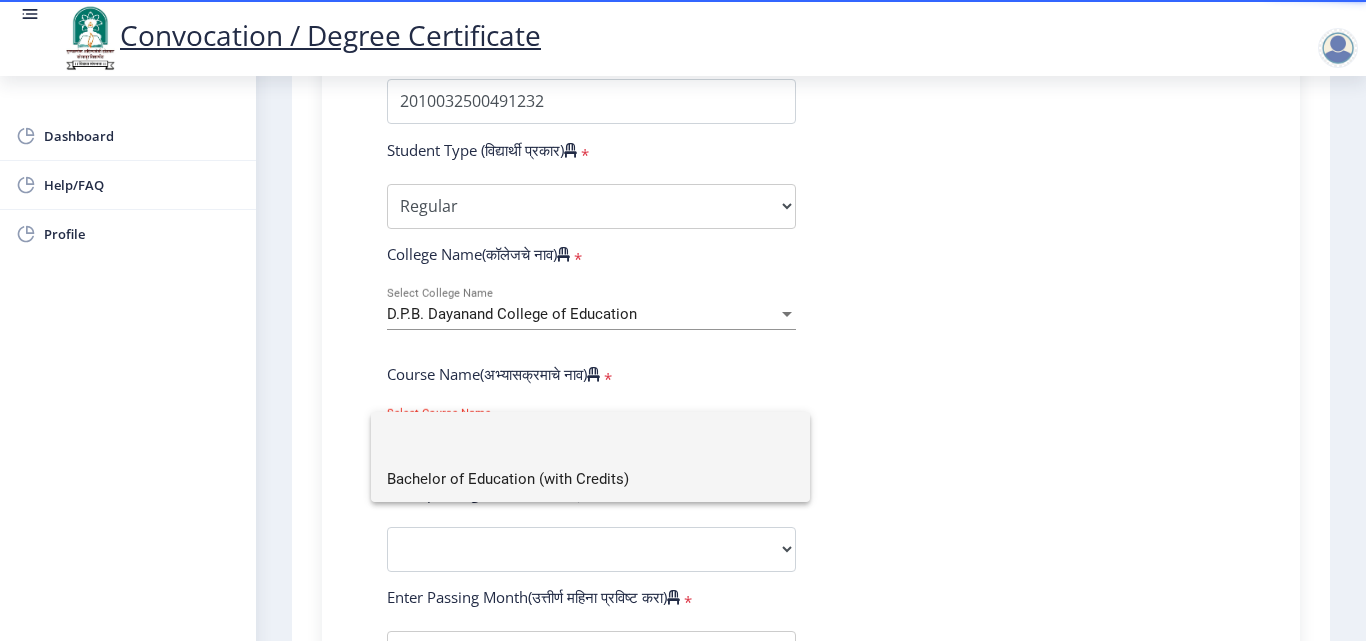 click on "Bachelor of Education (with Credits)" at bounding box center (590, 479) 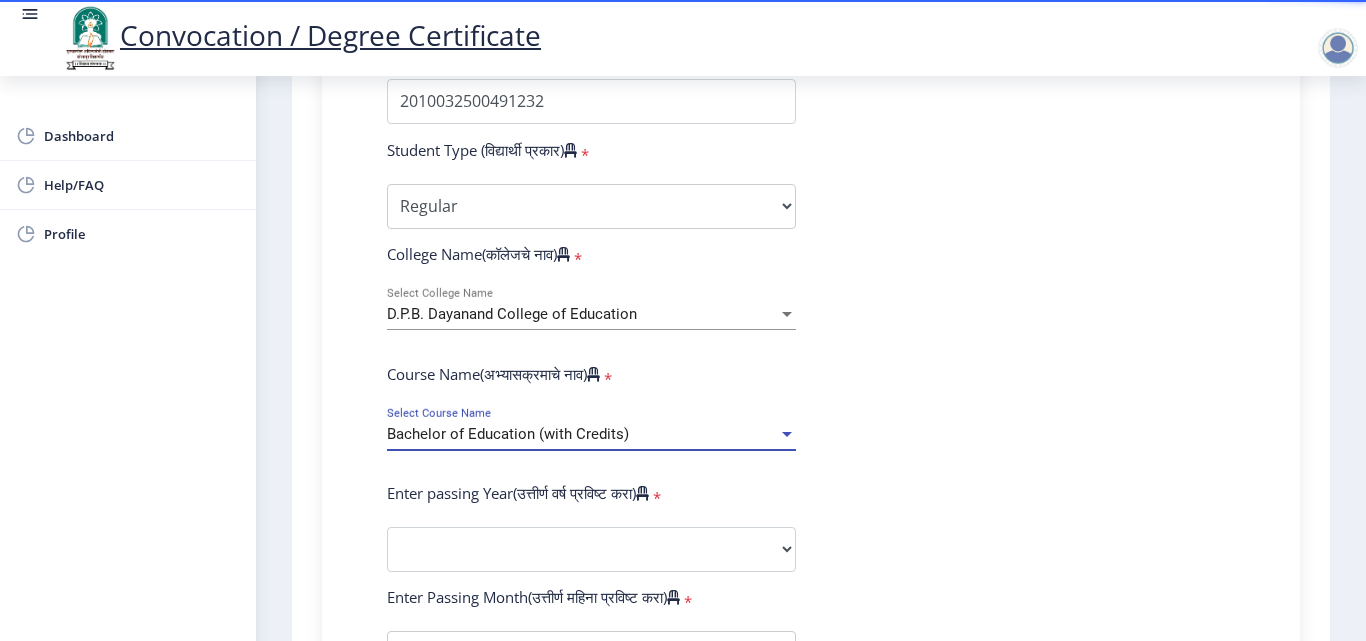click at bounding box center (787, 434) 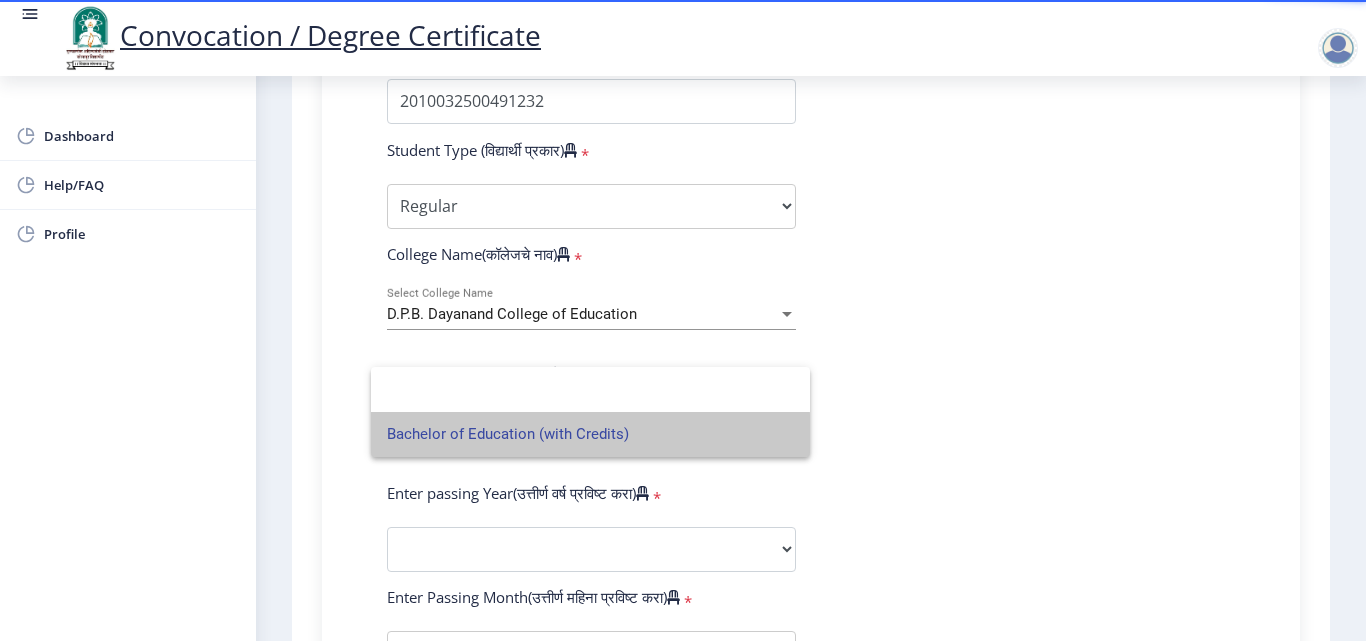 click on "Bachelor of Education (with Credits)" at bounding box center [590, 434] 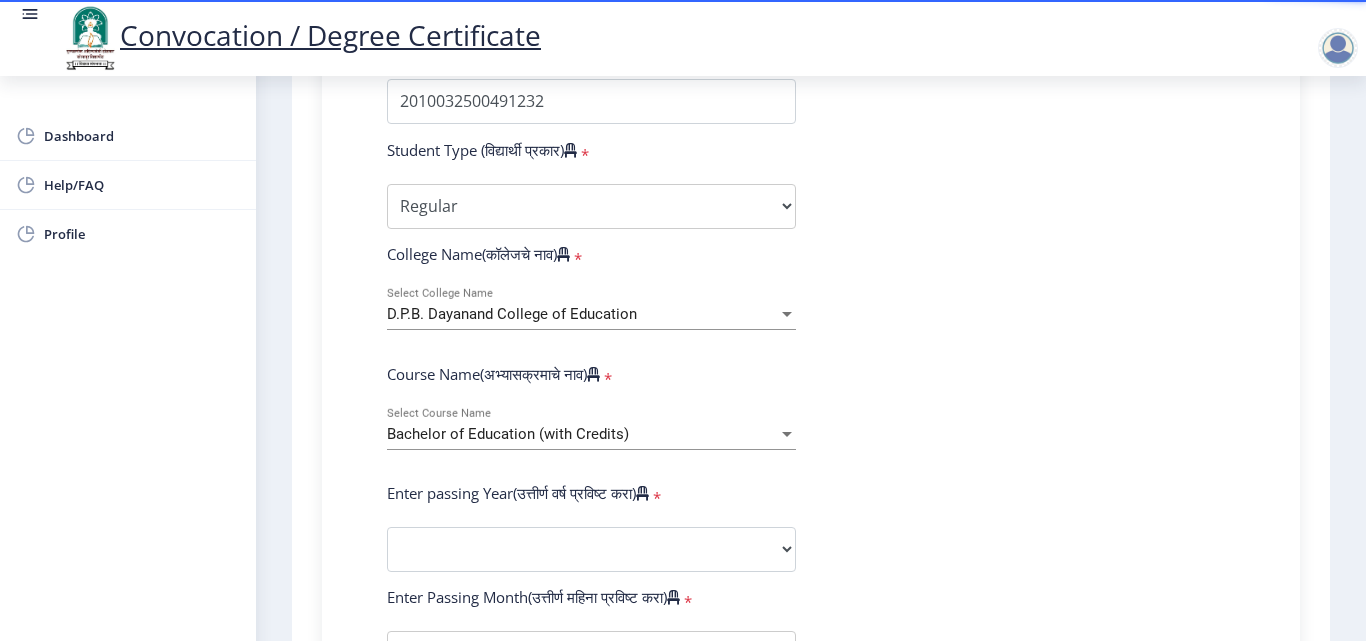 click on "Bachelor of Education (with Credits)" at bounding box center (582, 434) 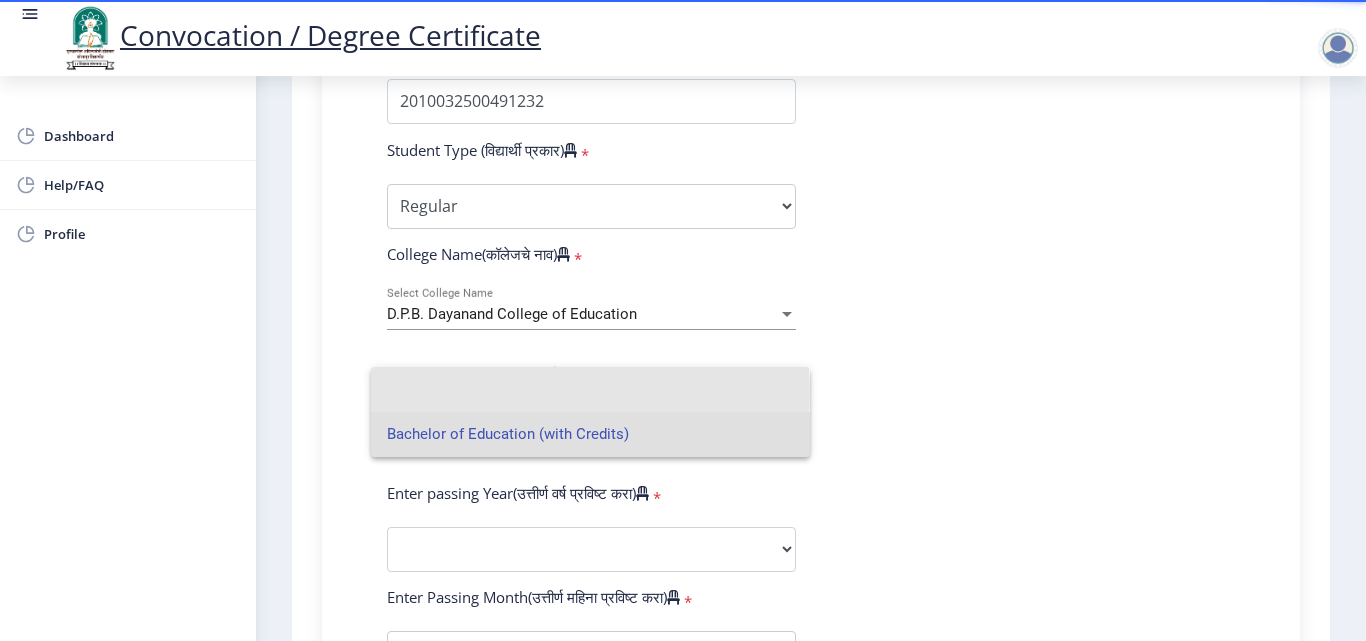 click at bounding box center [590, 389] 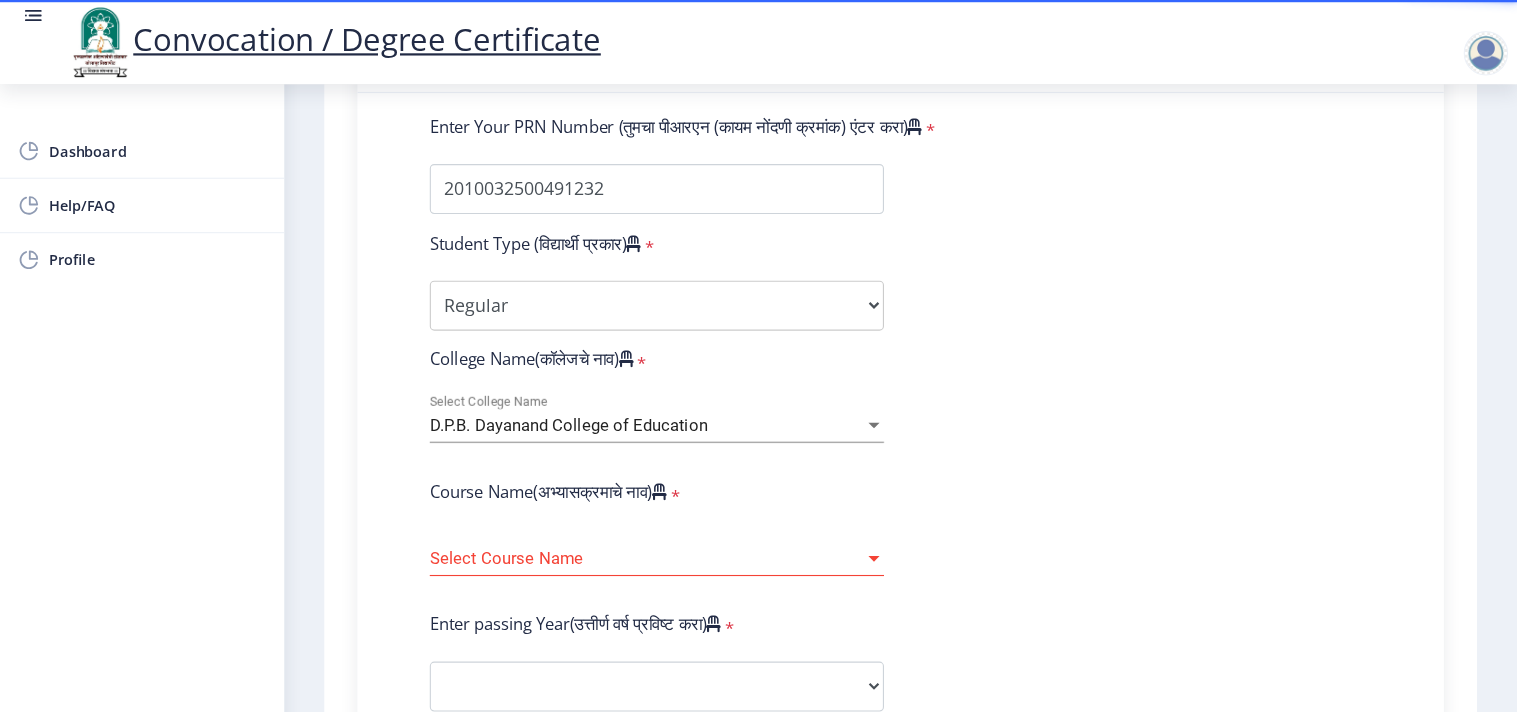 scroll, scrollTop: 500, scrollLeft: 0, axis: vertical 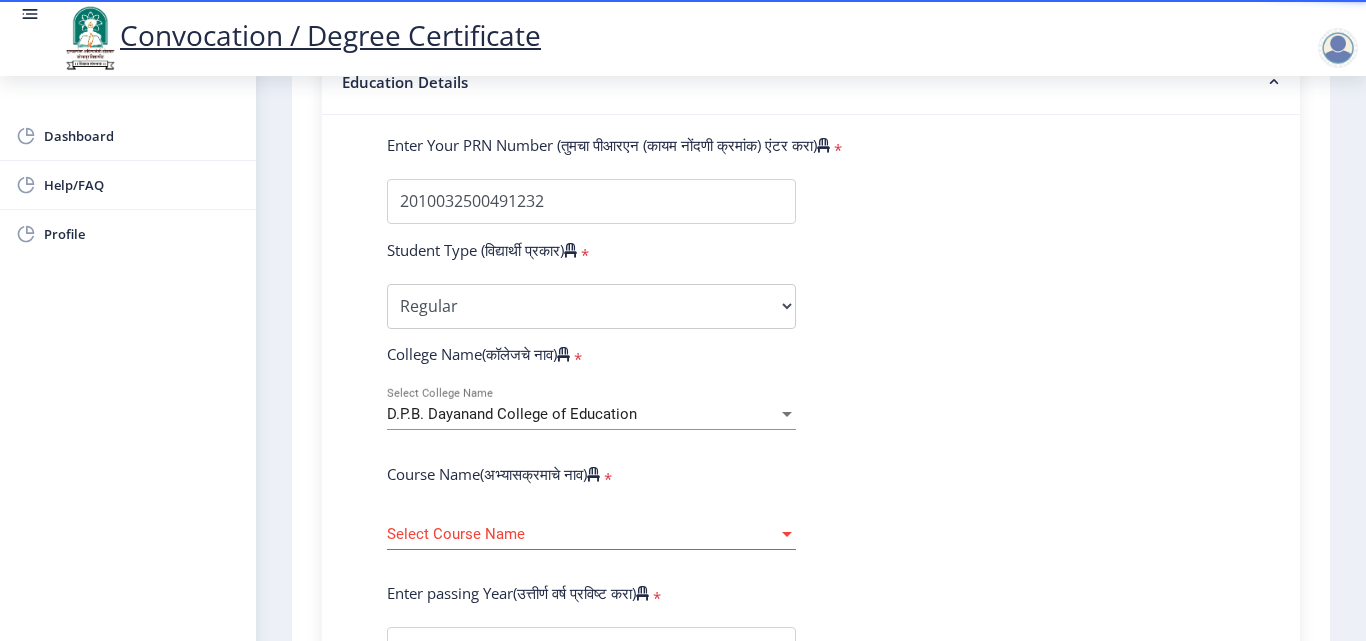 click on "D.P.B. Dayanand College of Education" at bounding box center (582, 414) 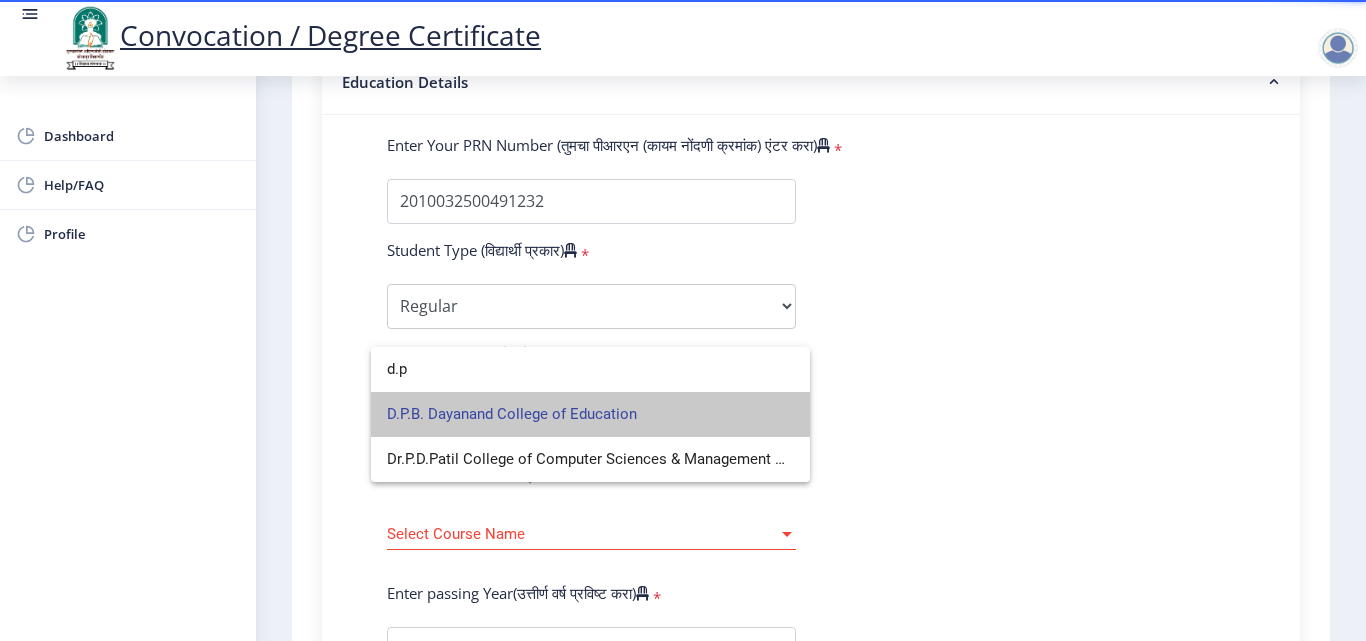 click on "D.P.B. Dayanand College of Education" at bounding box center [590, 414] 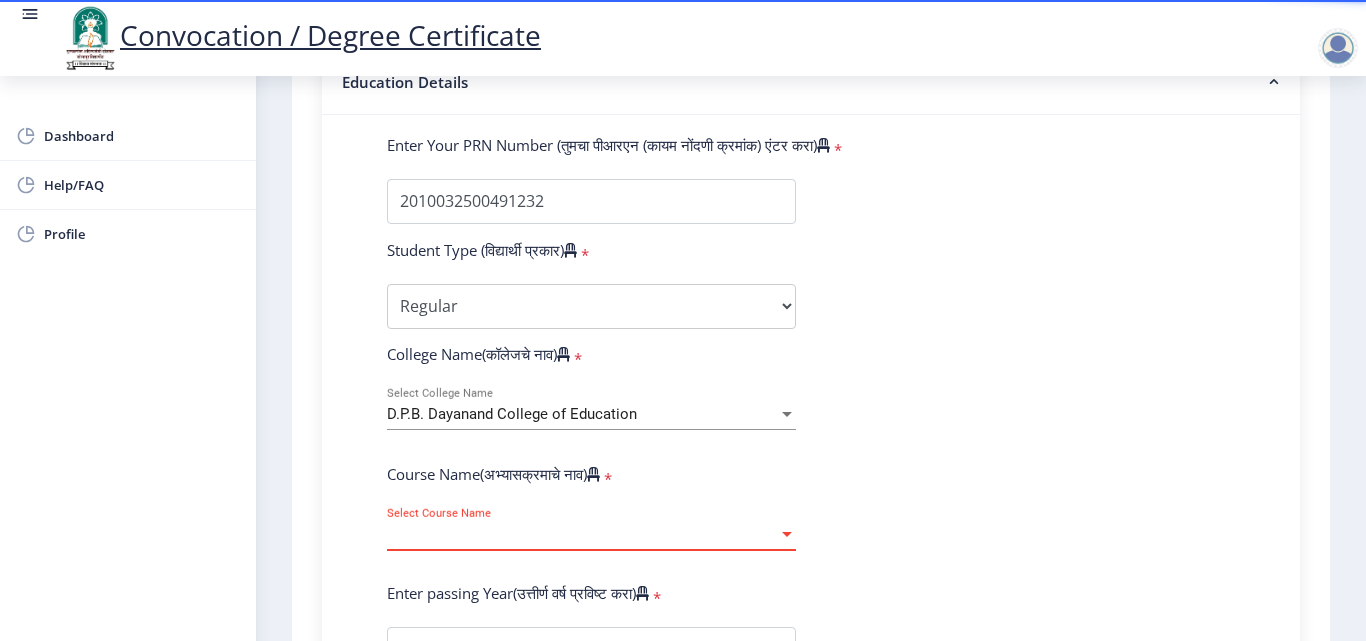 click on "Select Course Name" at bounding box center [582, 534] 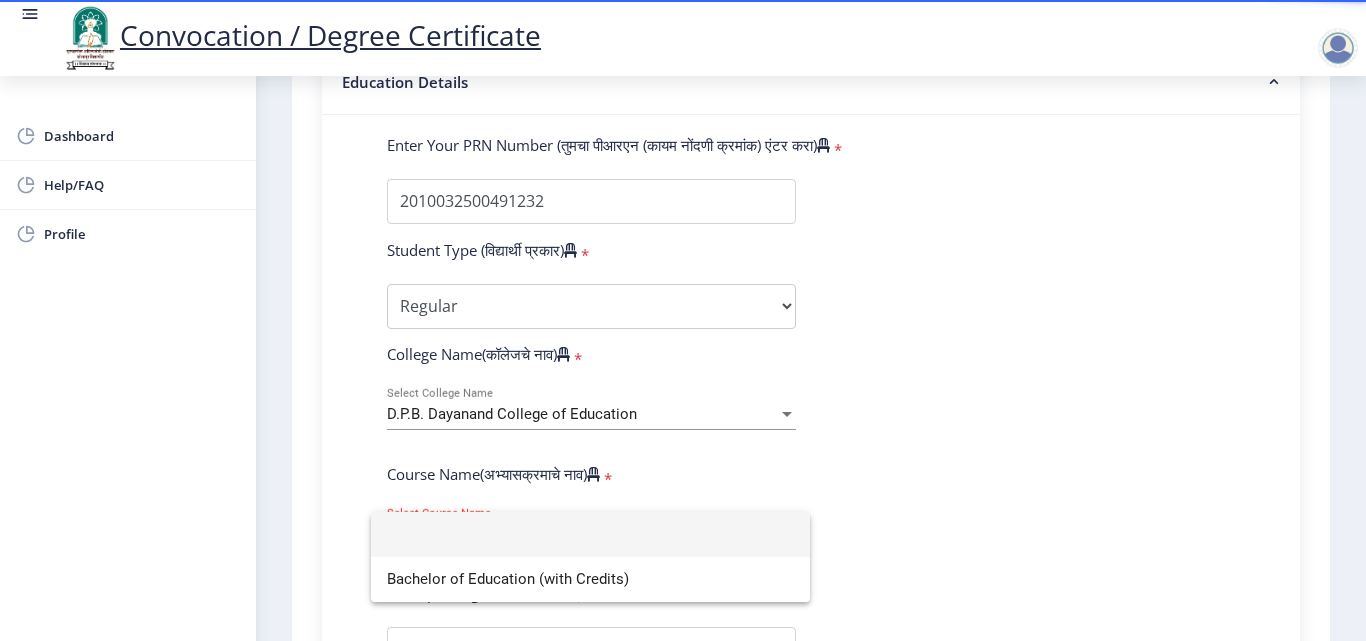 click 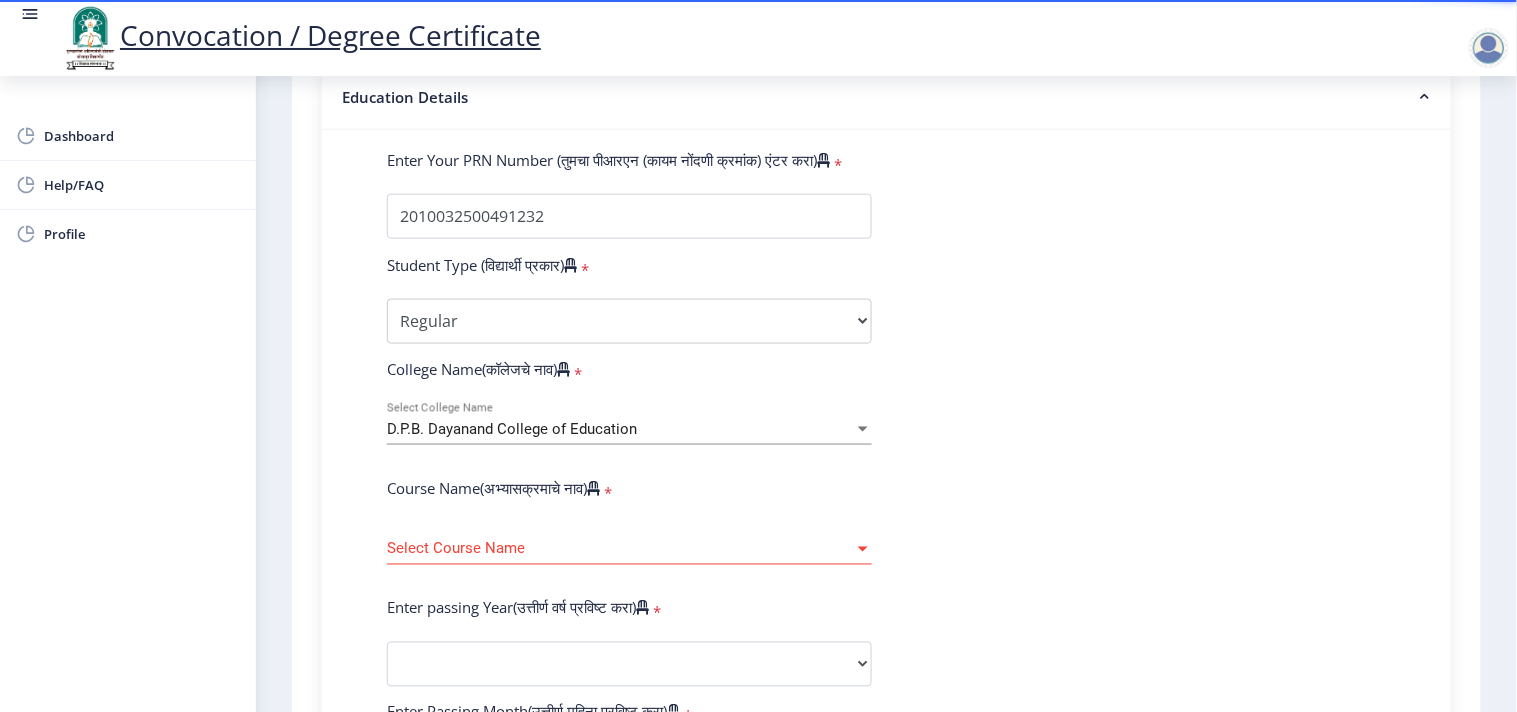 scroll, scrollTop: 500, scrollLeft: 0, axis: vertical 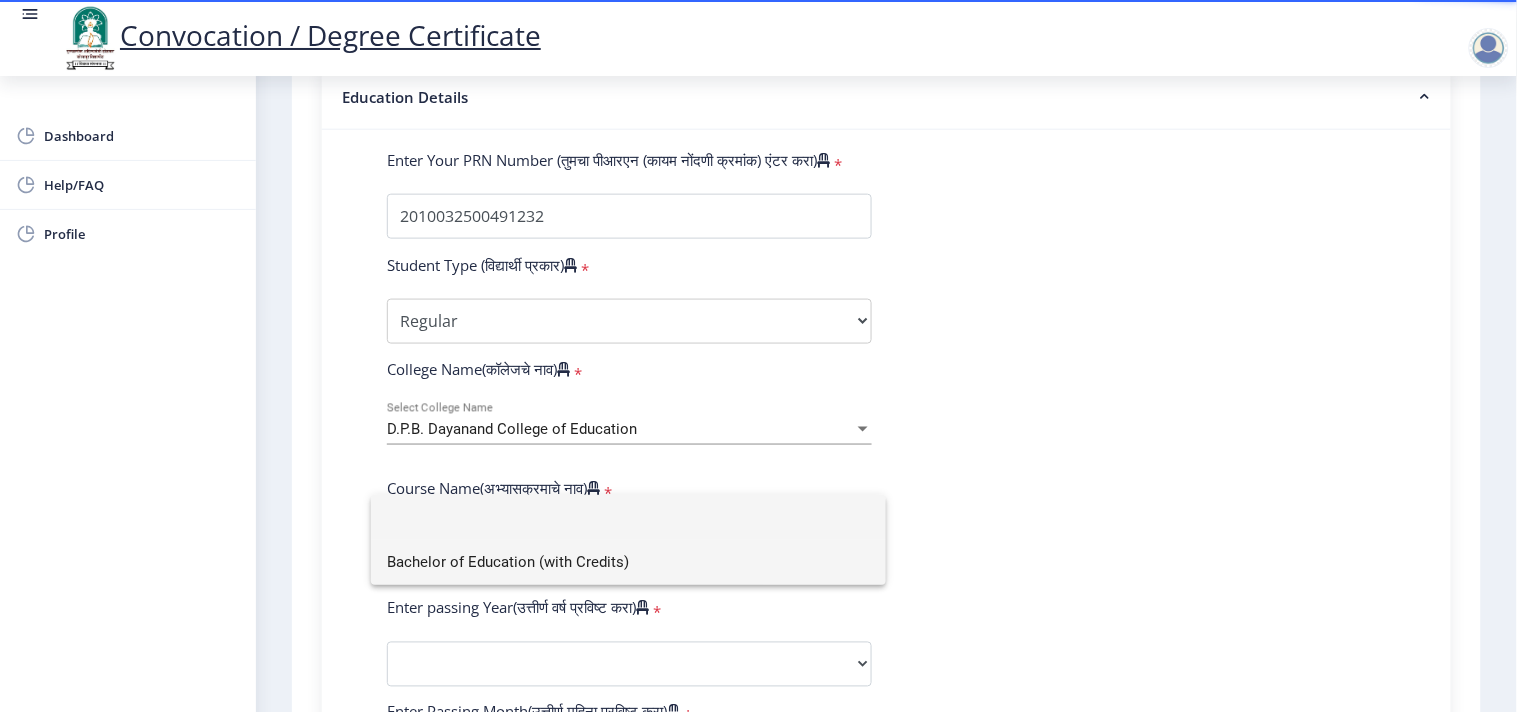 click on "Bachelor of Education (with Credits)" at bounding box center [628, 562] 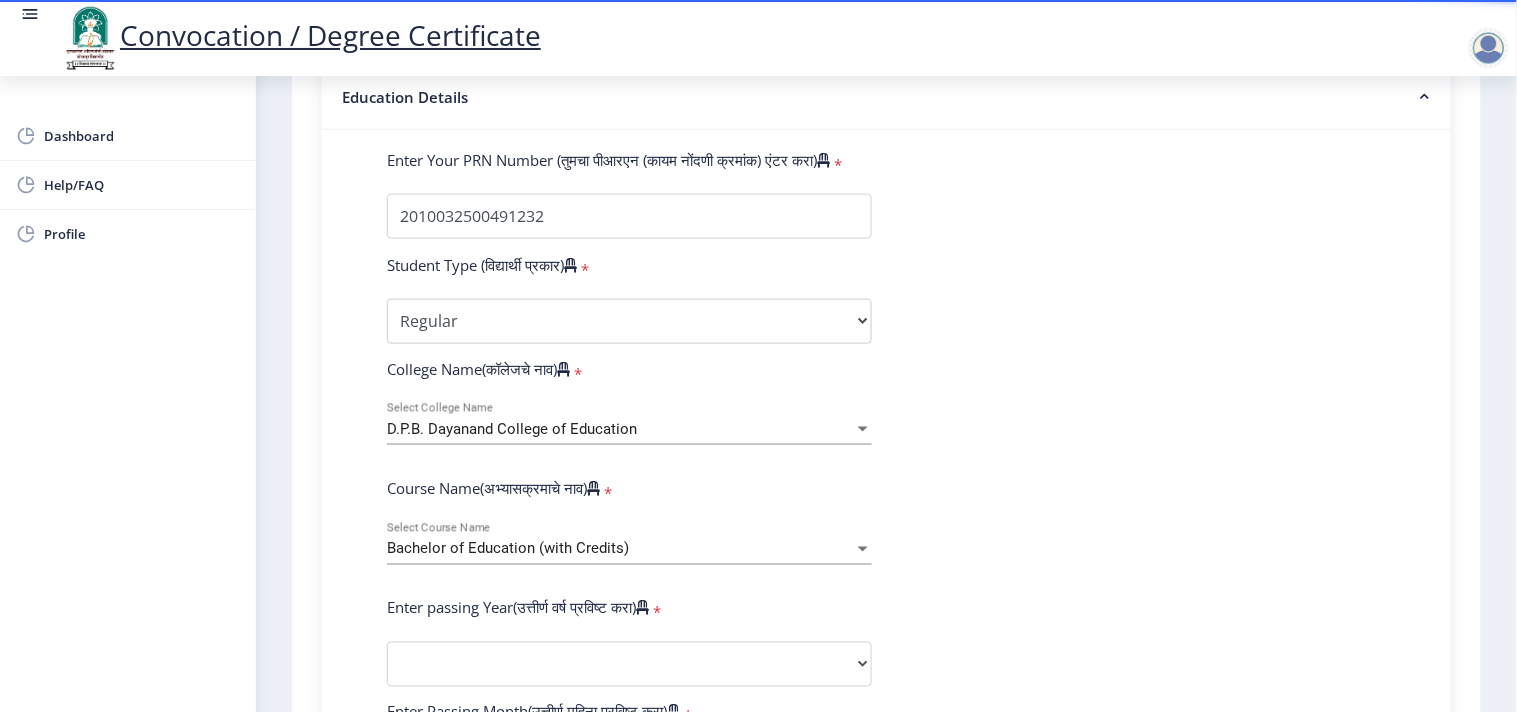 click on "Bachelor of Education (with Credits)" at bounding box center [508, 549] 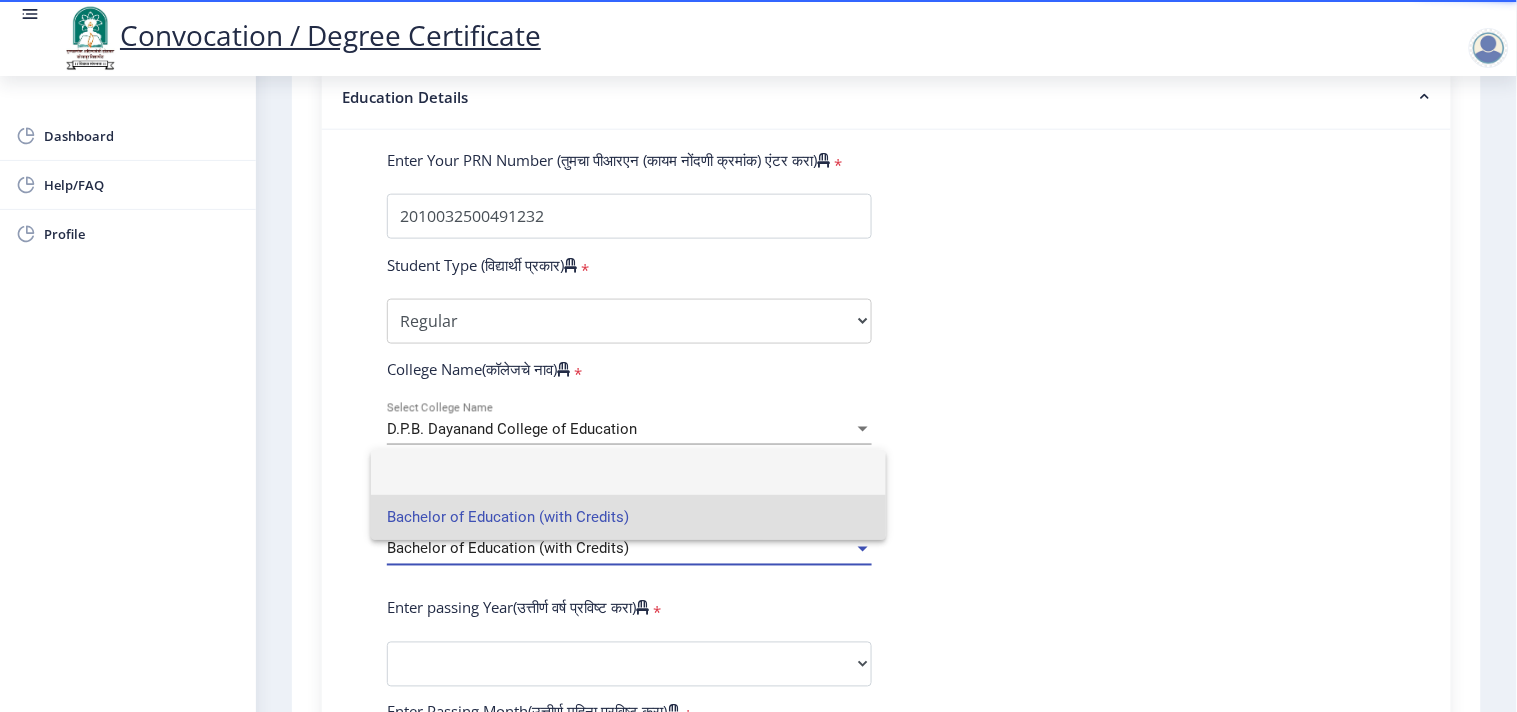 click at bounding box center [628, 472] 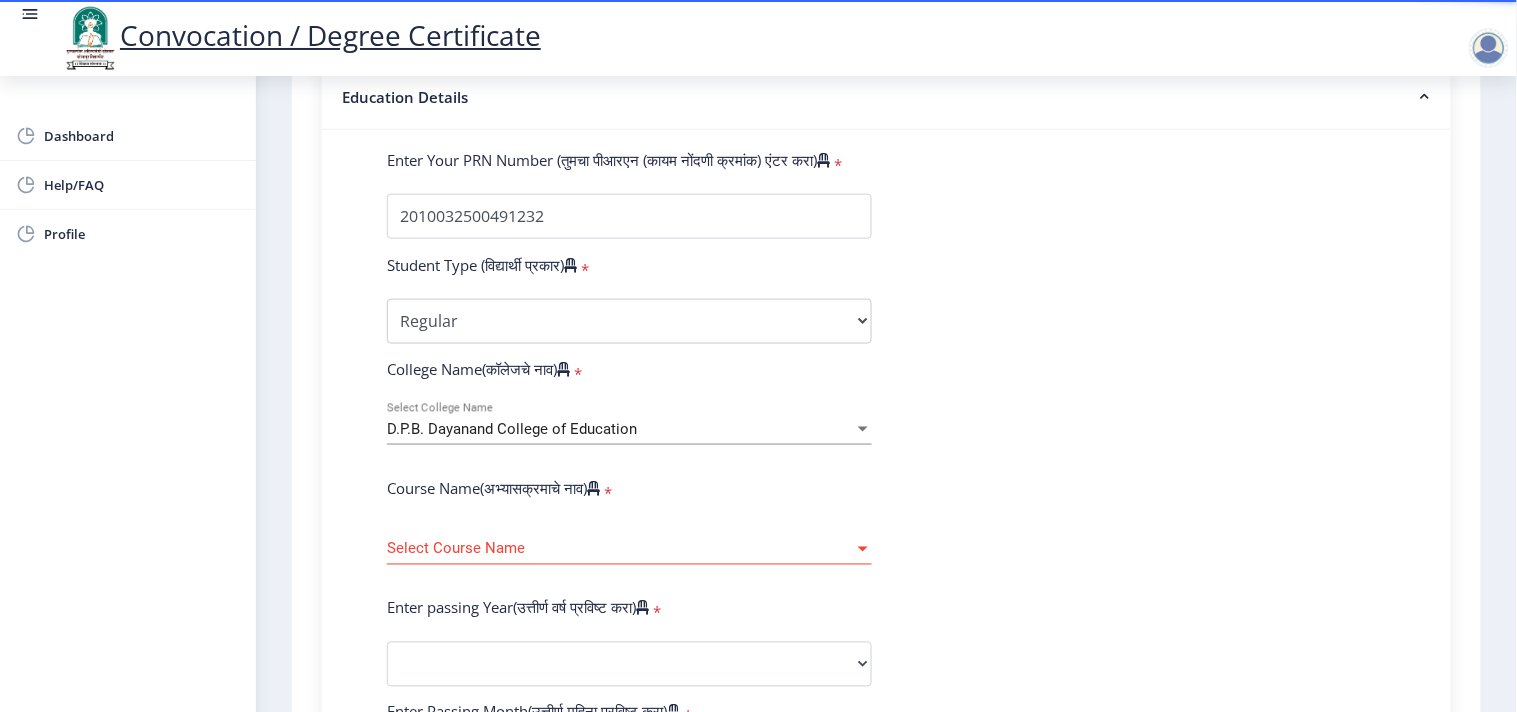 click on "Select Course Name" at bounding box center (620, 549) 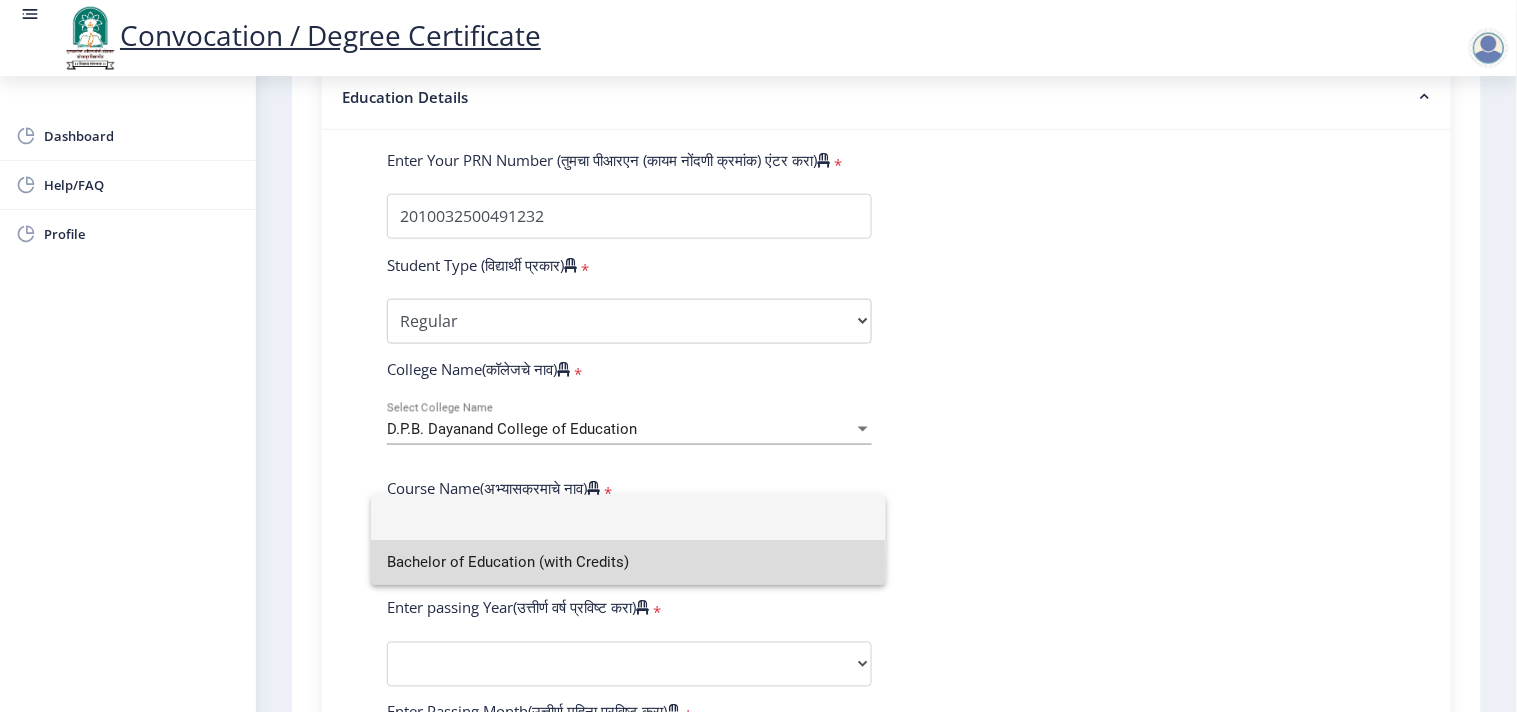 click on "Bachelor of Education (with Credits)" at bounding box center (628, 562) 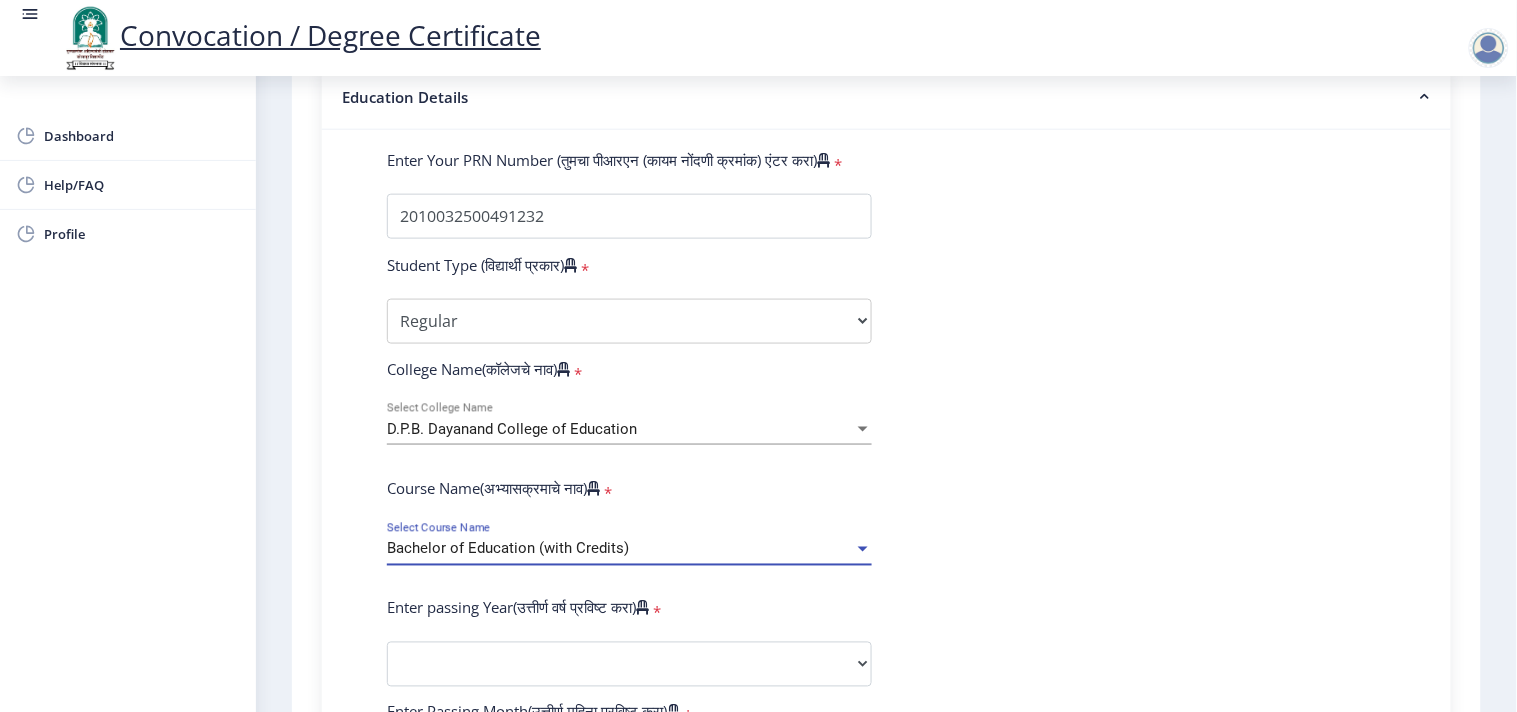 click on "Bachelor of Education (with Credits)" at bounding box center [508, 549] 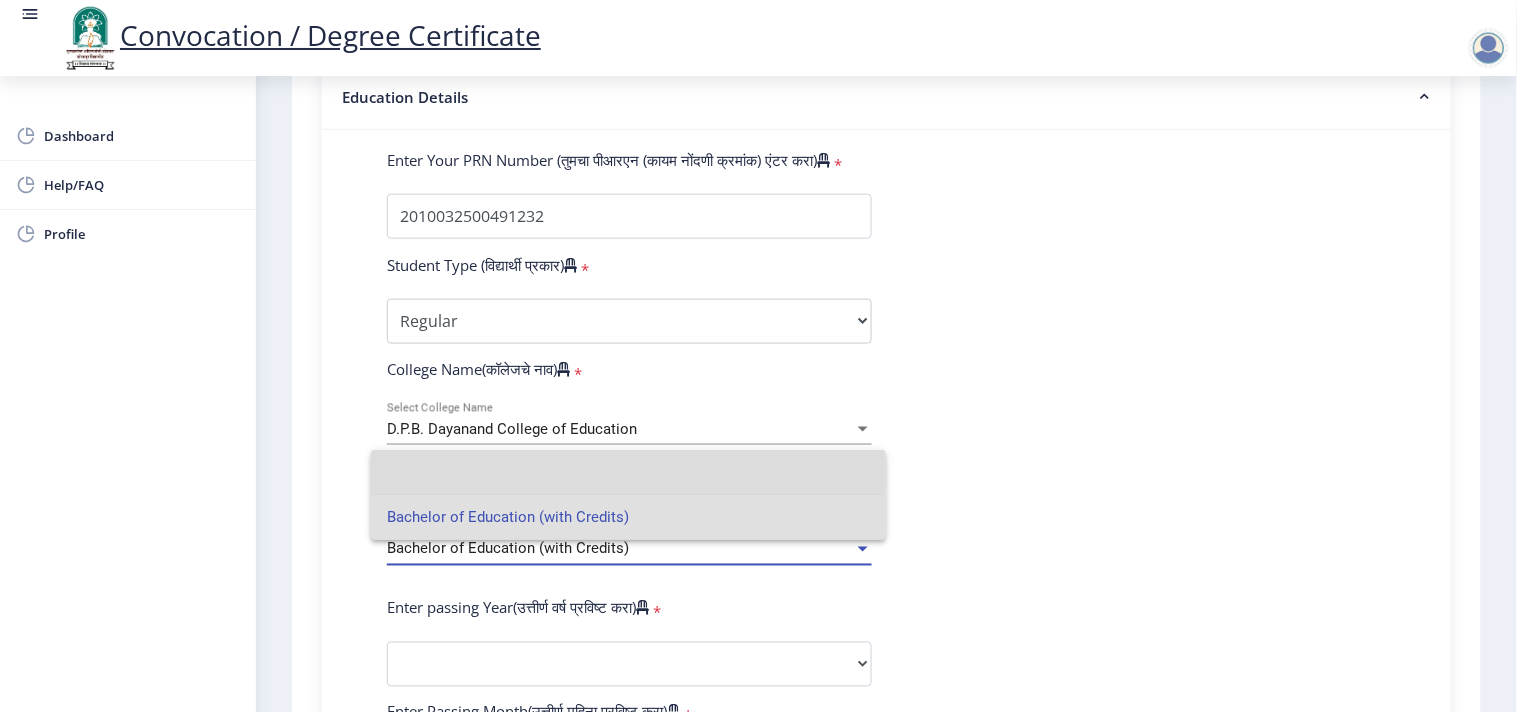 click at bounding box center [628, 472] 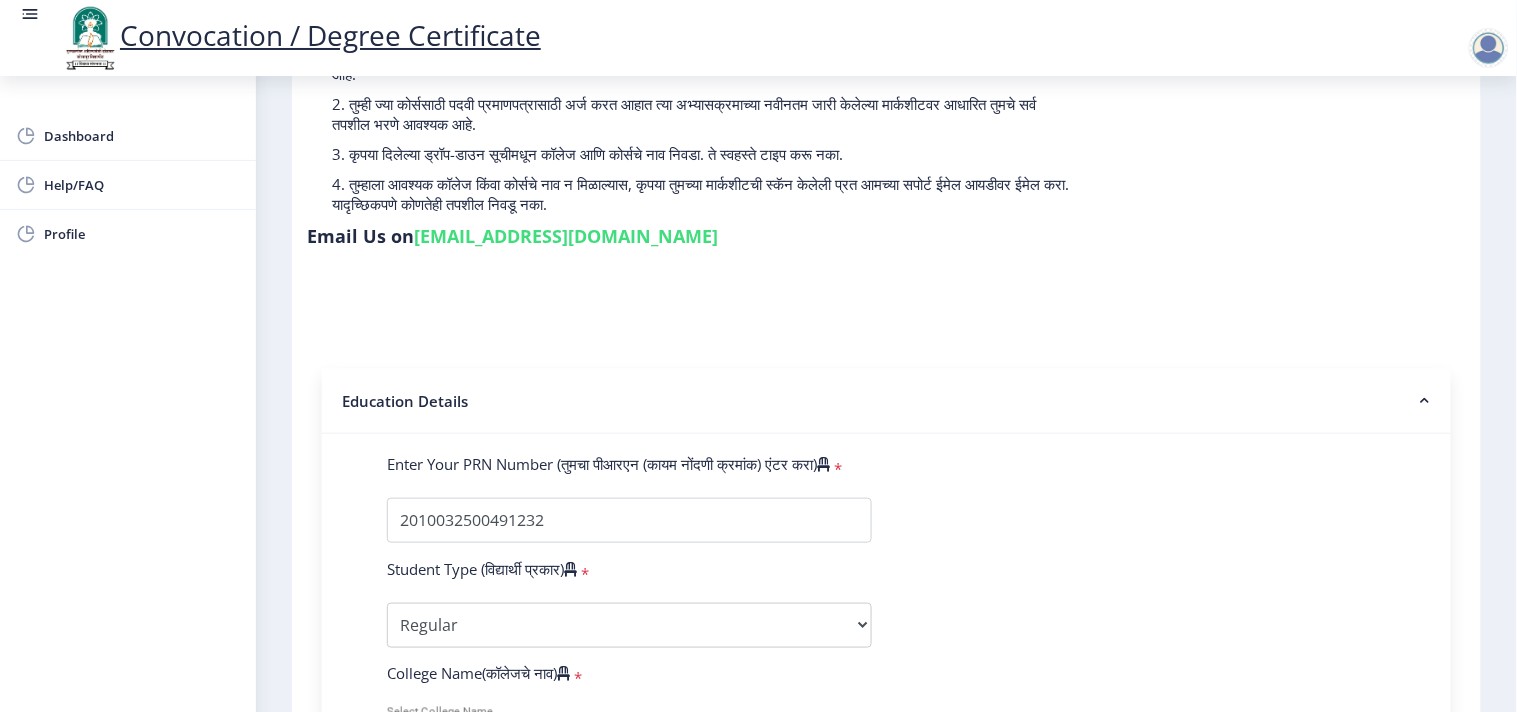 scroll, scrollTop: 222, scrollLeft: 0, axis: vertical 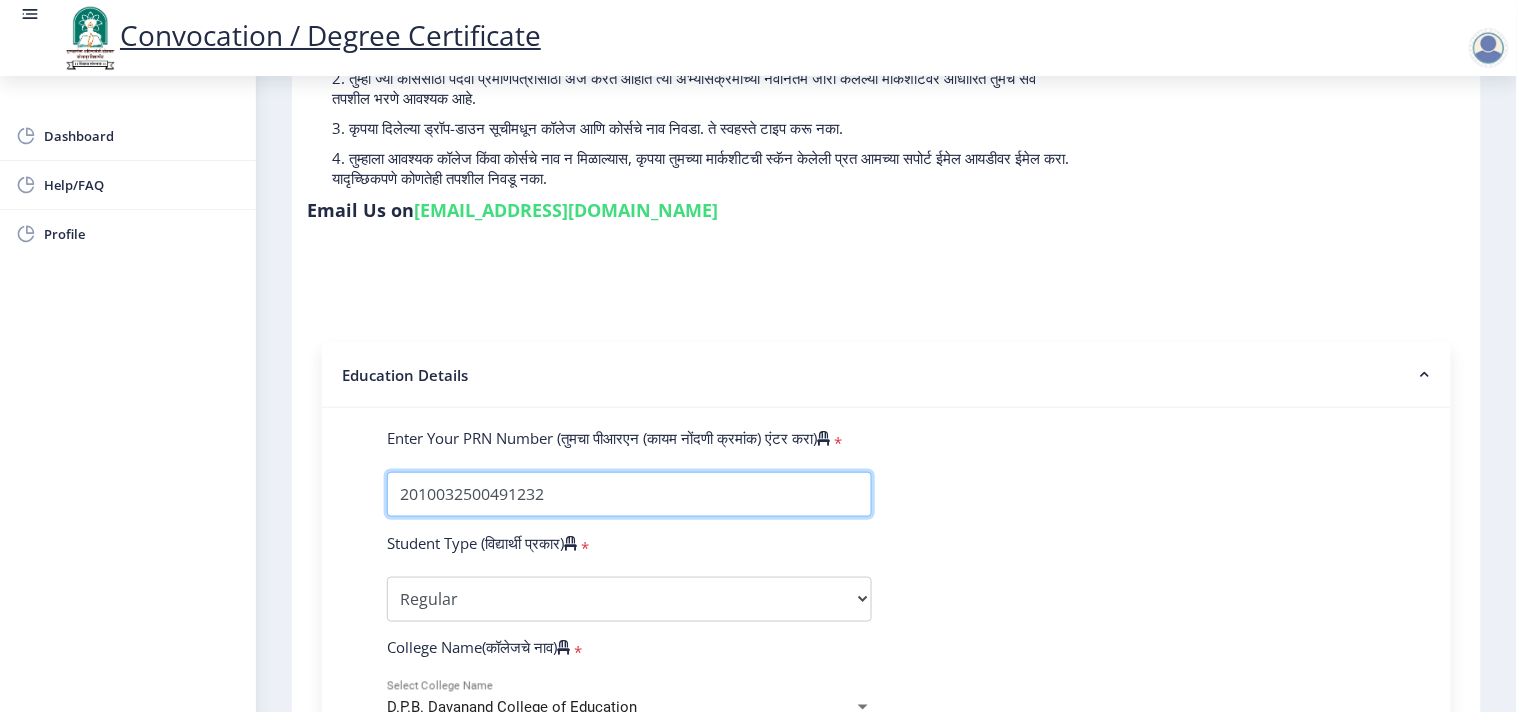 click on "Enter Your PRN Number (तुमचा पीआरएन (कायम नोंदणी क्रमांक) एंटर करा)" at bounding box center [629, 494] 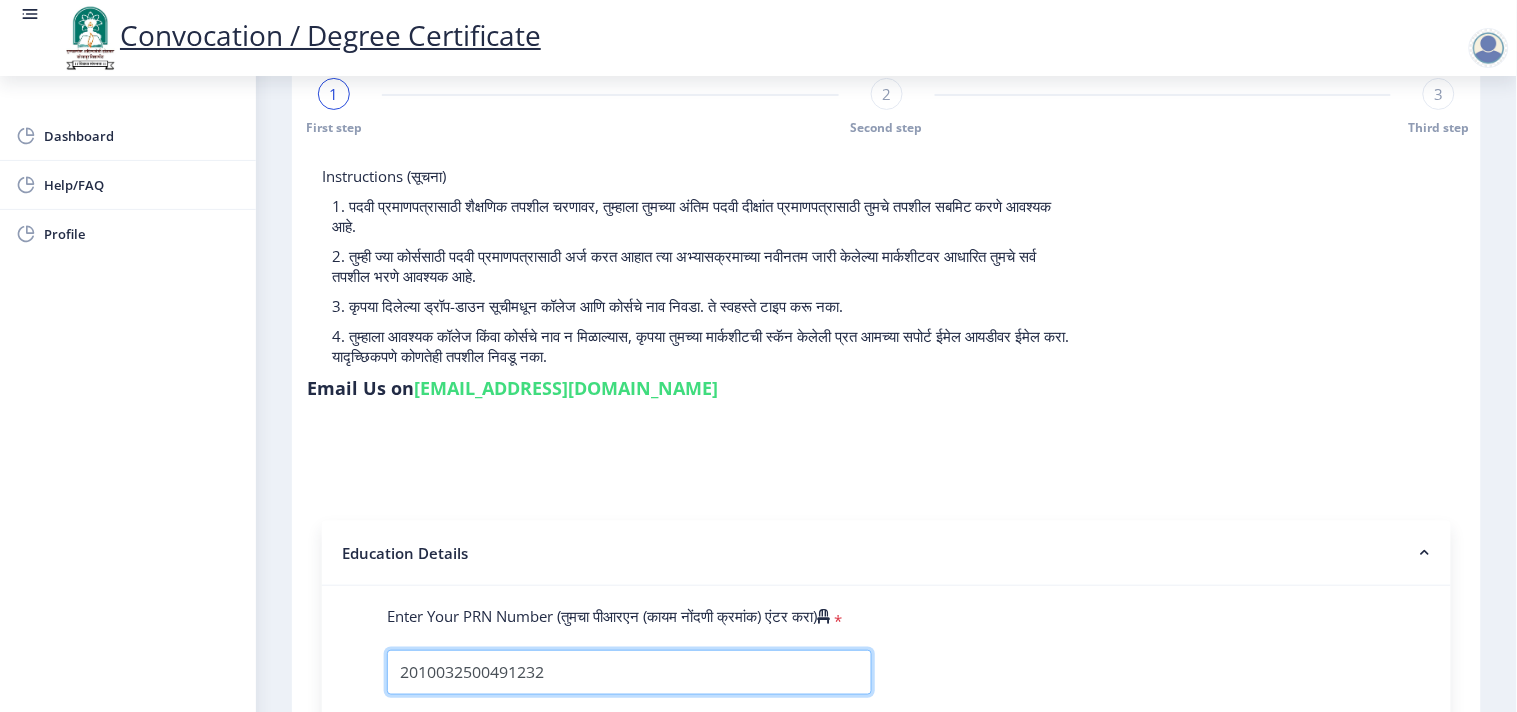 scroll, scrollTop: 0, scrollLeft: 0, axis: both 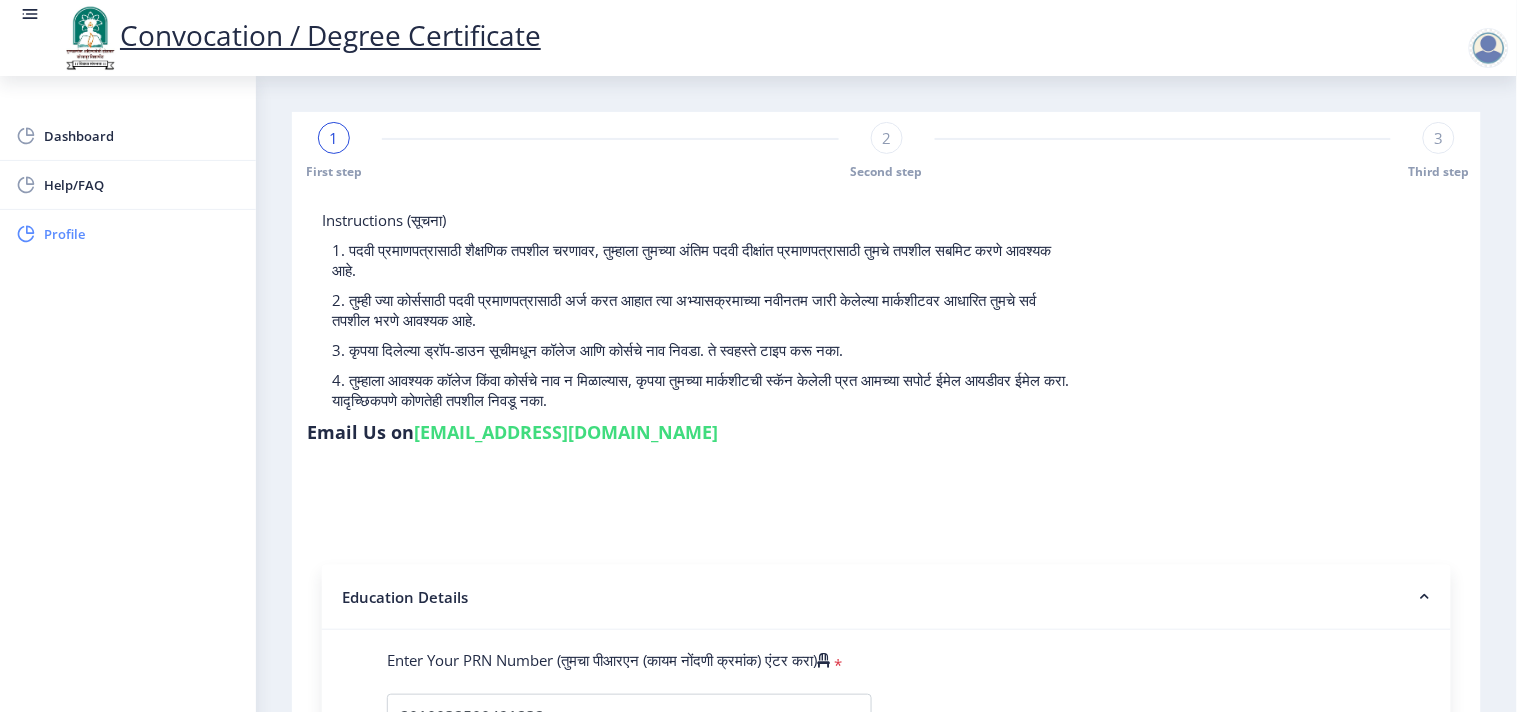 click on "Profile" 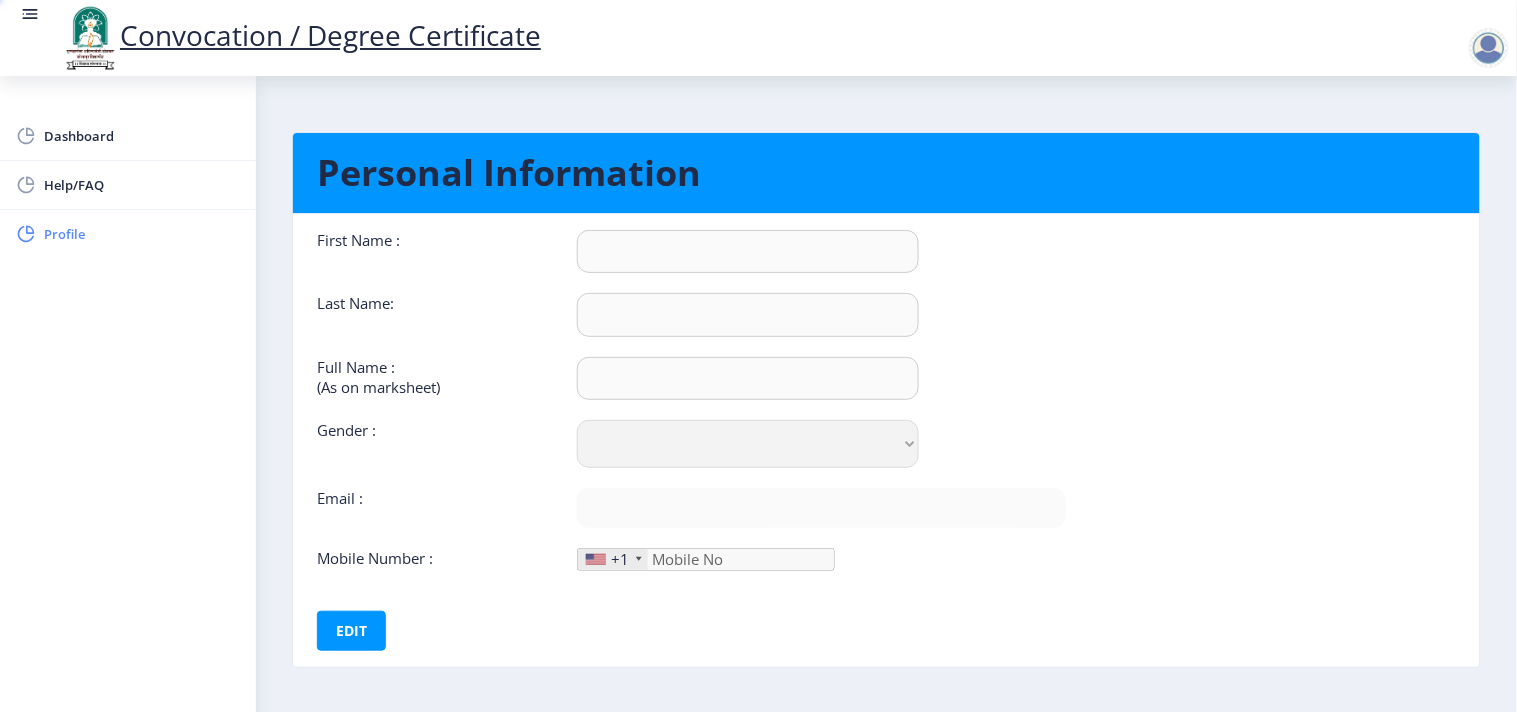 type on "[PERSON_NAME]" 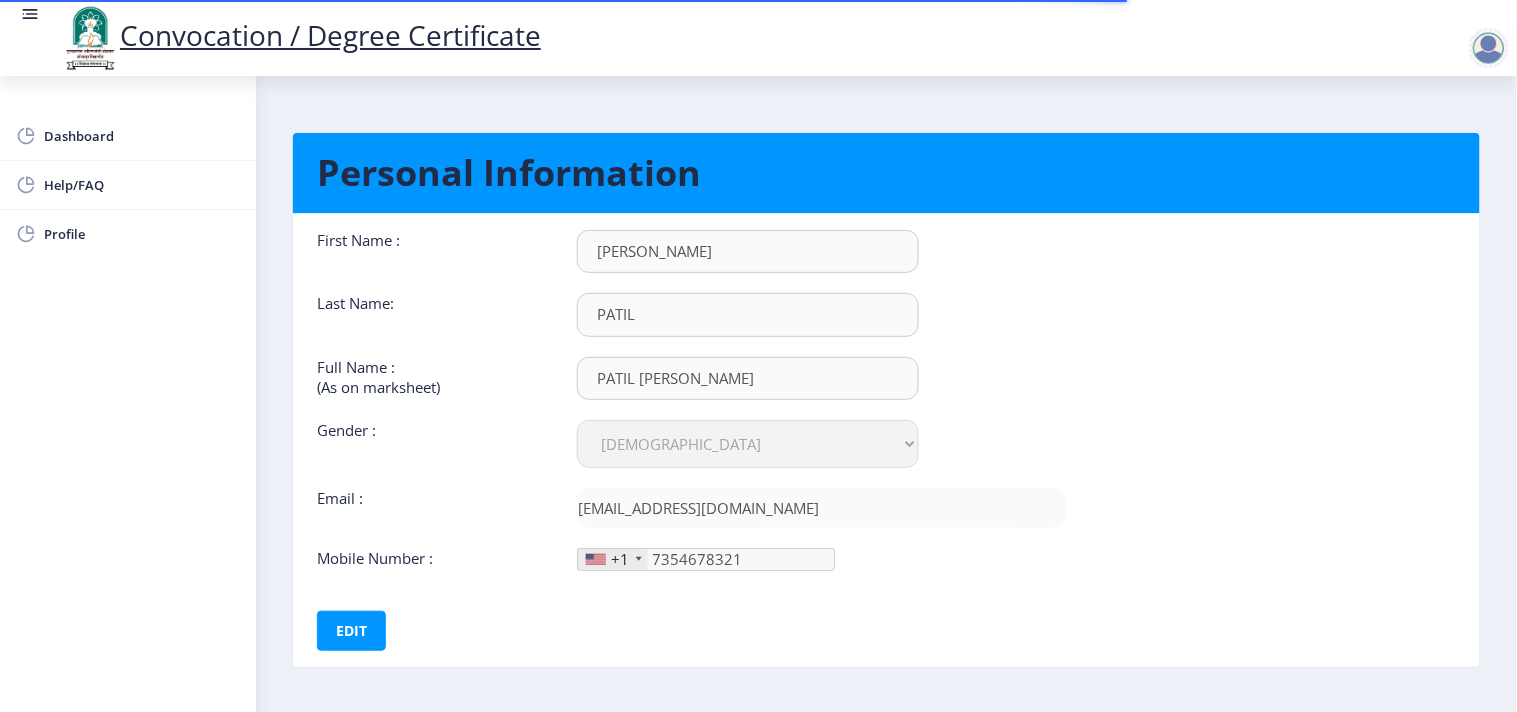 scroll, scrollTop: 76, scrollLeft: 0, axis: vertical 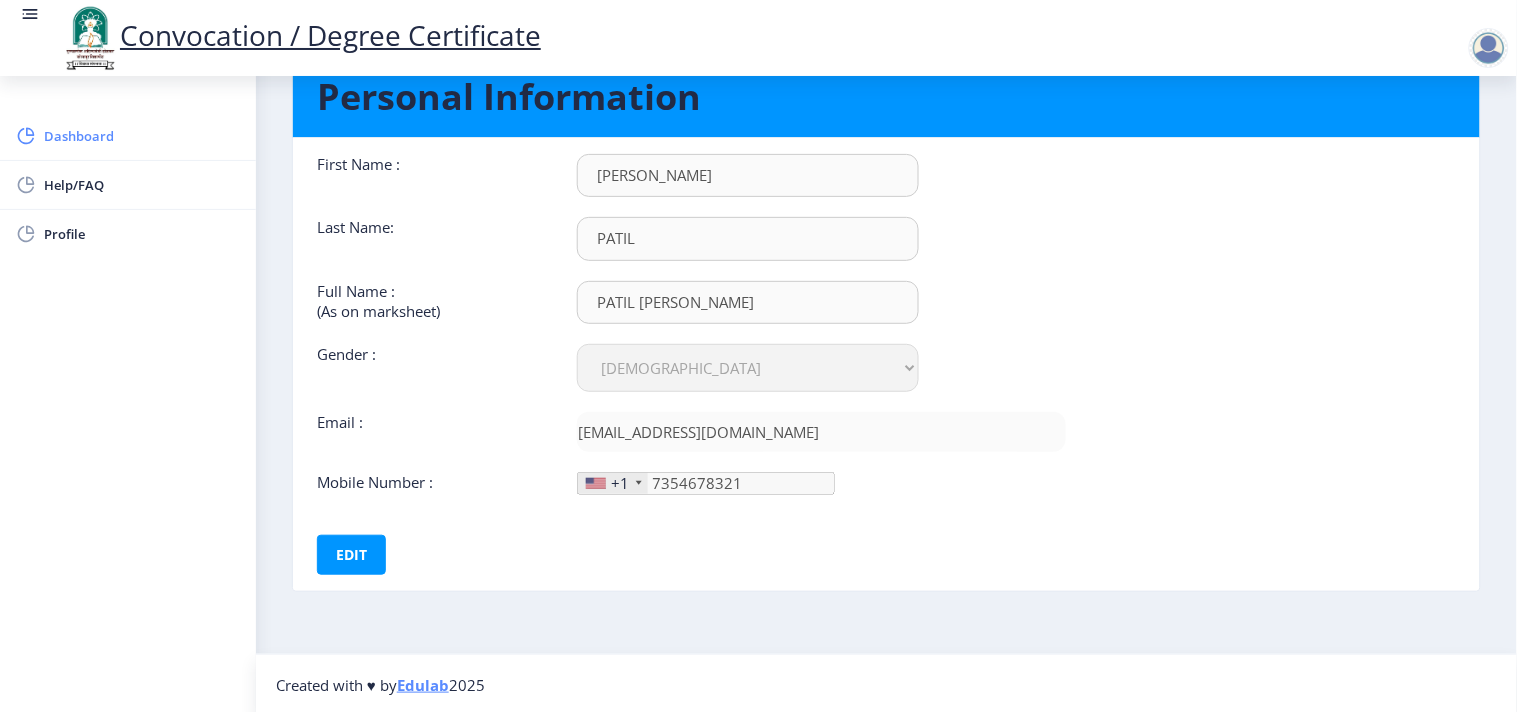 click on "Dashboard" 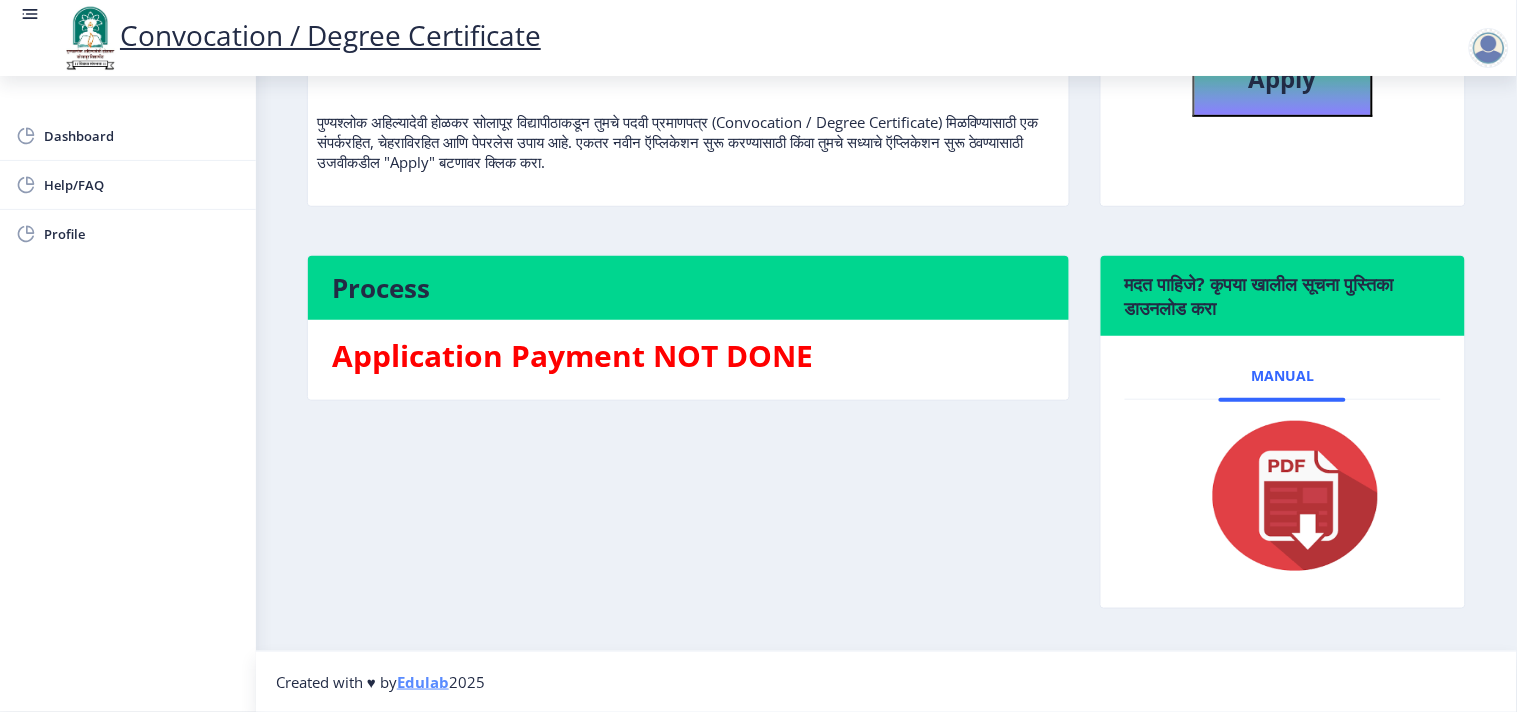 scroll, scrollTop: 257, scrollLeft: 0, axis: vertical 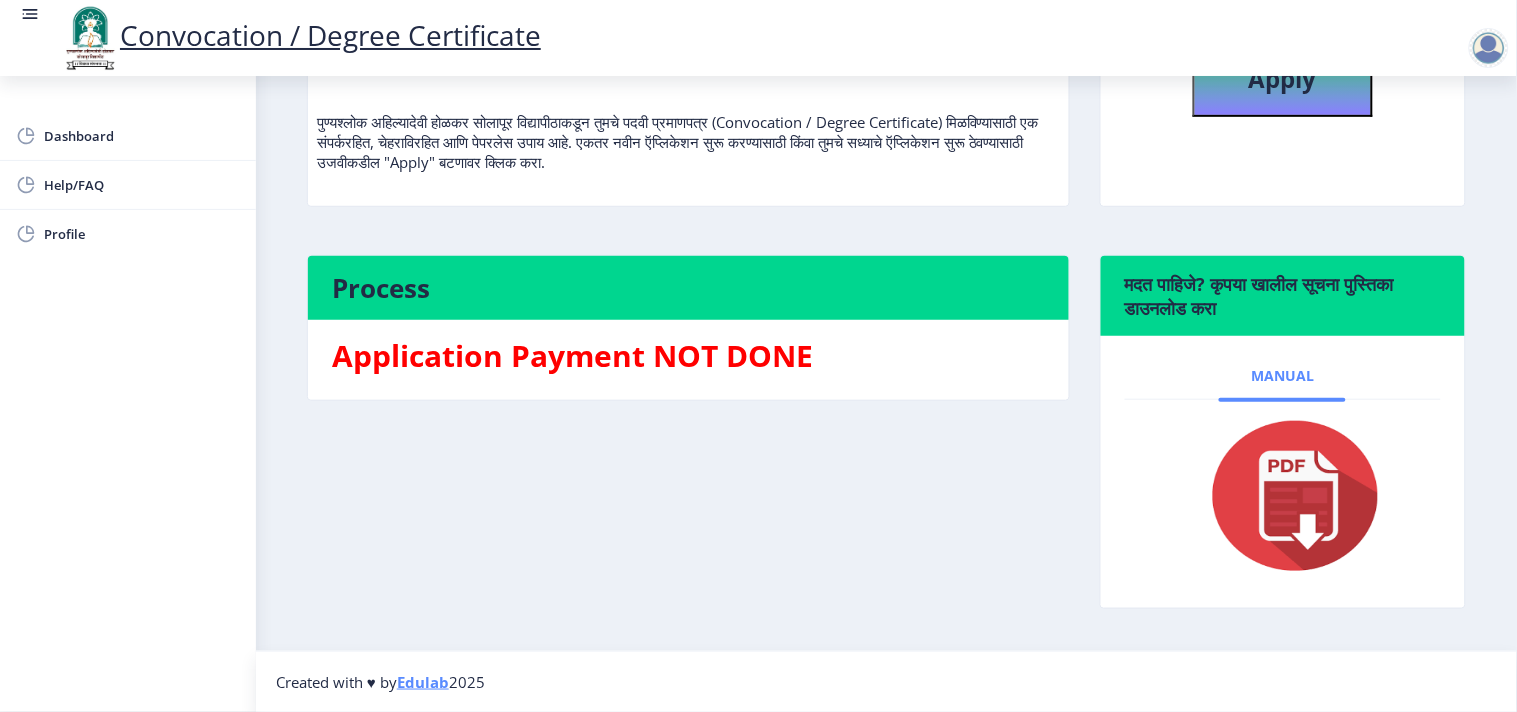 click on "Manual" 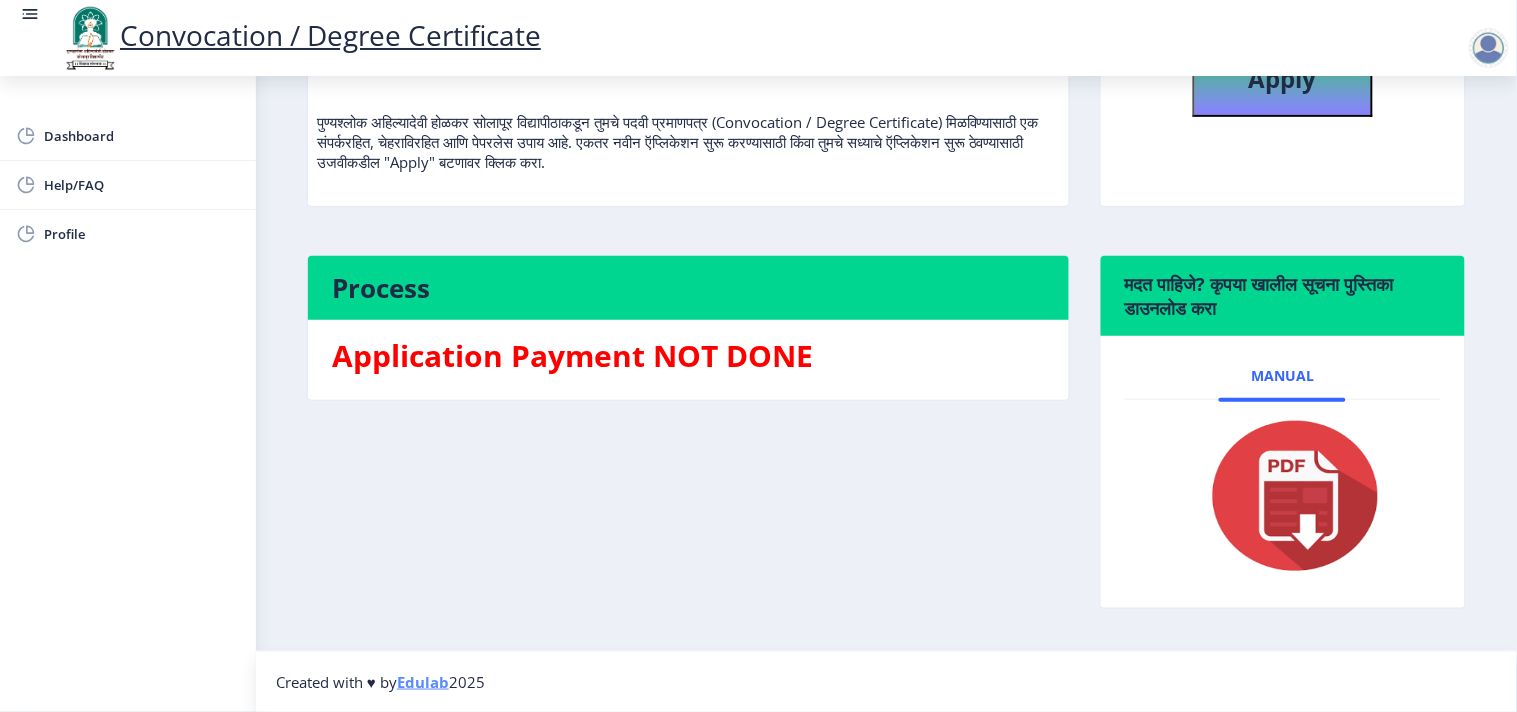 click 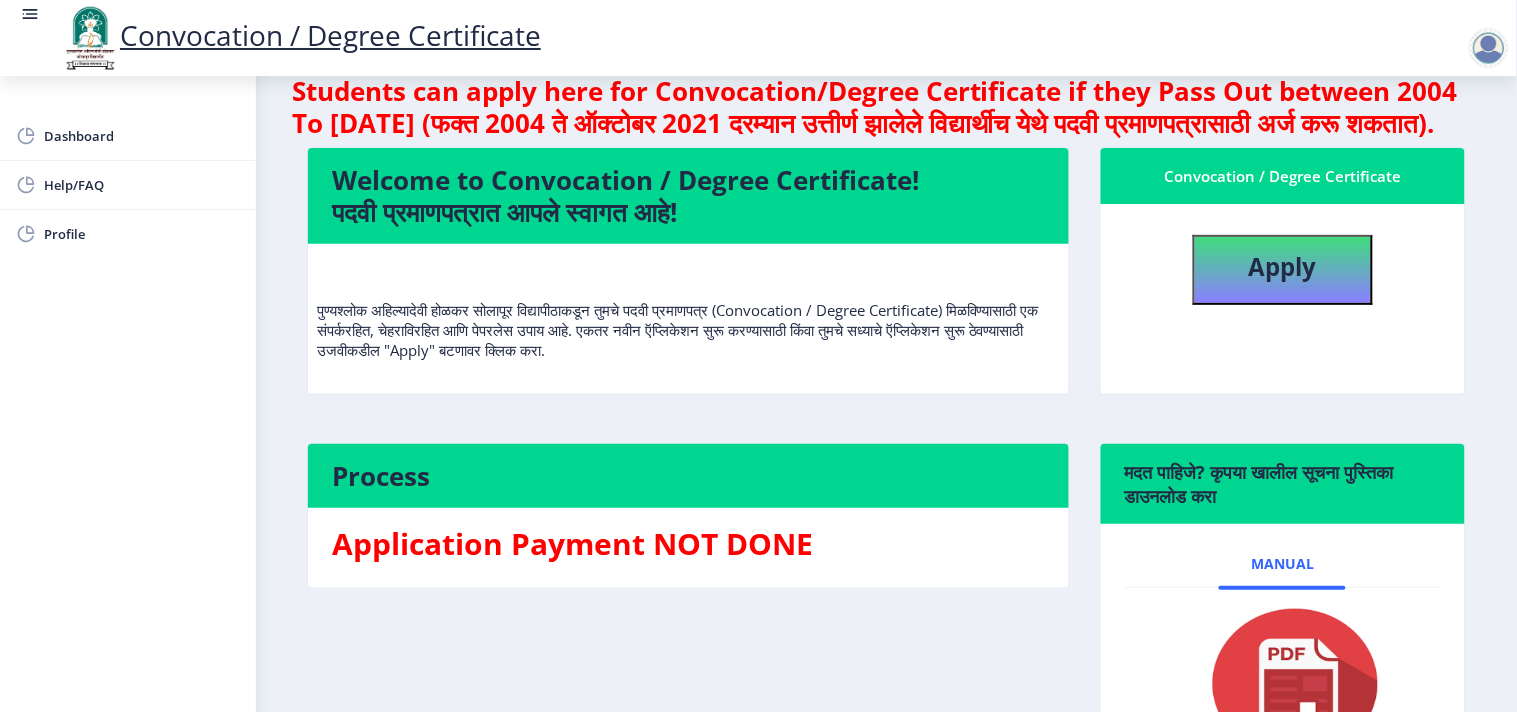 scroll, scrollTop: 35, scrollLeft: 0, axis: vertical 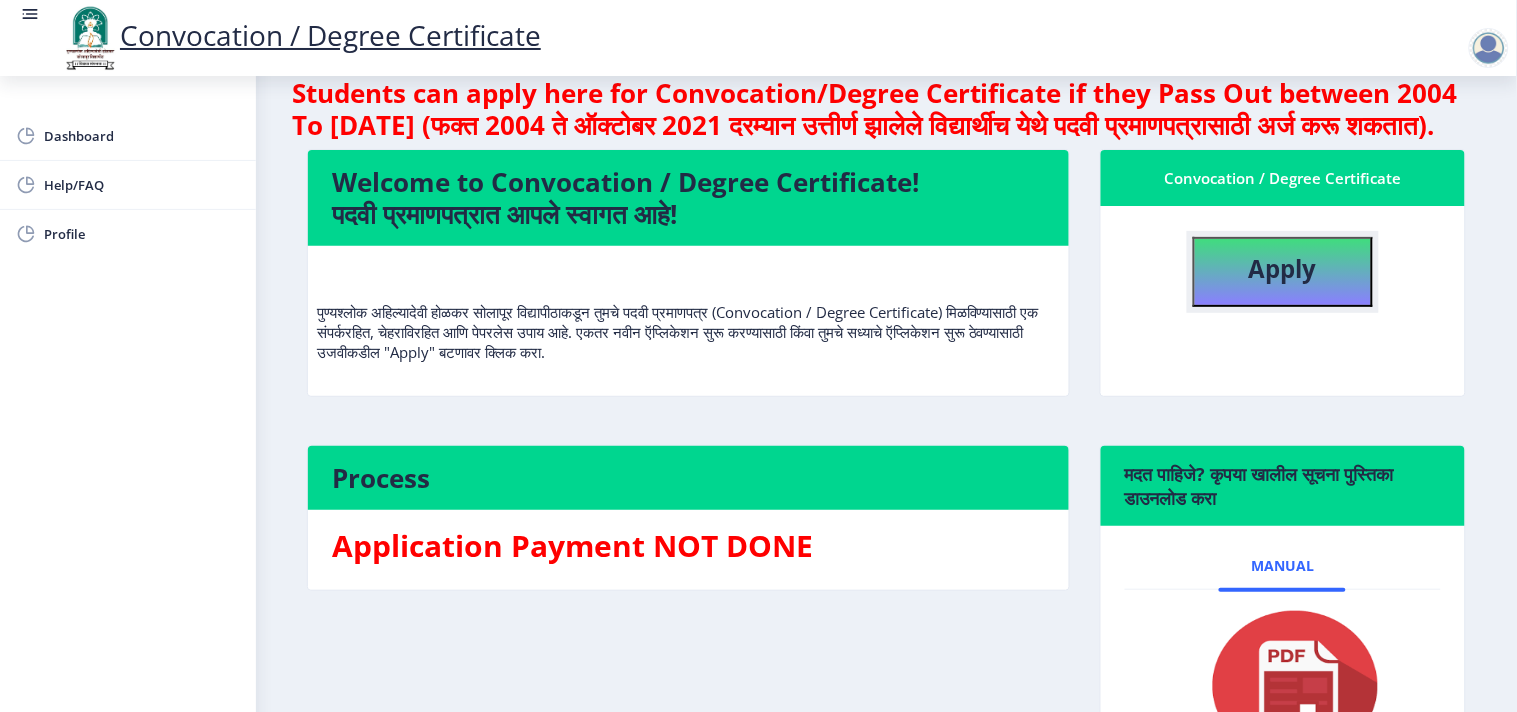 click on "Apply" 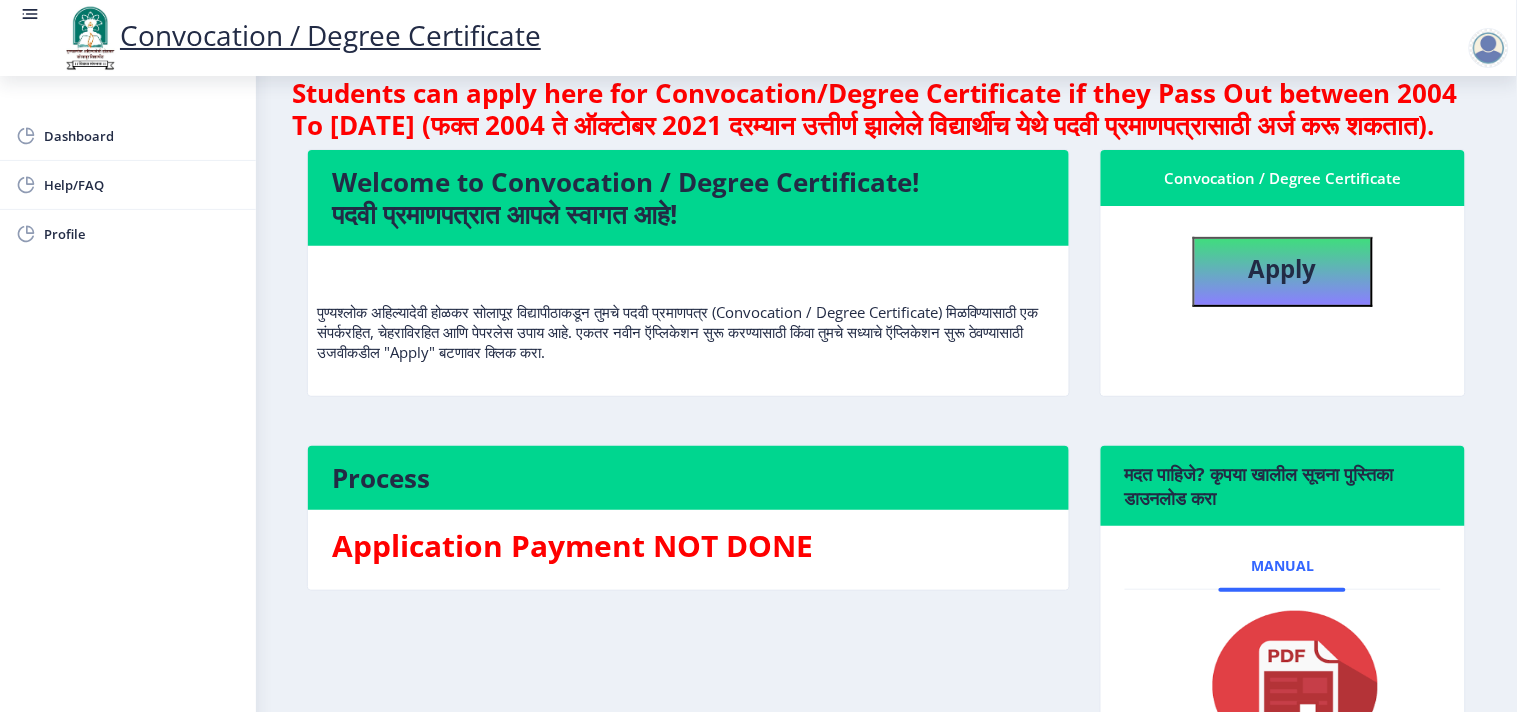 scroll, scrollTop: 0, scrollLeft: 0, axis: both 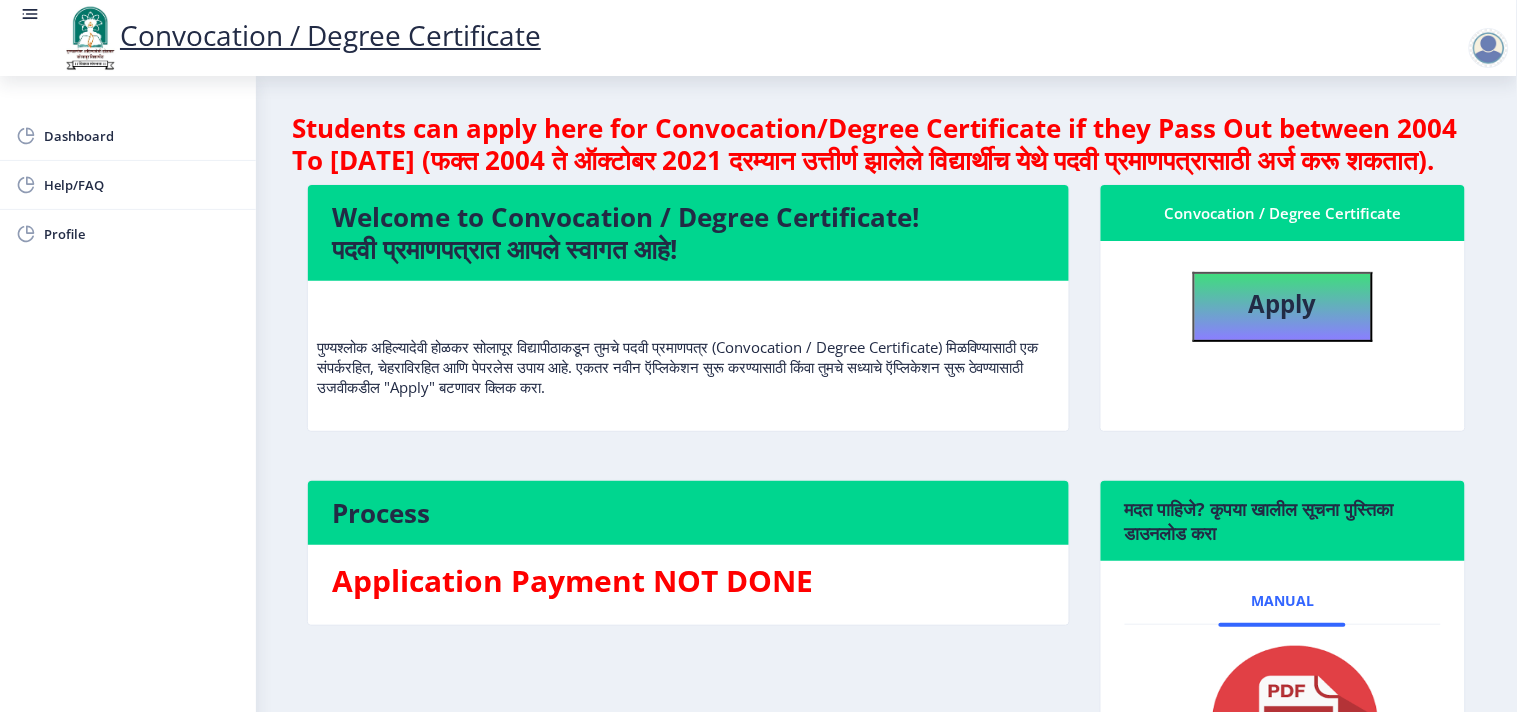 select 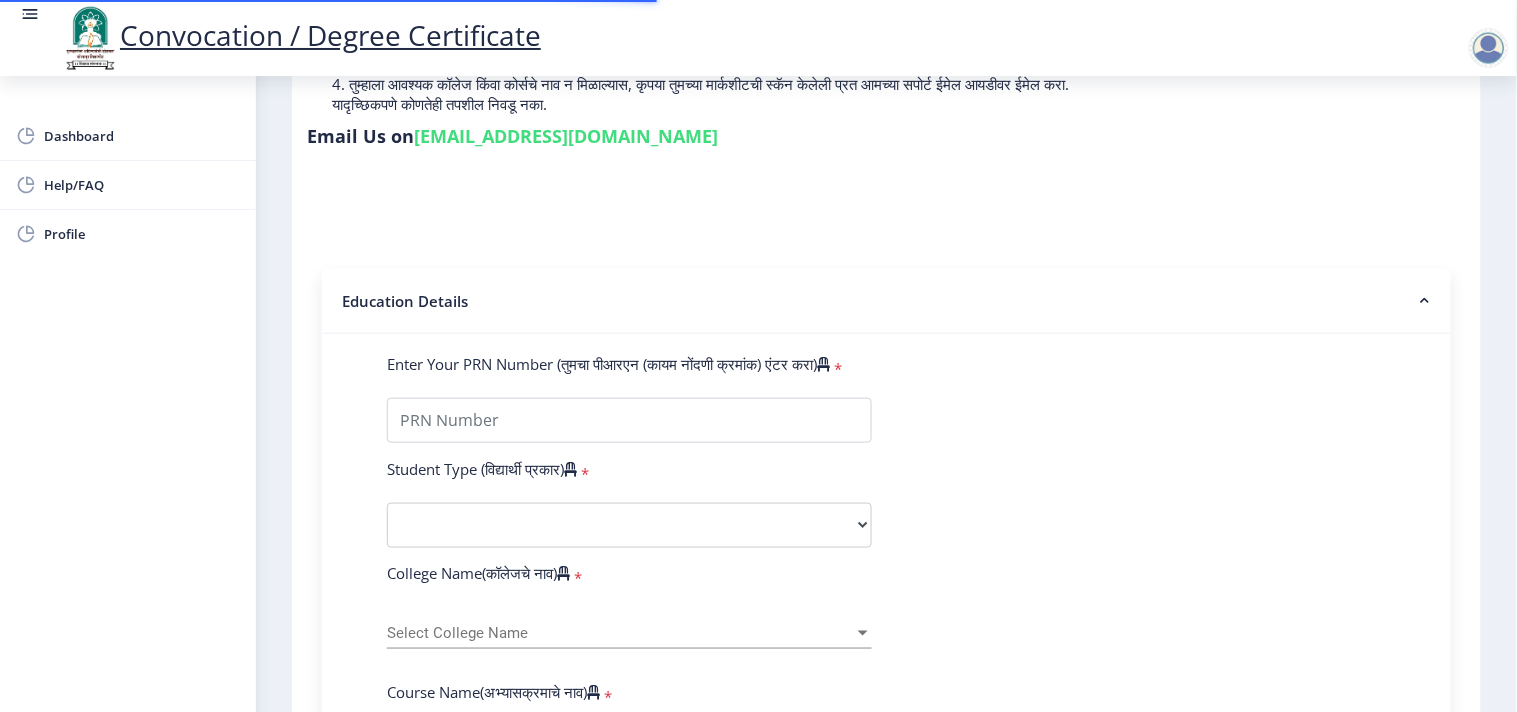scroll, scrollTop: 333, scrollLeft: 0, axis: vertical 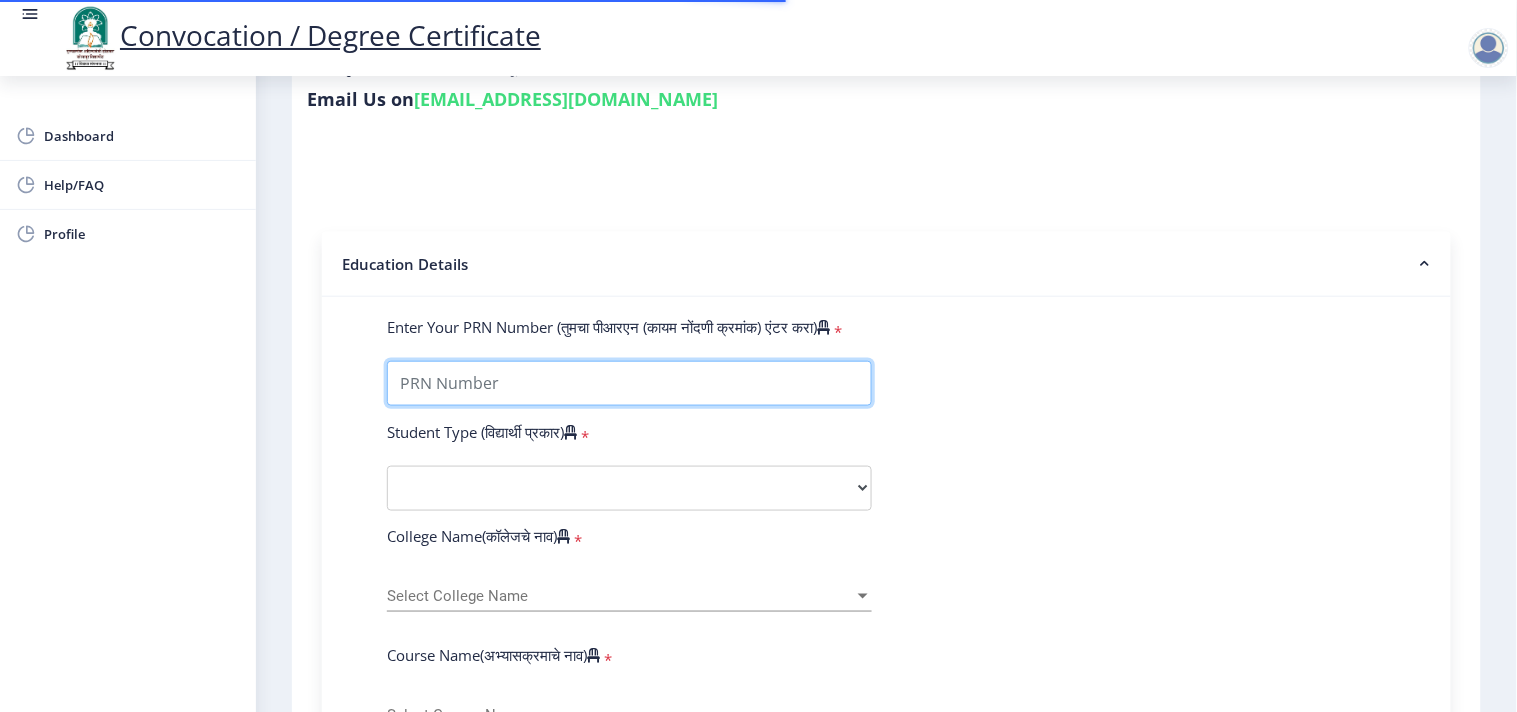 click on "Enter Your PRN Number (तुमचा पीआरएन (कायम नोंदणी क्रमांक) एंटर करा)" at bounding box center [629, 383] 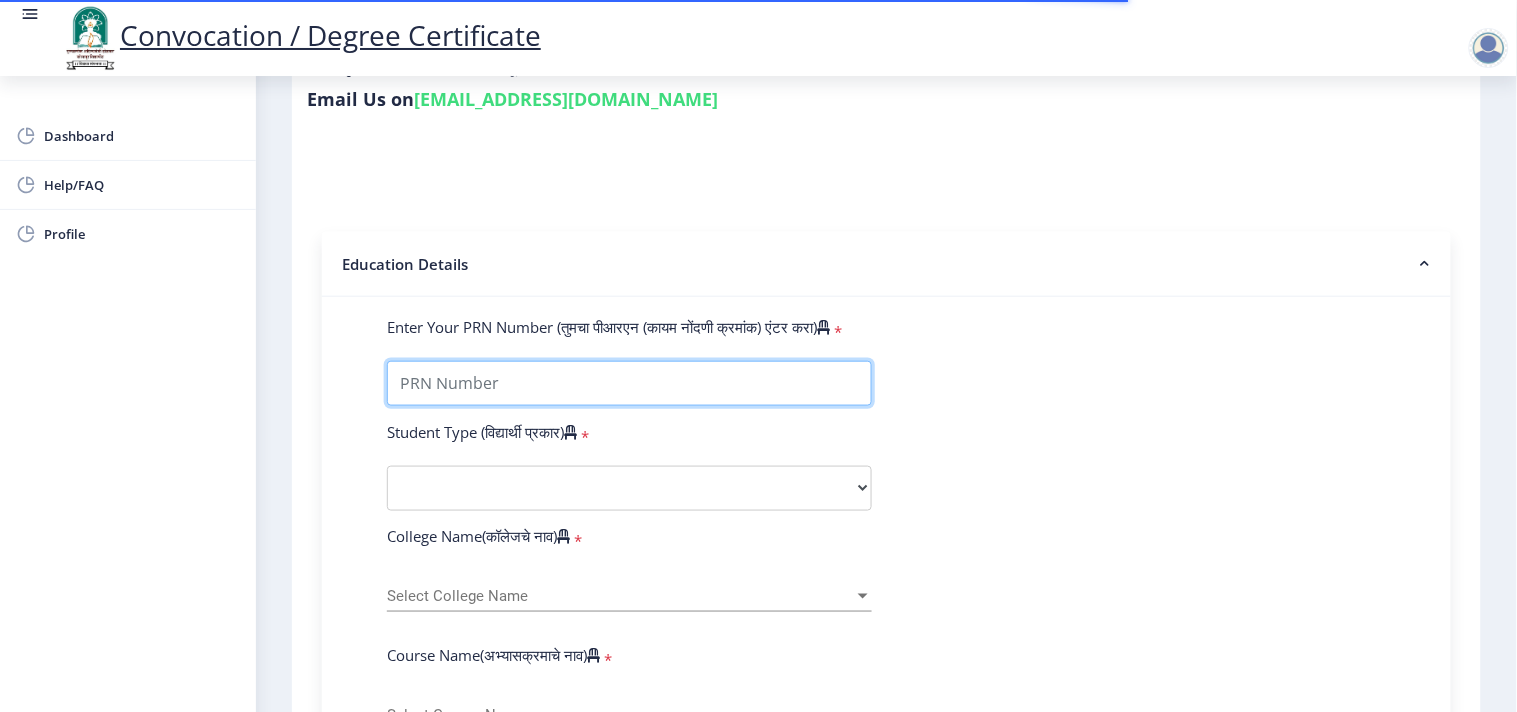 paste on "2010032500491232" 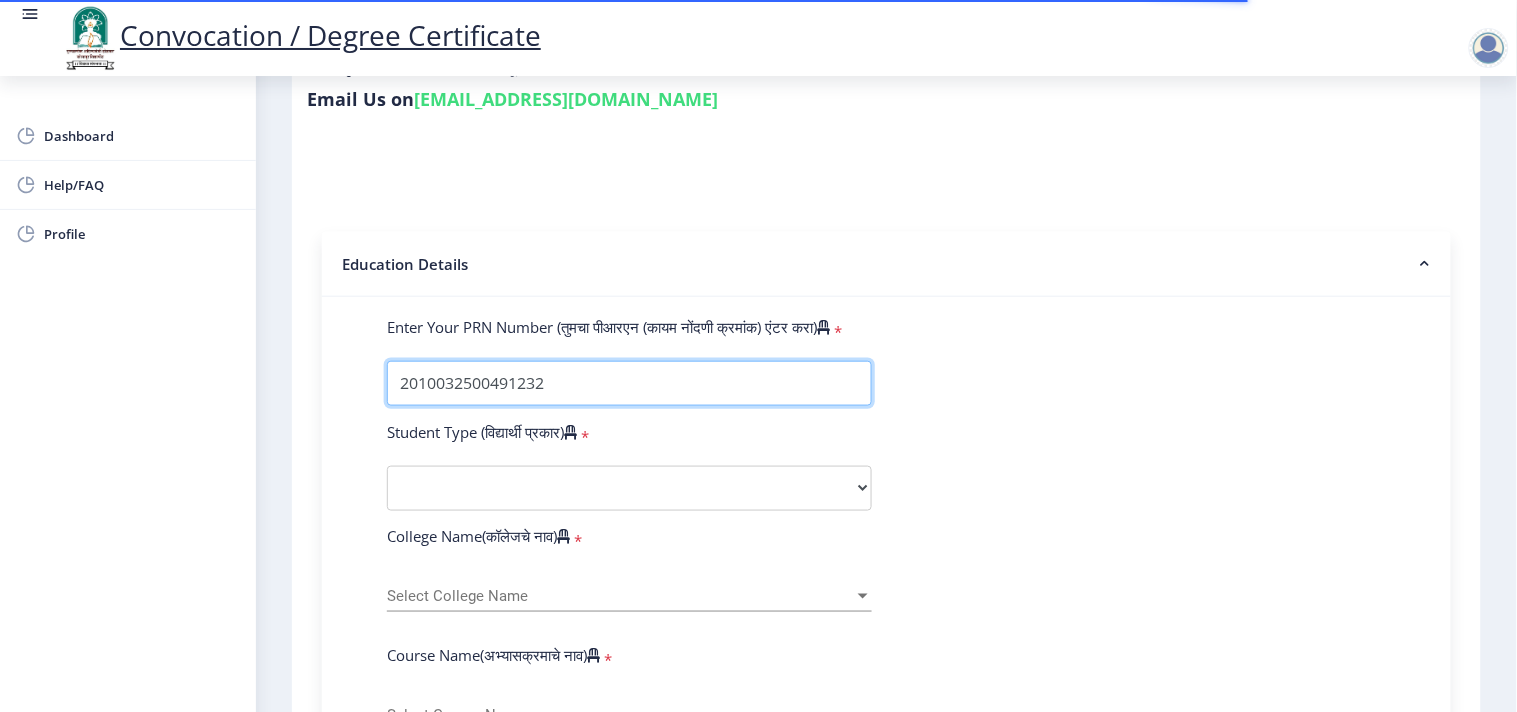 type on "2010032500491232" 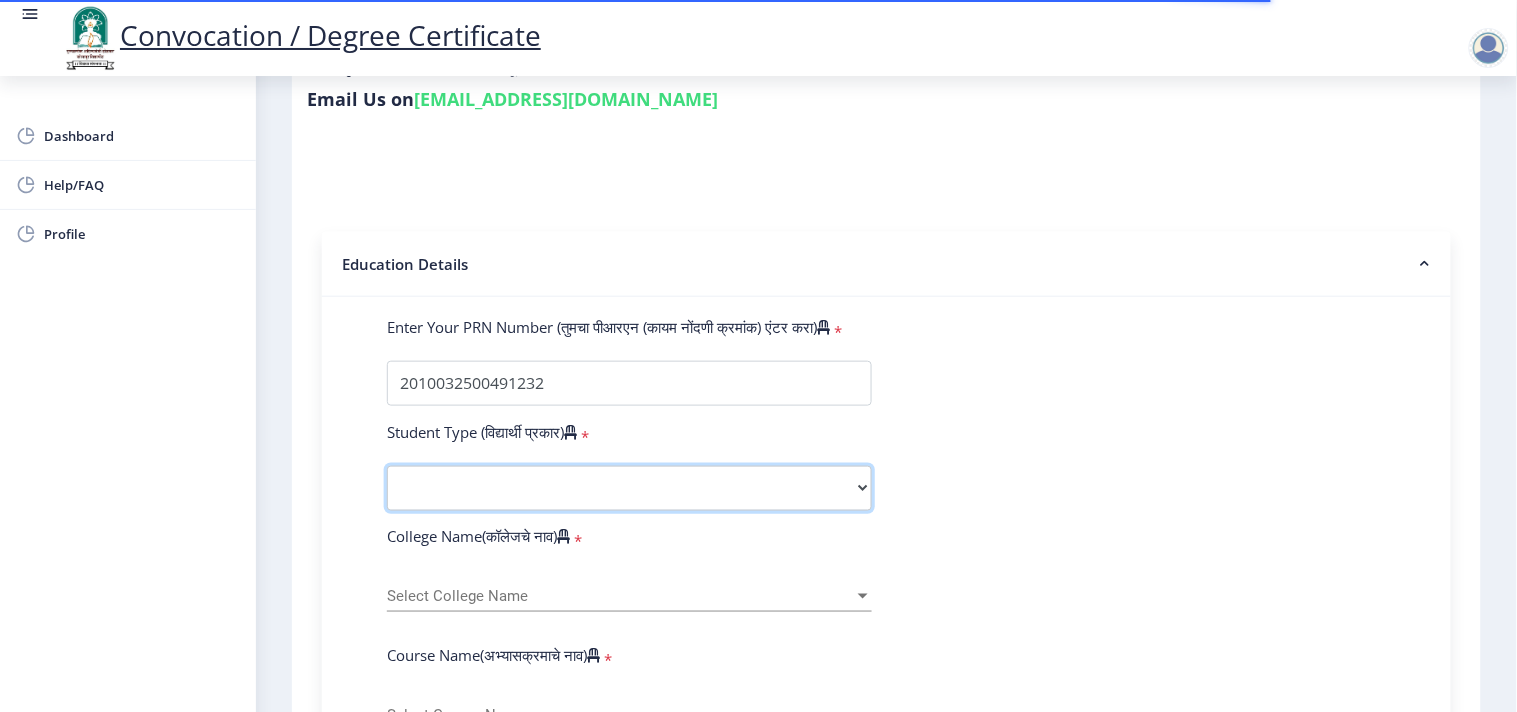 click on "Select Student Type Regular External" at bounding box center (629, 488) 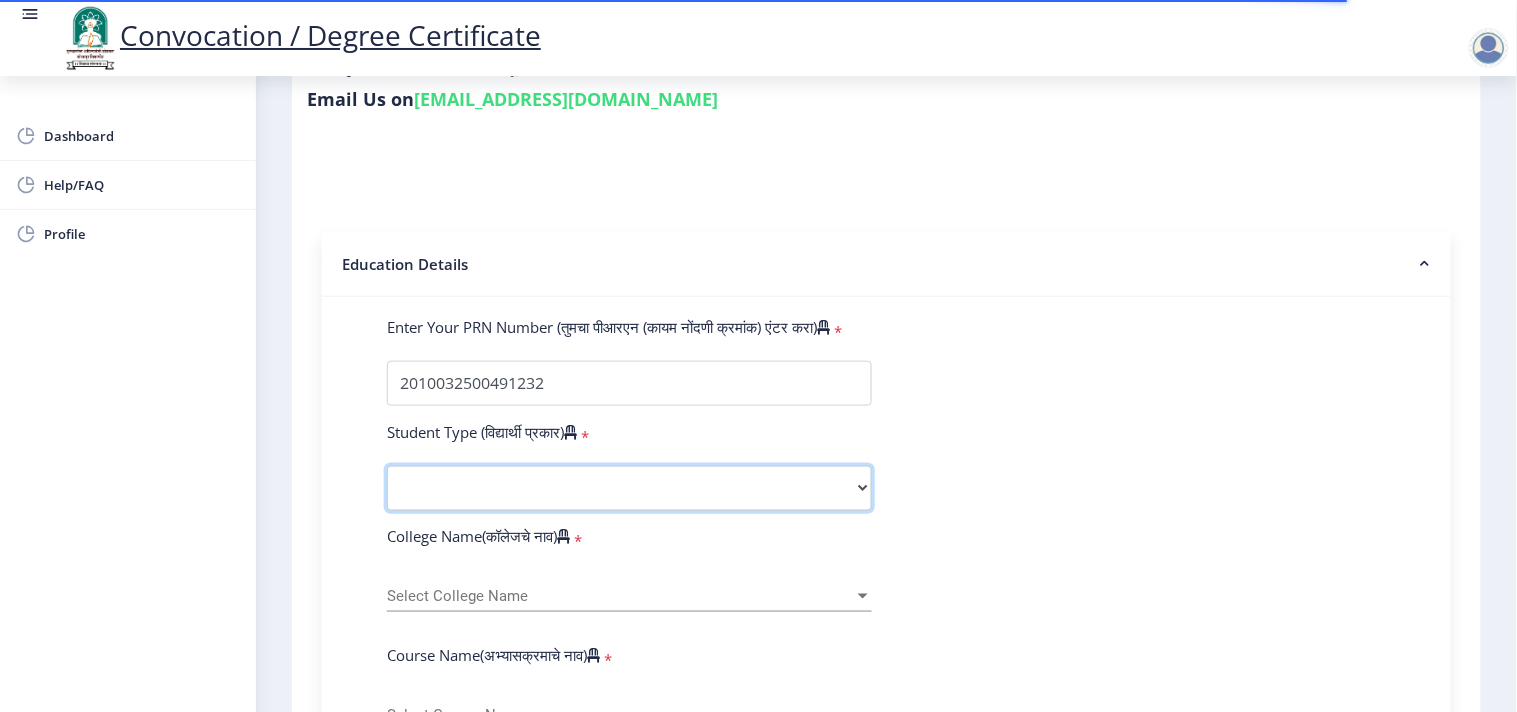 select on "Regular" 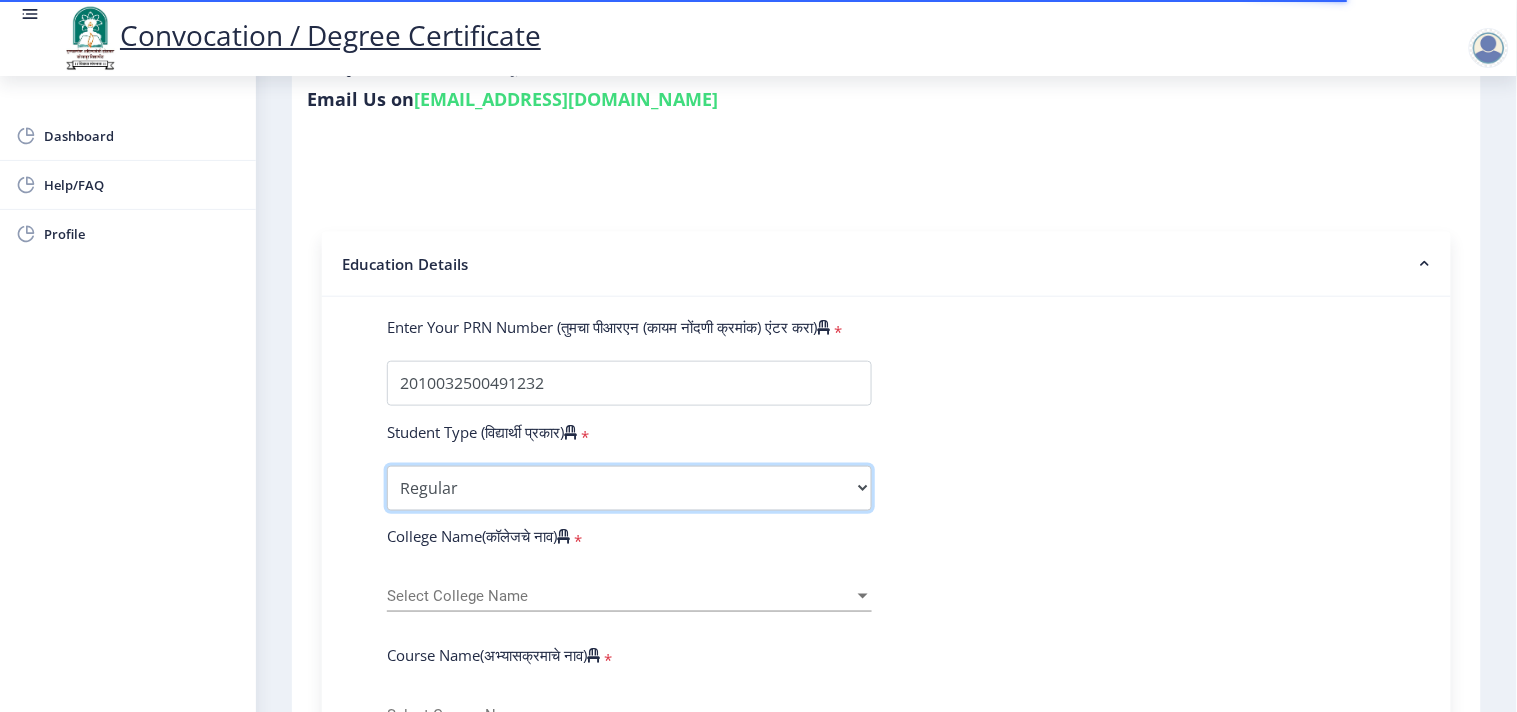 click on "Select Student Type Regular External" at bounding box center [629, 488] 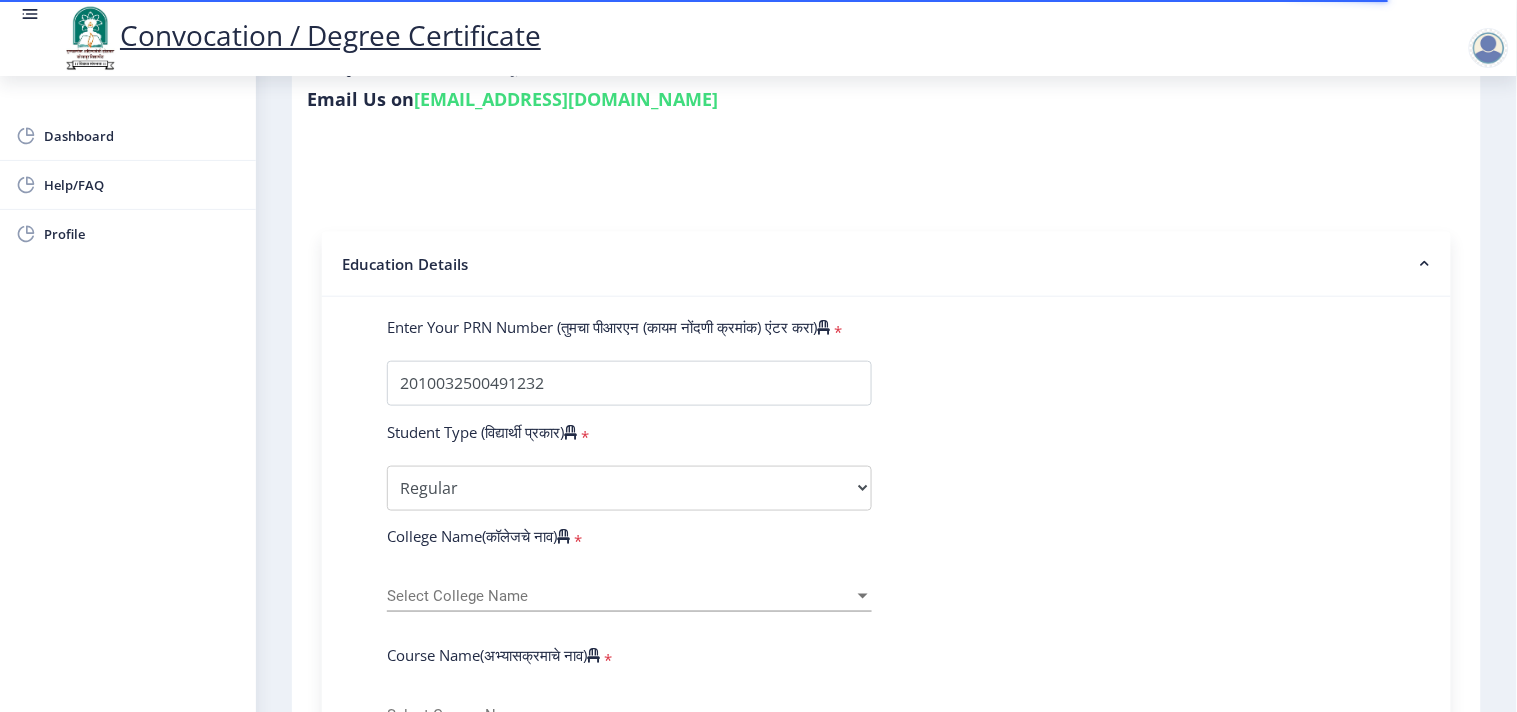 click on "Select College Name" at bounding box center [620, 596] 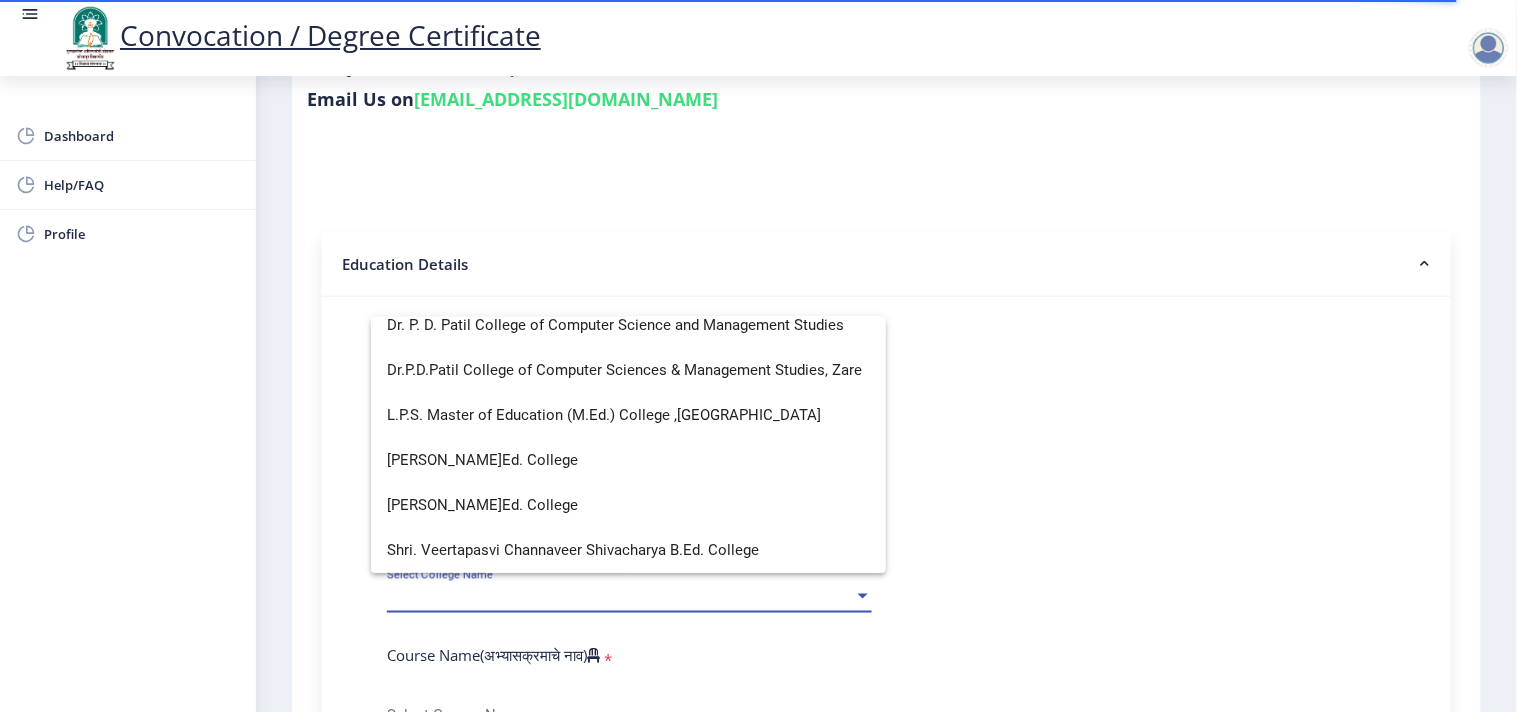 scroll, scrollTop: 0, scrollLeft: 0, axis: both 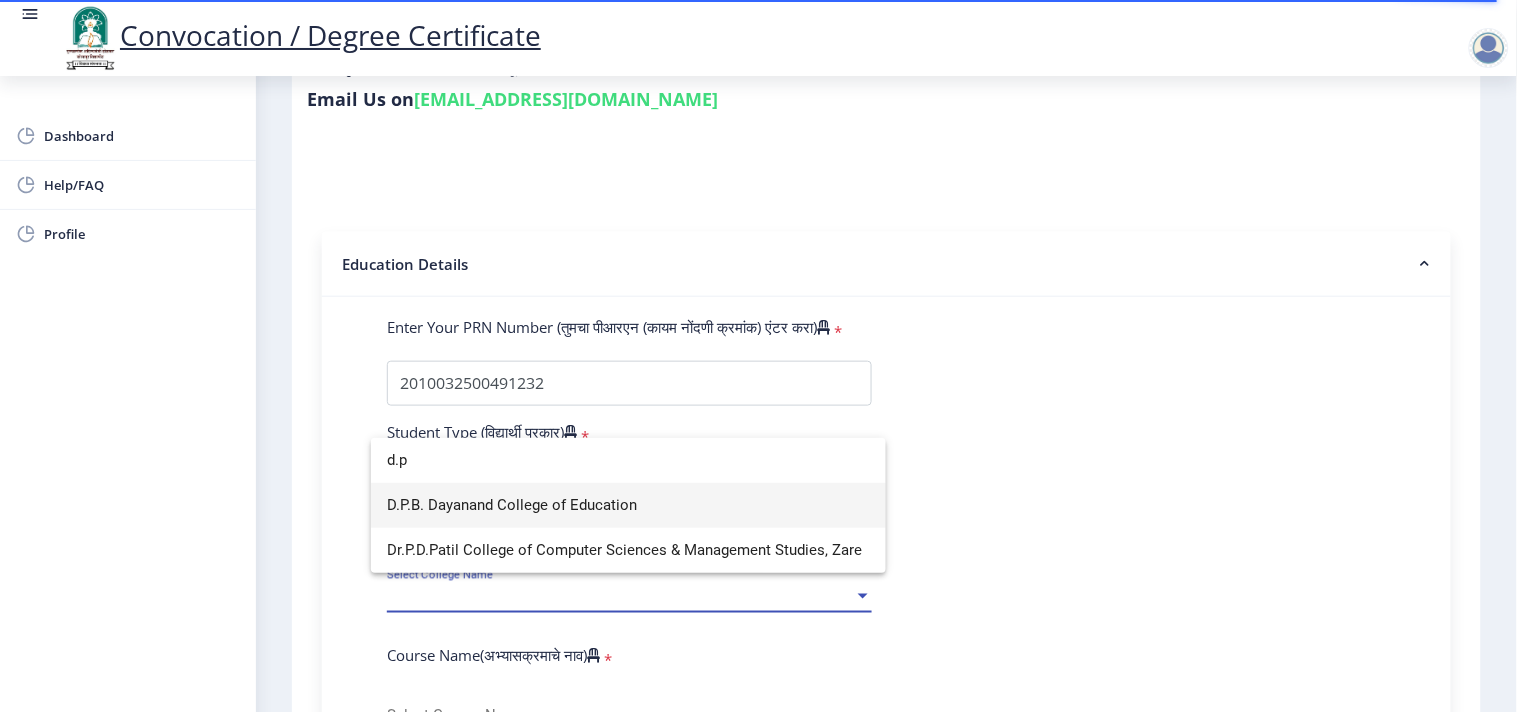 type on "d.p" 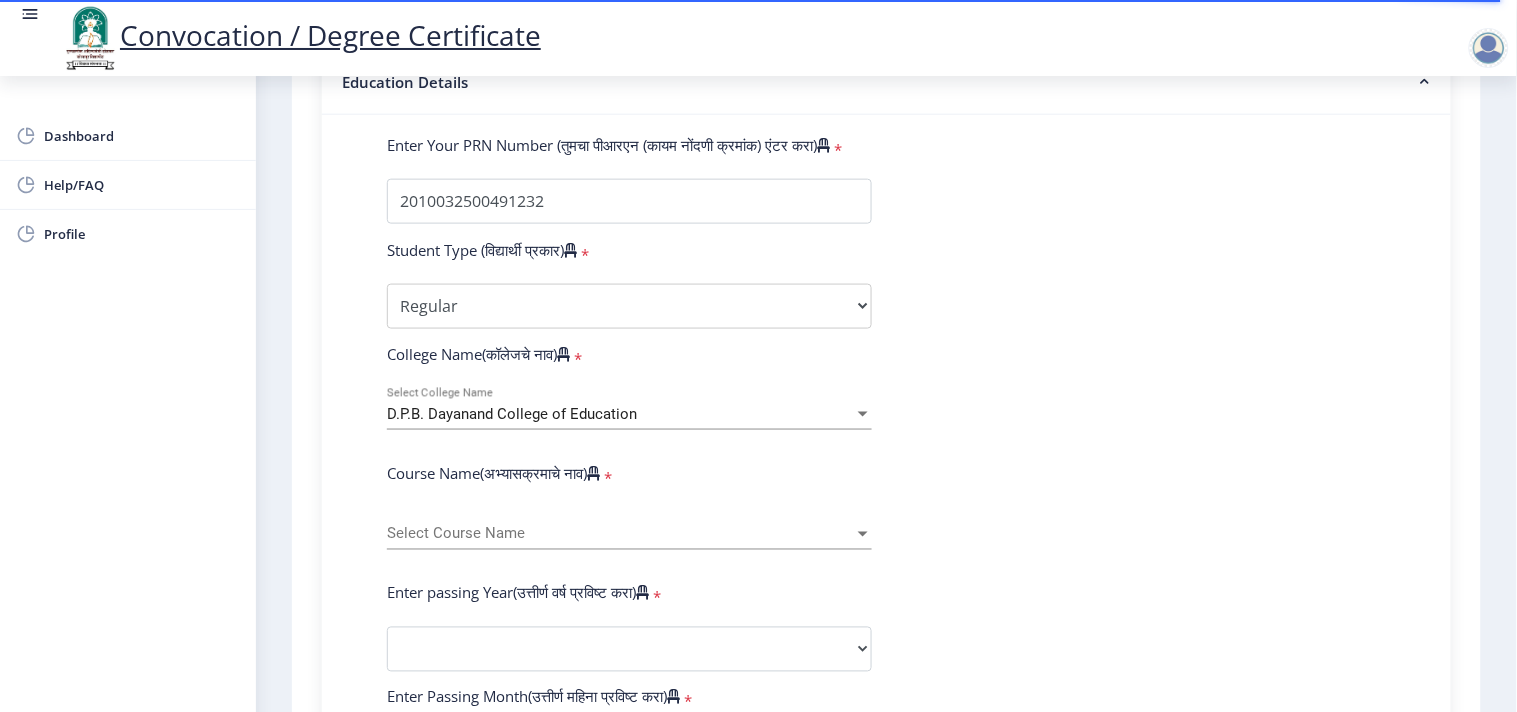 scroll, scrollTop: 555, scrollLeft: 0, axis: vertical 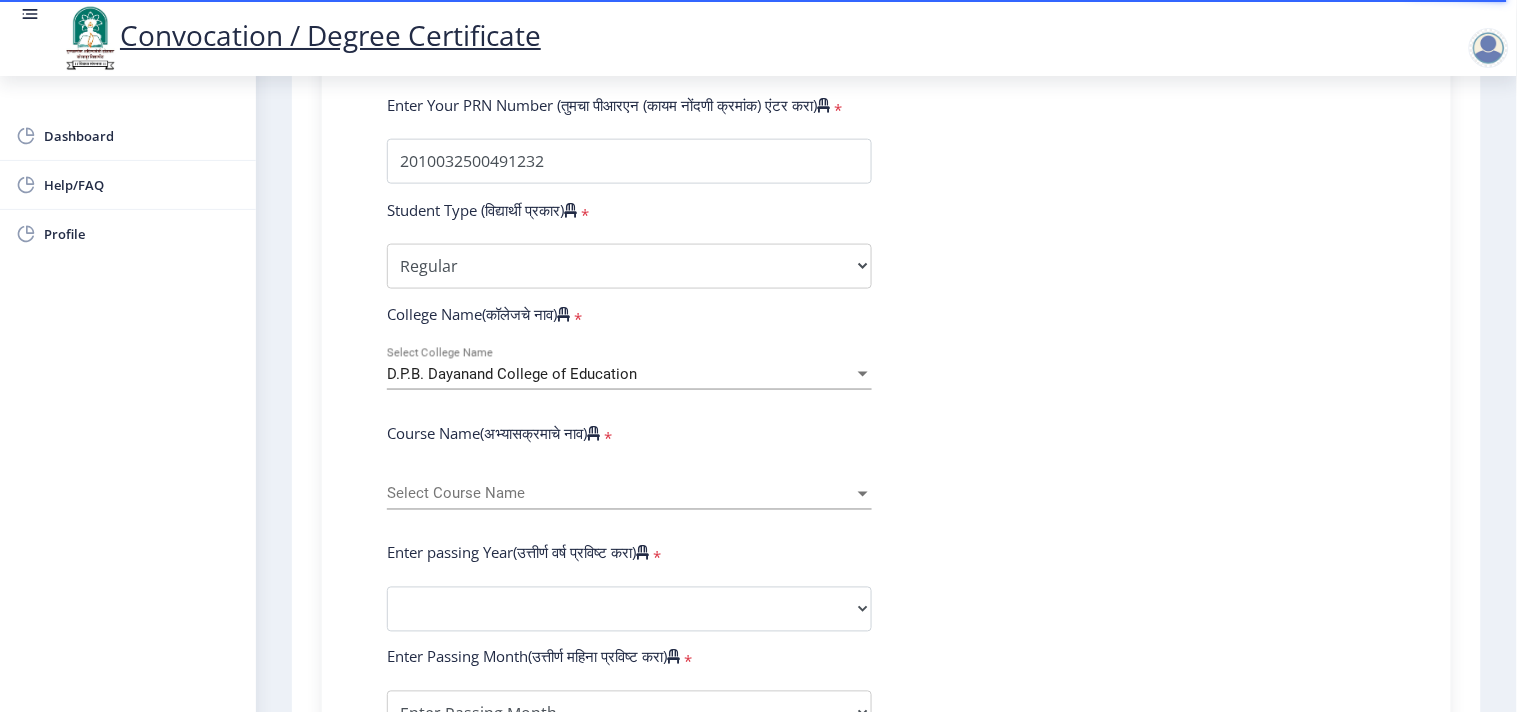 click on "Select Course Name" at bounding box center [620, 494] 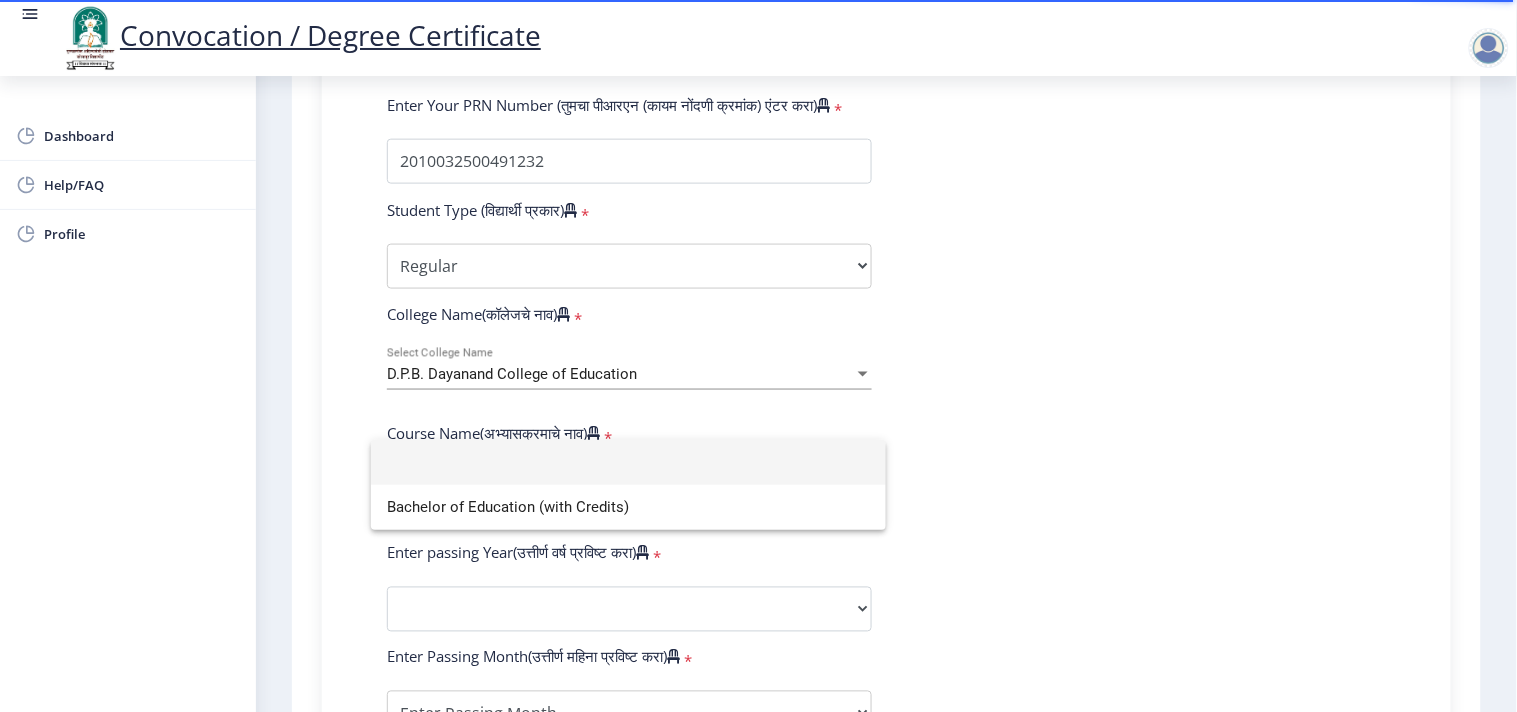 click 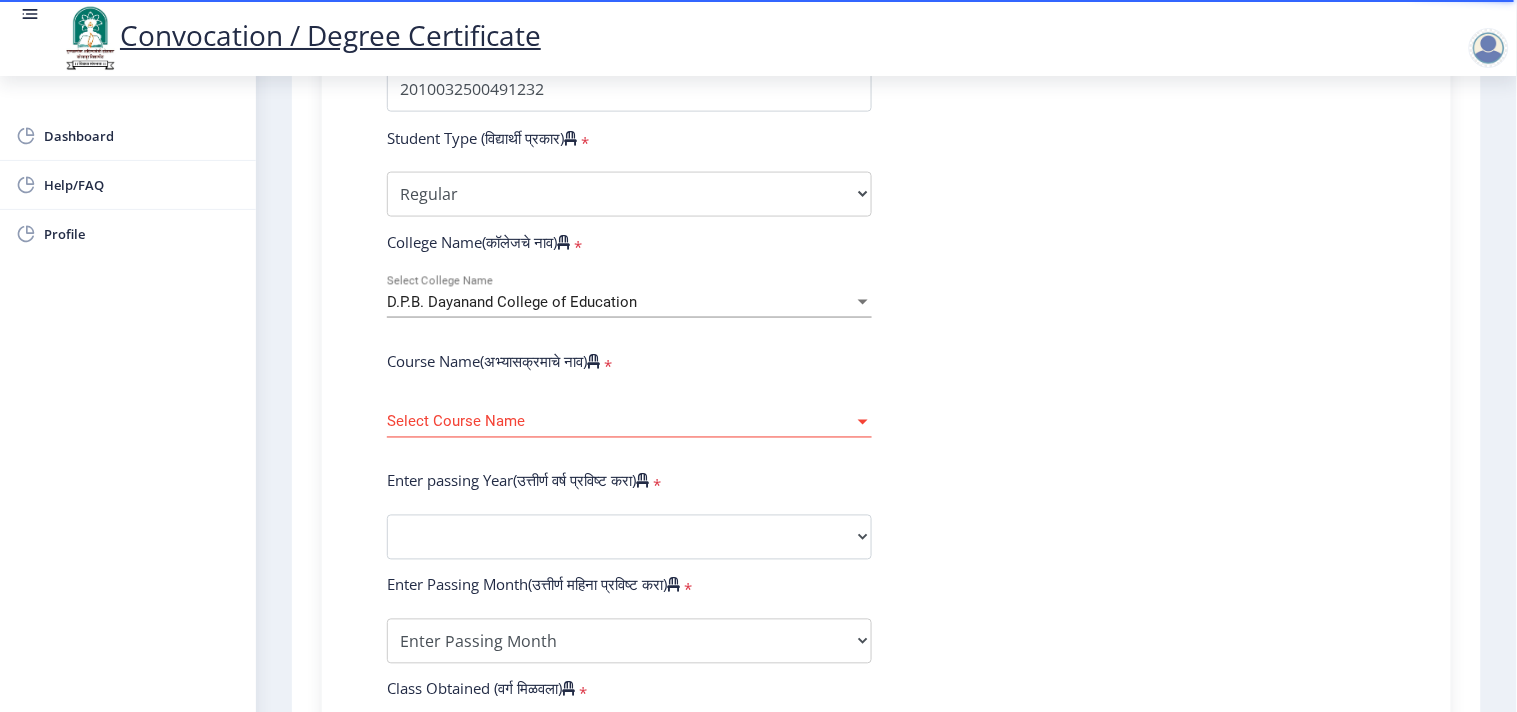 scroll, scrollTop: 666, scrollLeft: 0, axis: vertical 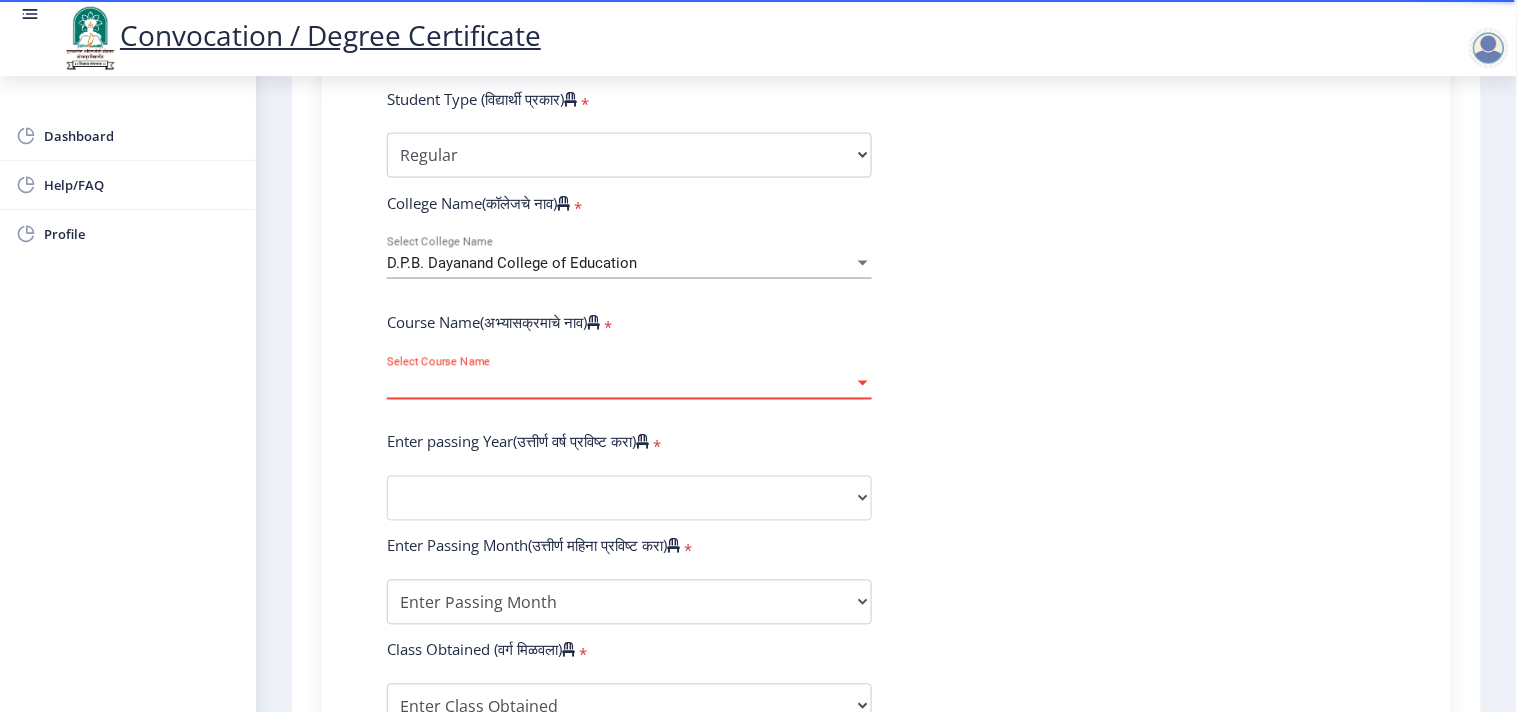 click at bounding box center [863, 383] 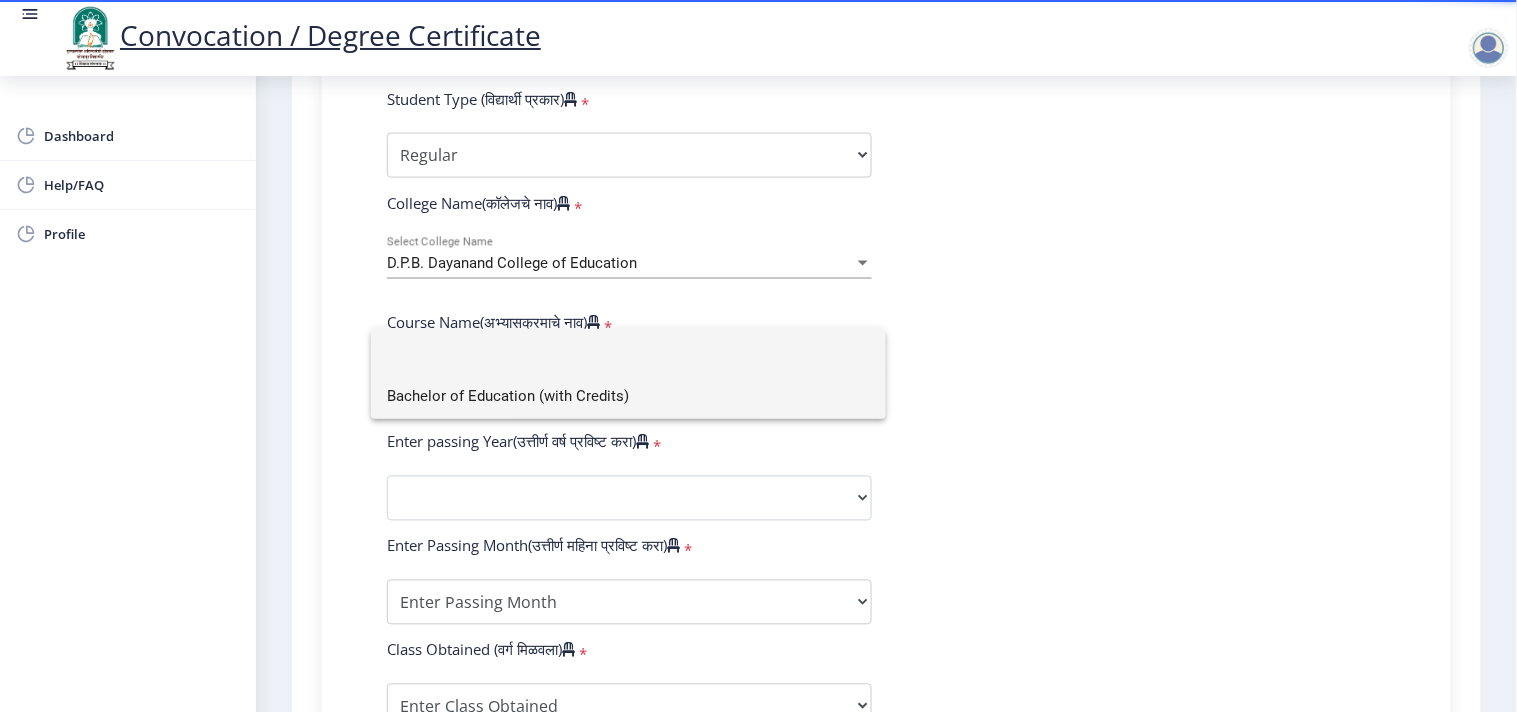 click on "Bachelor of Education (with Credits)" at bounding box center [628, 396] 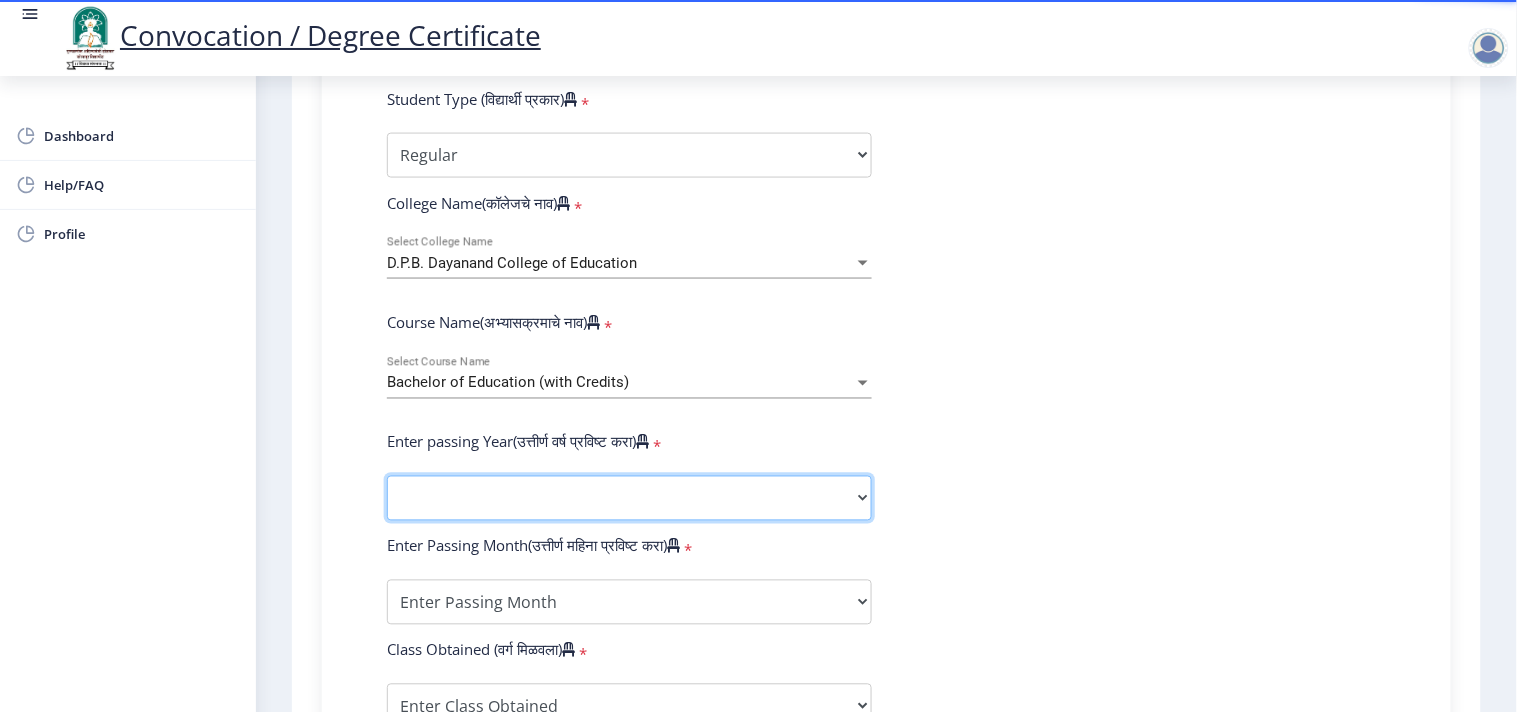 click on "2025   2024   2023   2022   2021   2020   2019   2018   2017   2016   2015   2014   2013   2012   2011   2010   2009   2008   2007   2006   2005   2004   2003   2002   2001   2000   1999   1998   1997   1996   1995   1994   1993   1992   1991   1990   1989   1988   1987   1986   1985   1984   1983   1982   1981   1980   1979   1978   1977   1976" 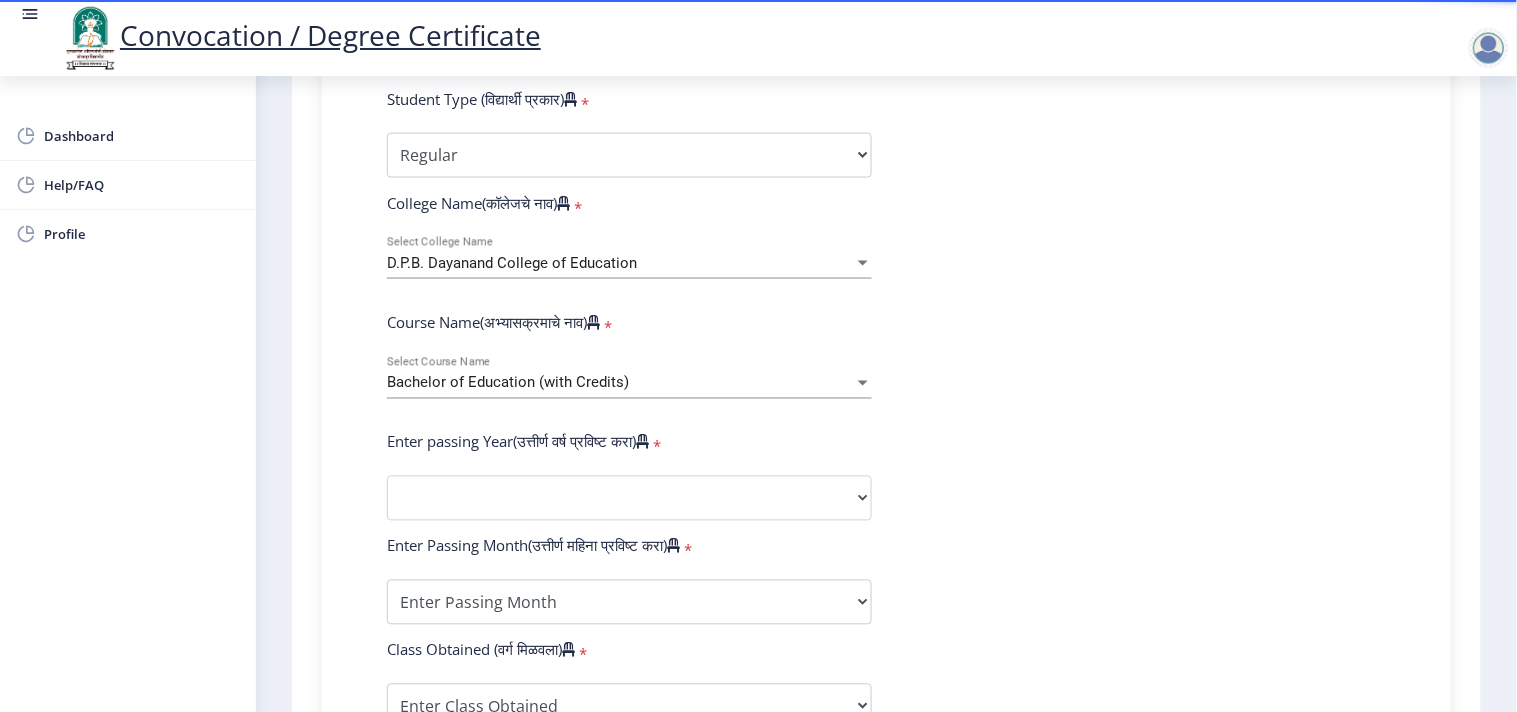 click on "Enter Your PRN Number (तुमचा पीआरएन (कायम नोंदणी क्रमांक) एंटर करा)   * Student Type (विद्यार्थी प्रकार)    * Select Student Type Regular External College Name(कॉलेजचे नाव)   * D.P.B. Dayanand College of Education Select College Name Course Name(अभ्यासक्रमाचे नाव)   * Bachelor of Education (with Credits) Select Course Name Enter passing Year(उत्तीर्ण वर्ष प्रविष्ट करा)   *  2025   2024   2023   2022   2021   2020   2019   2018   2017   2016   2015   2014   2013   2012   2011   2010   2009   2008   2007   2006   2005   2004   2003   2002   2001   2000   1999   1998   1997   1996   1995   1994   1993   1992   1991   1990   1989   1988   1987   1986   1985   1984   1983   1982   1981   1980   1979   1978   1977   1976  * Enter Passing Month March April May October November December * Enter Class Obtained" 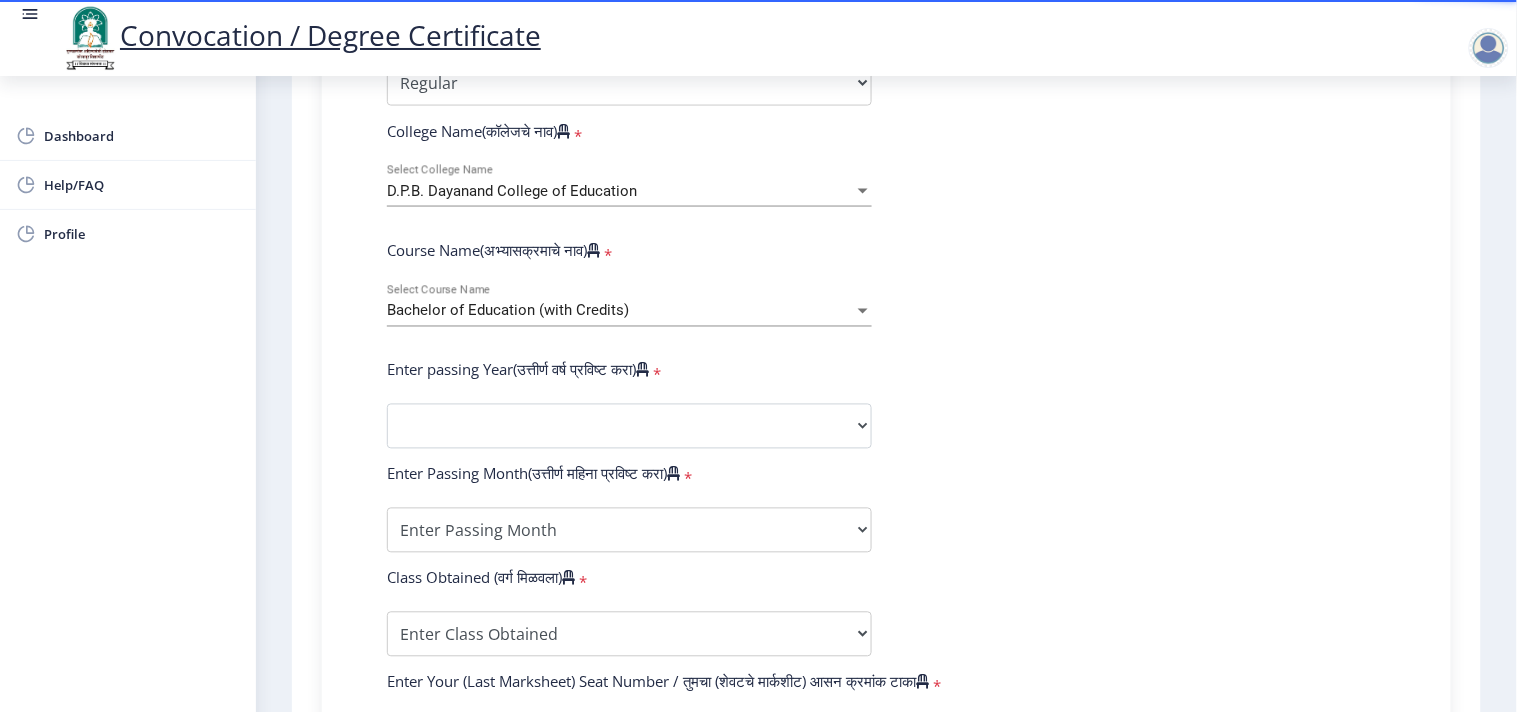 scroll, scrollTop: 777, scrollLeft: 0, axis: vertical 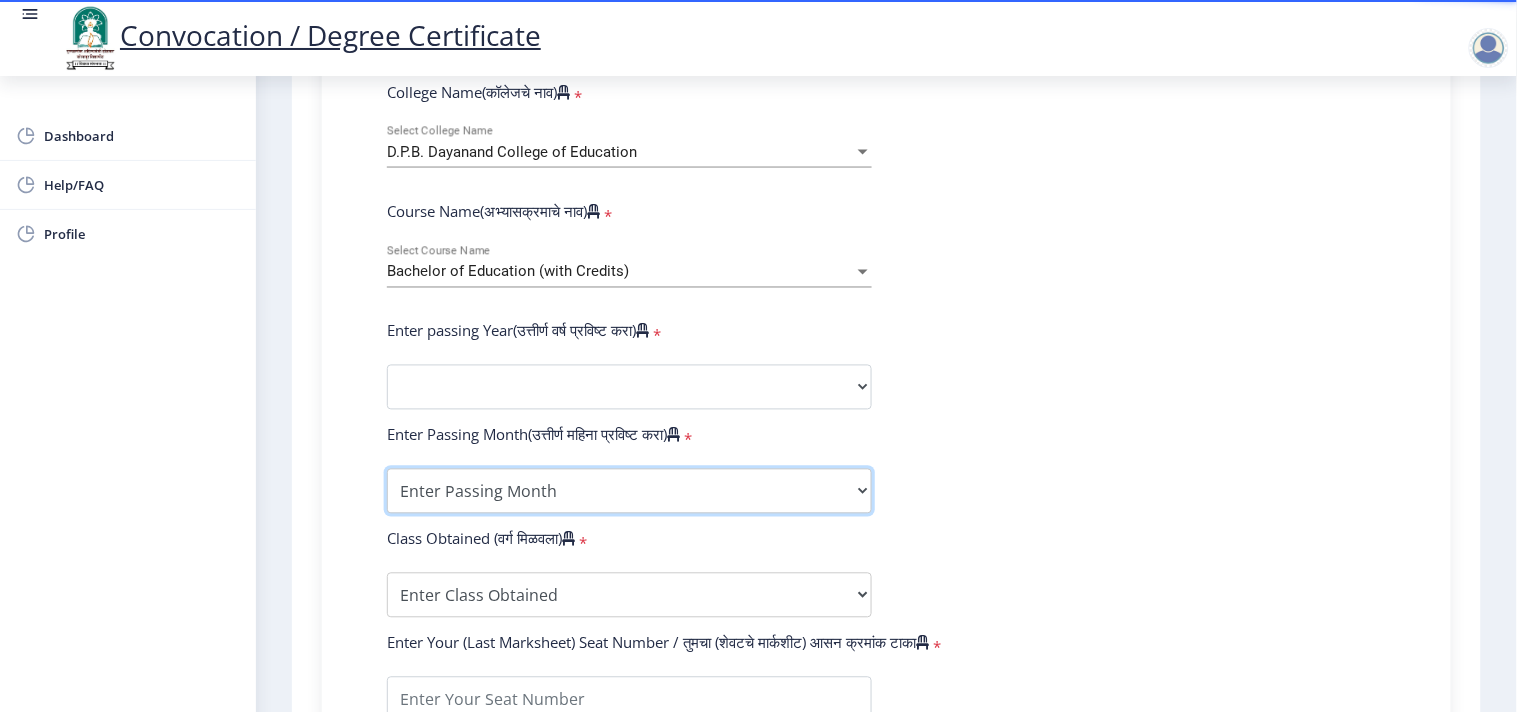 click on "Enter Passing Month March April May October November December" at bounding box center [629, 491] 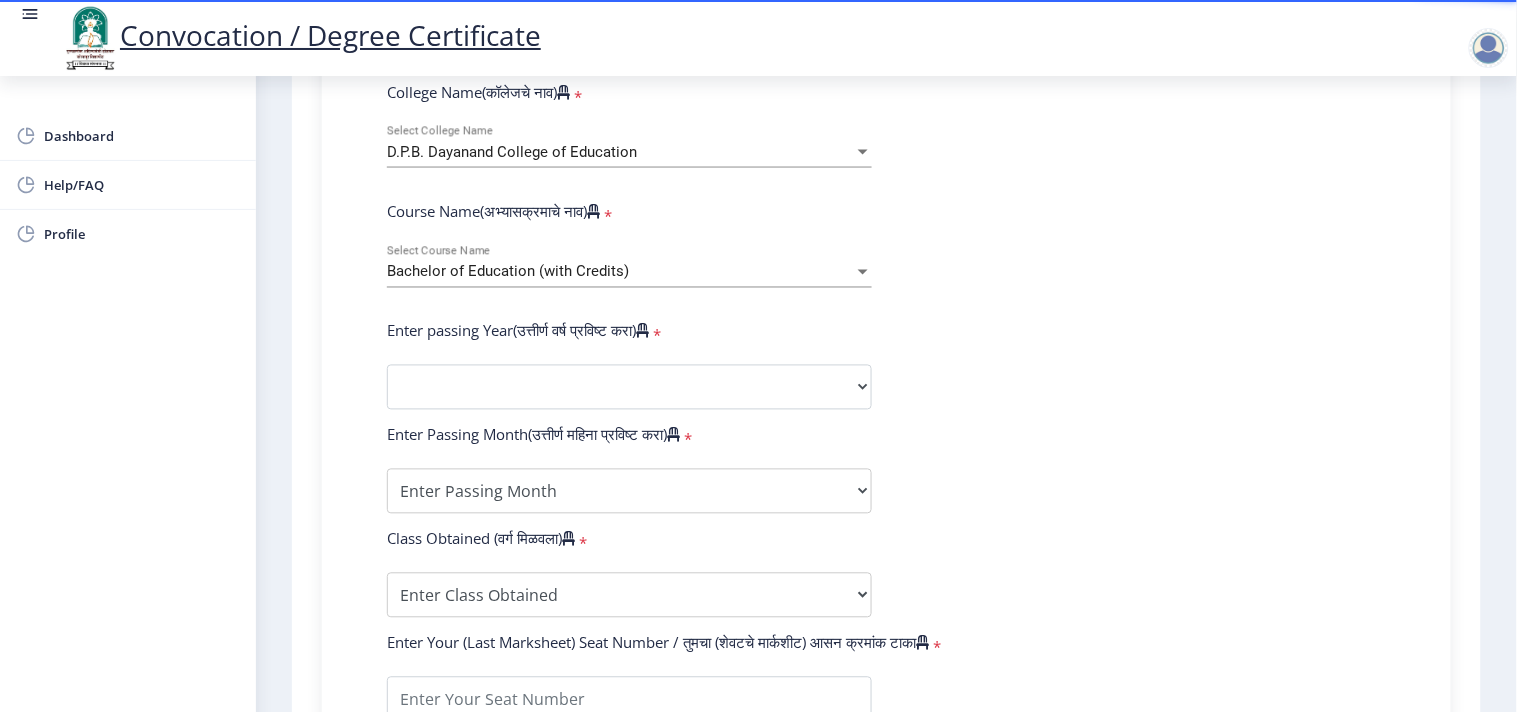 drag, startPoint x: 997, startPoint y: 461, endPoint x: 983, endPoint y: 461, distance: 14 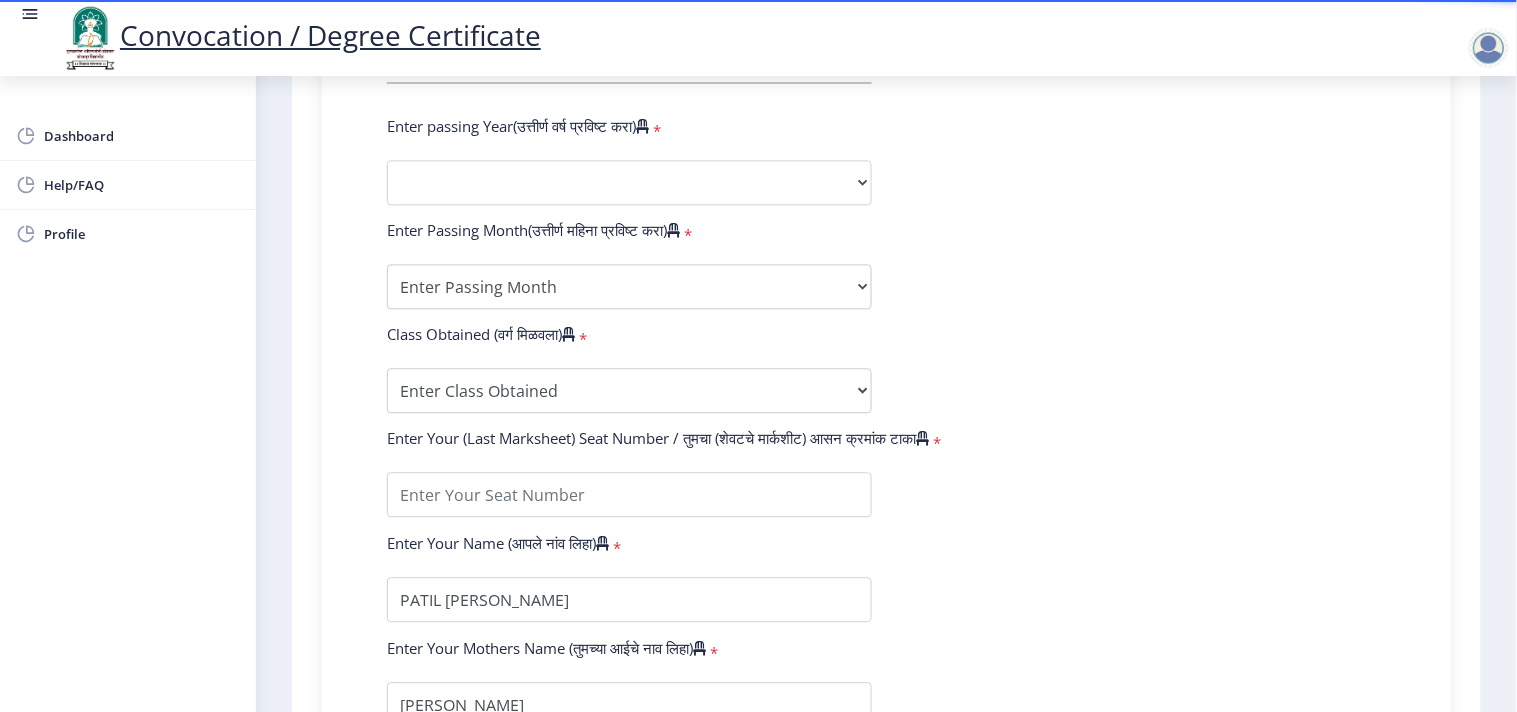 scroll, scrollTop: 1000, scrollLeft: 0, axis: vertical 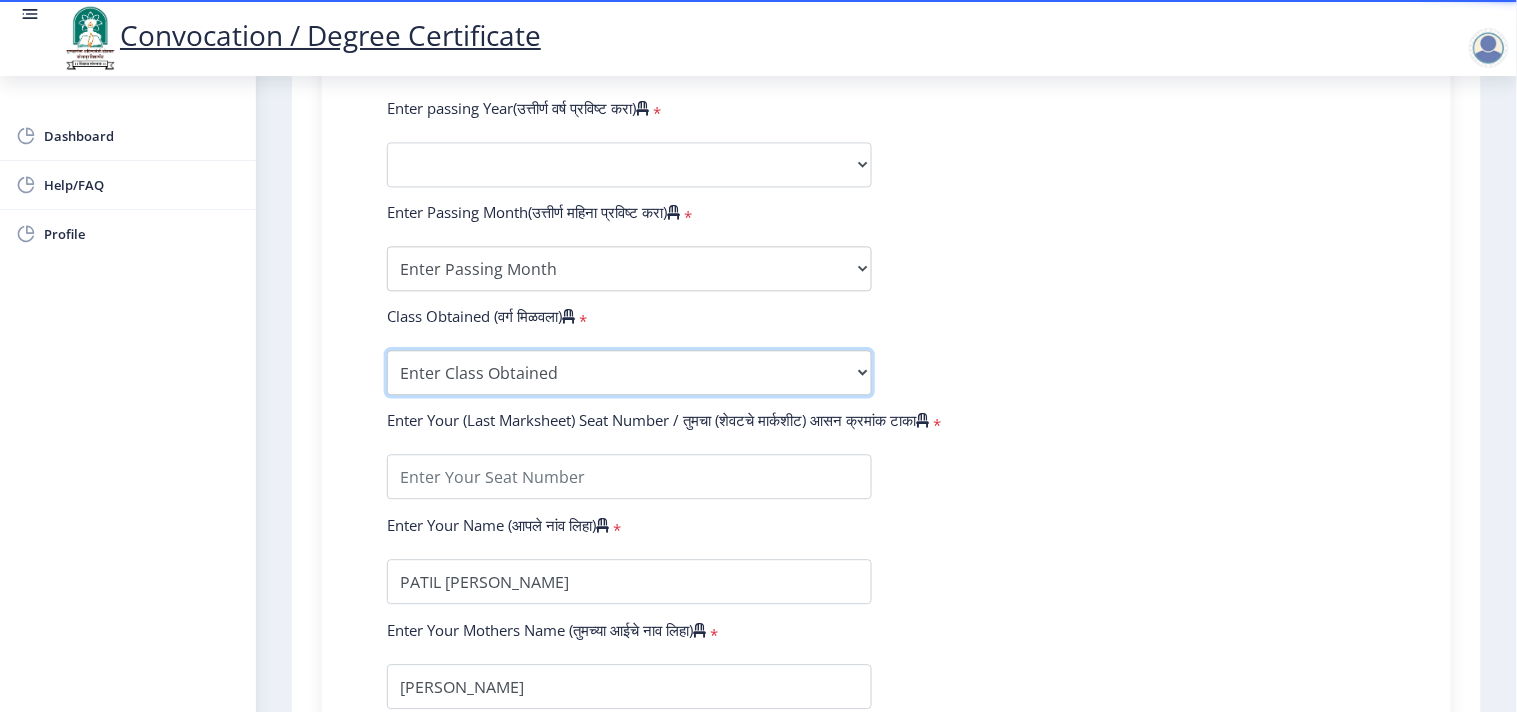 click on "Enter Class Obtained FIRST CLASS WITH DISTINCTION FIRST CLASS HIGHER SECOND CLASS SECOND CLASS PASS CLASS Grade O Grade A+ Grade A Grade B+ Grade B Grade C+ Grade C Grade D Grade E" at bounding box center (629, 372) 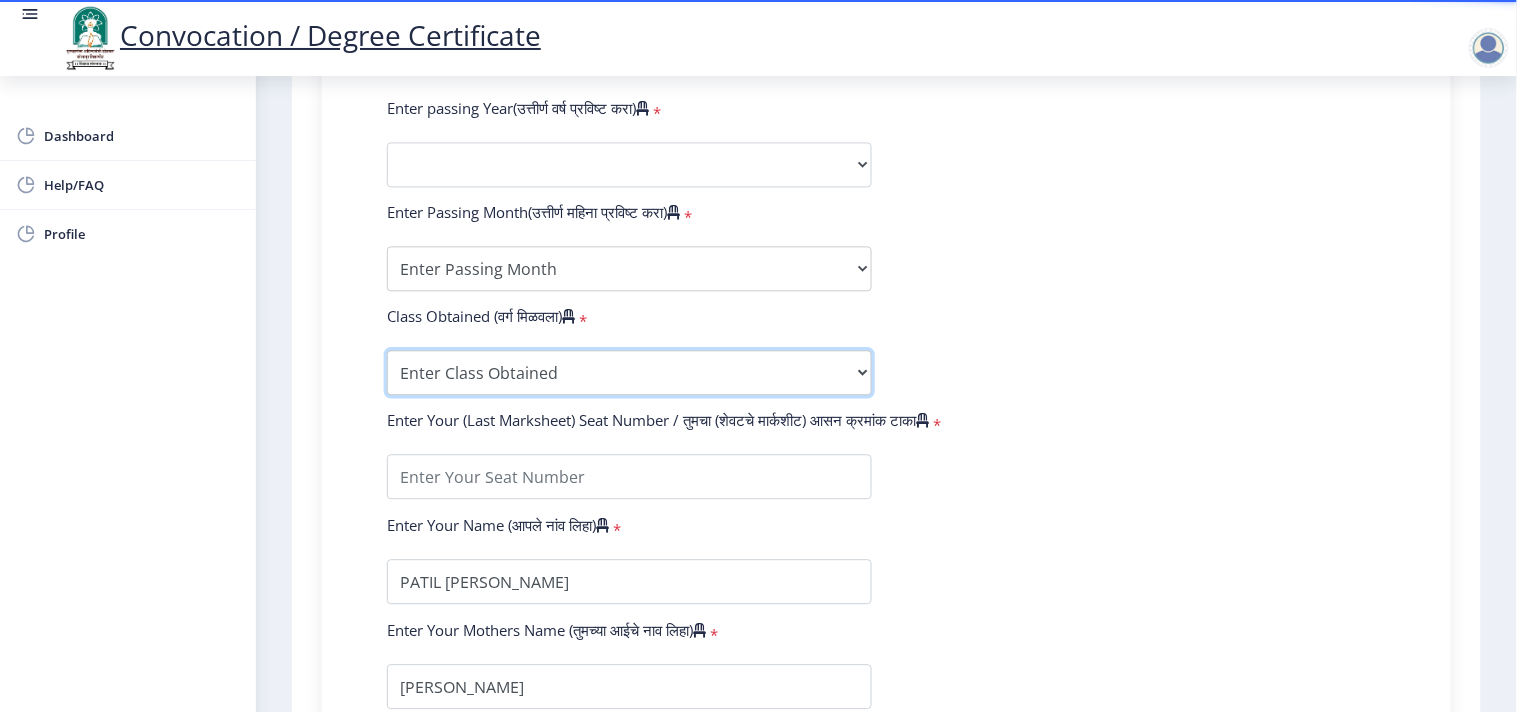 click on "Enter Class Obtained FIRST CLASS WITH DISTINCTION FIRST CLASS HIGHER SECOND CLASS SECOND CLASS PASS CLASS Grade O Grade A+ Grade A Grade B+ Grade B Grade C+ Grade C Grade D Grade E" at bounding box center (629, 372) 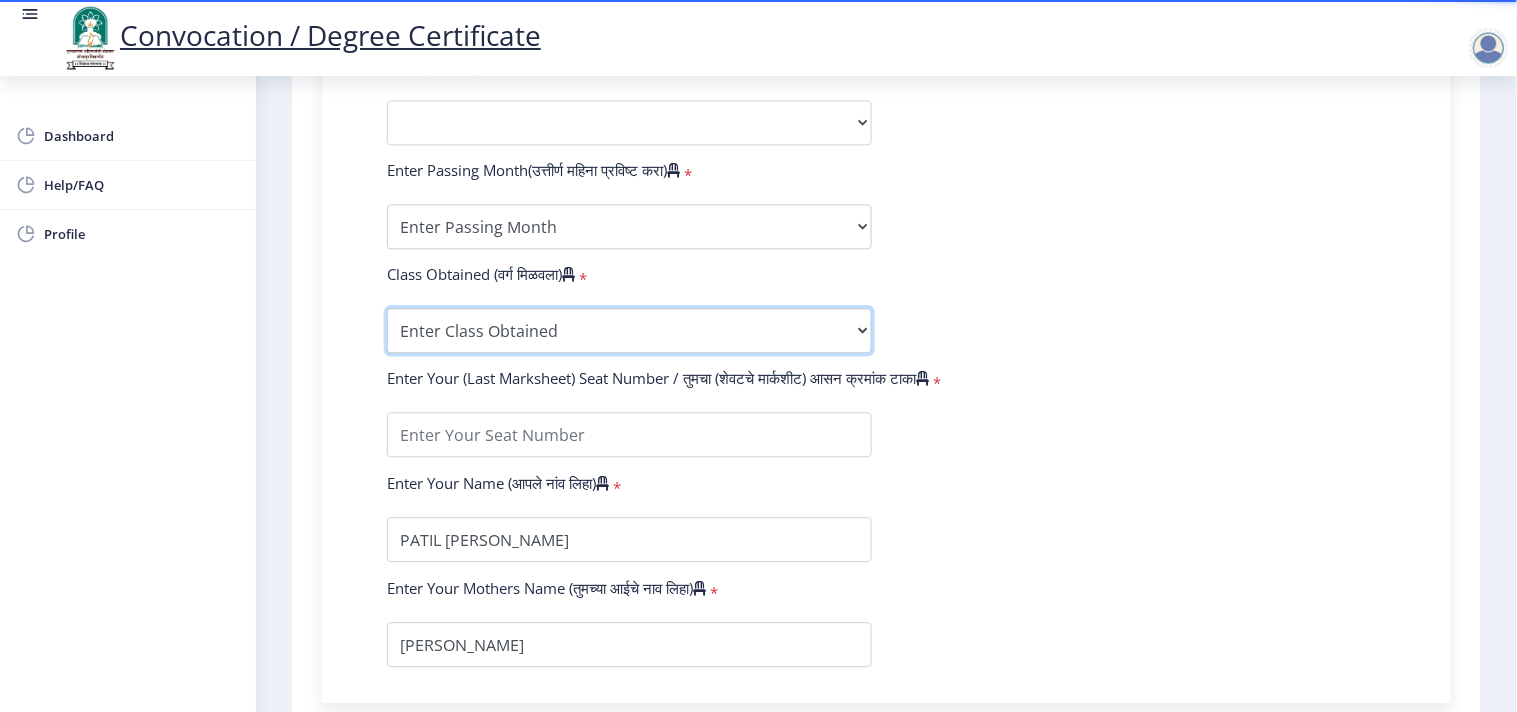 scroll, scrollTop: 1111, scrollLeft: 0, axis: vertical 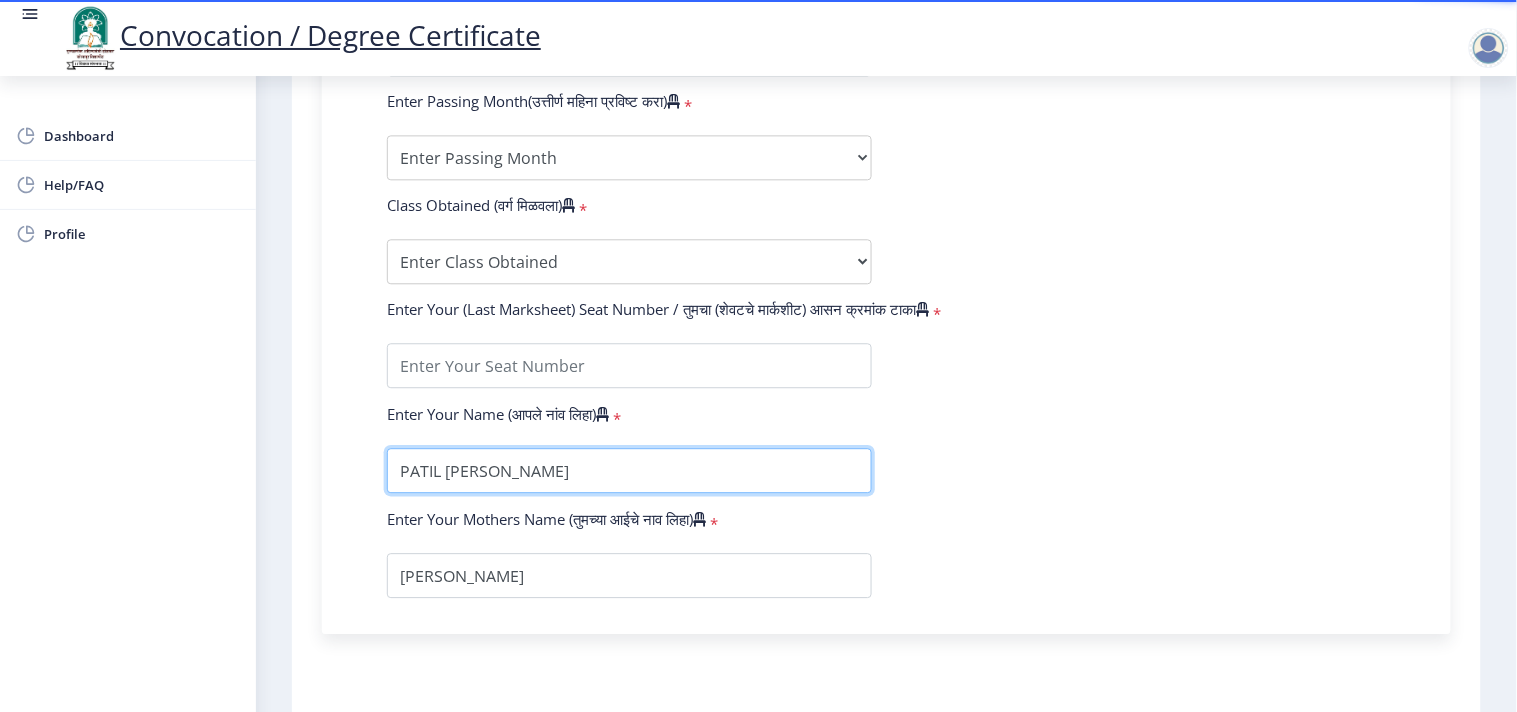 click at bounding box center [629, 470] 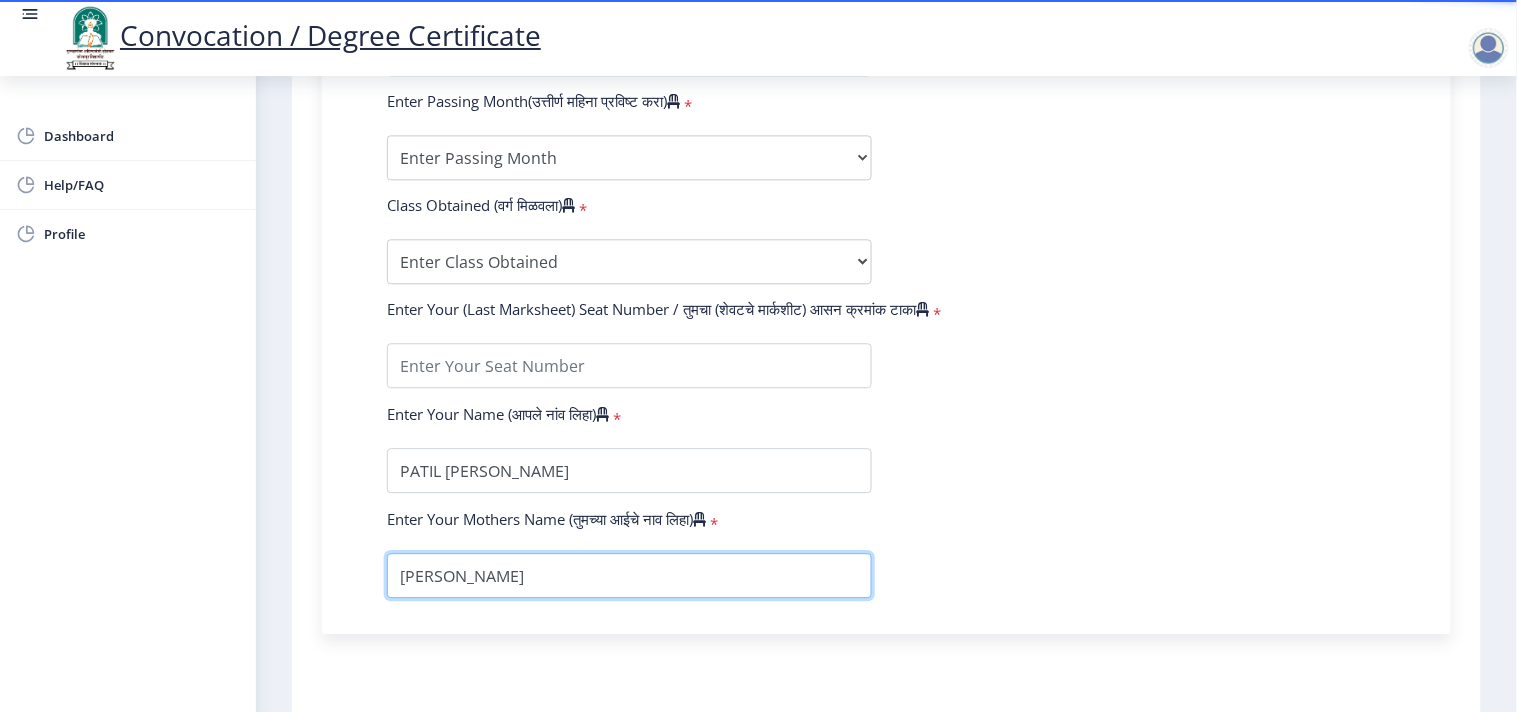 click at bounding box center [629, 575] 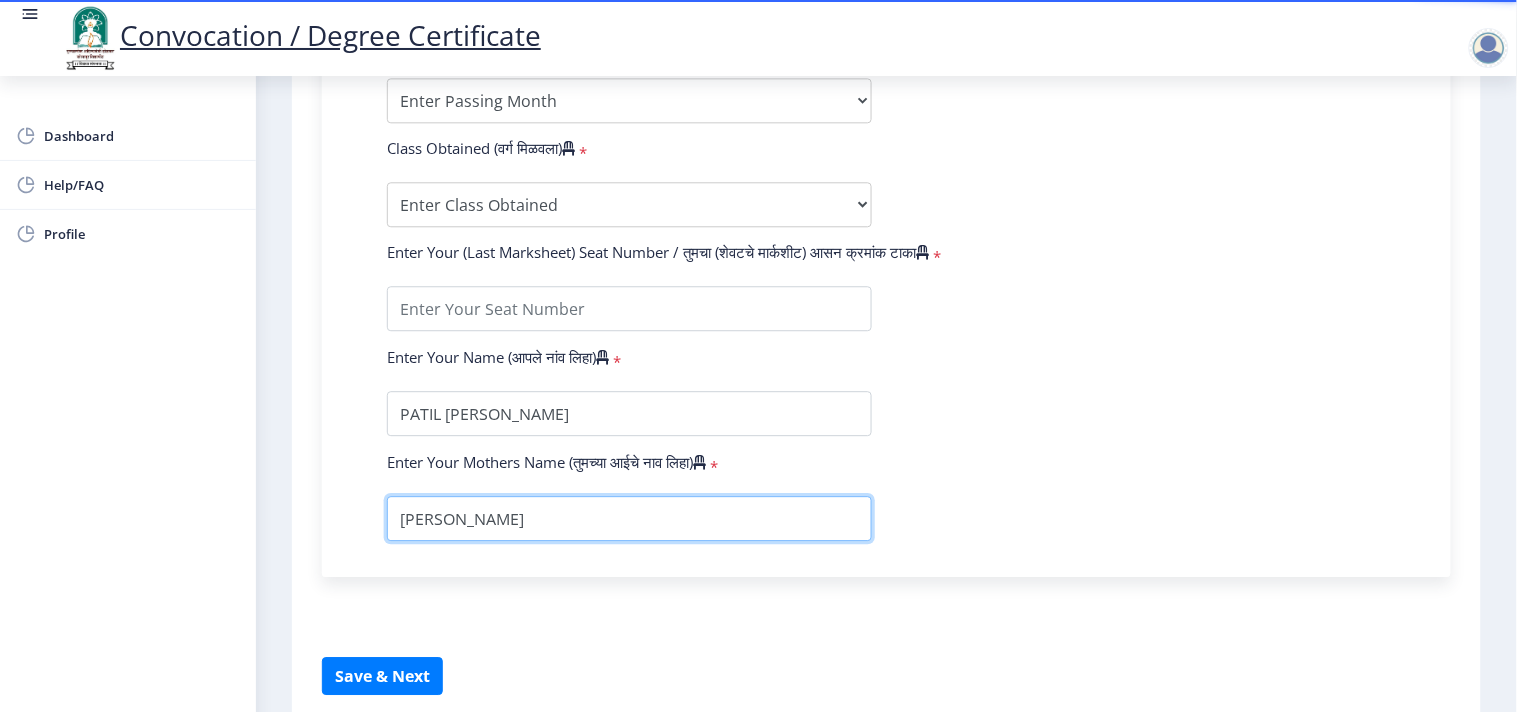 scroll, scrollTop: 1222, scrollLeft: 0, axis: vertical 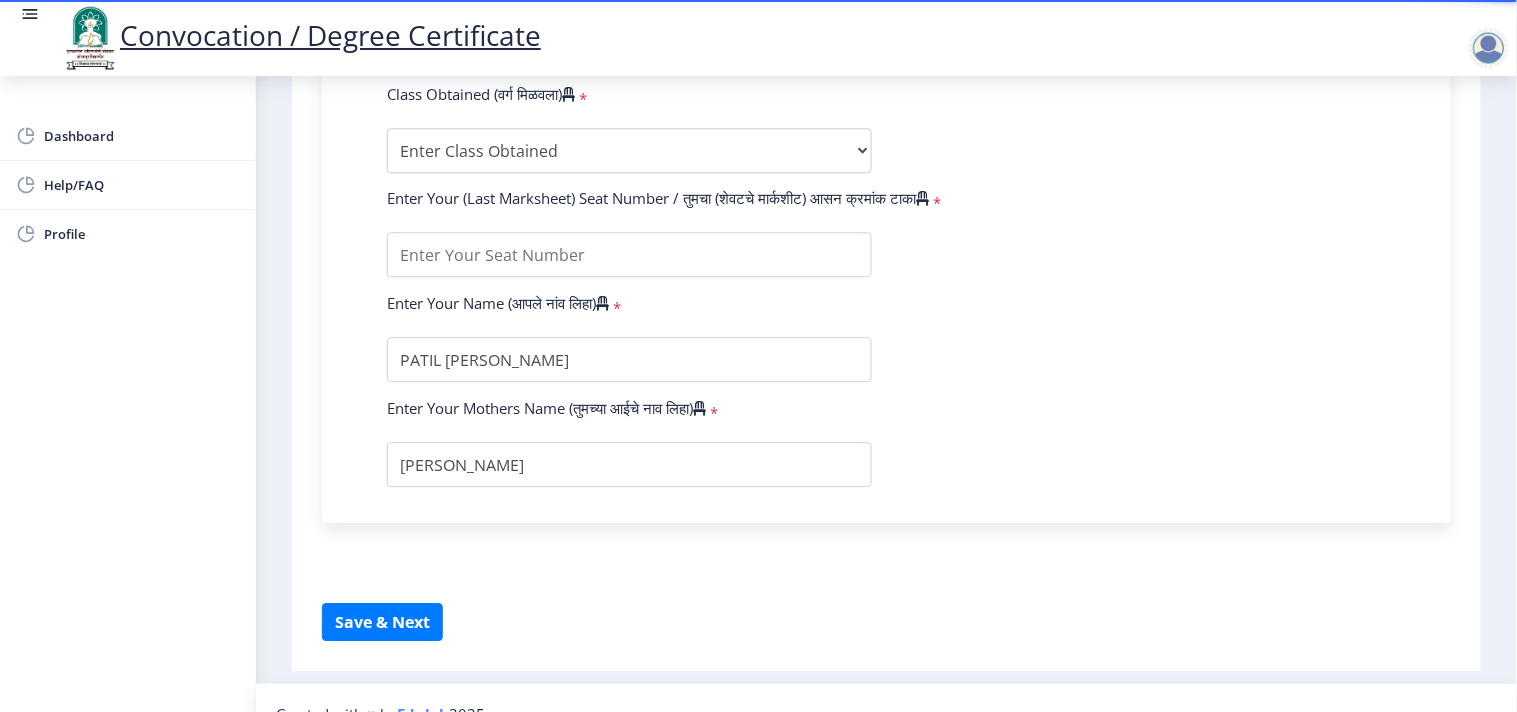 click on "Instructions (सूचना) 1. पदवी प्रमाणपत्रासाठी शैक्षणिक तपशील चरणावर, तुम्हाला तुमच्या अंतिम पदवी दीक्षांत प्रमाणपत्रासाठी तुमचे तपशील सबमिट करणे आवश्यक आहे.   2. तुम्ही ज्या कोर्ससाठी पदवी प्रमाणपत्रासाठी अर्ज करत आहात त्या अभ्यासक्रमाच्या नवीनतम जारी केलेल्या मार्कशीटवर आधारित तुमचे सर्व तपशील भरणे आवश्यक आहे.  Email Us on   [EMAIL_ADDRESS][DOMAIN_NAME] Education Details   Enter Your PRN Number (तुमचा पीआरएन (कायम नोंदणी क्रमांक) एंटर करा)   * * Regular * *" 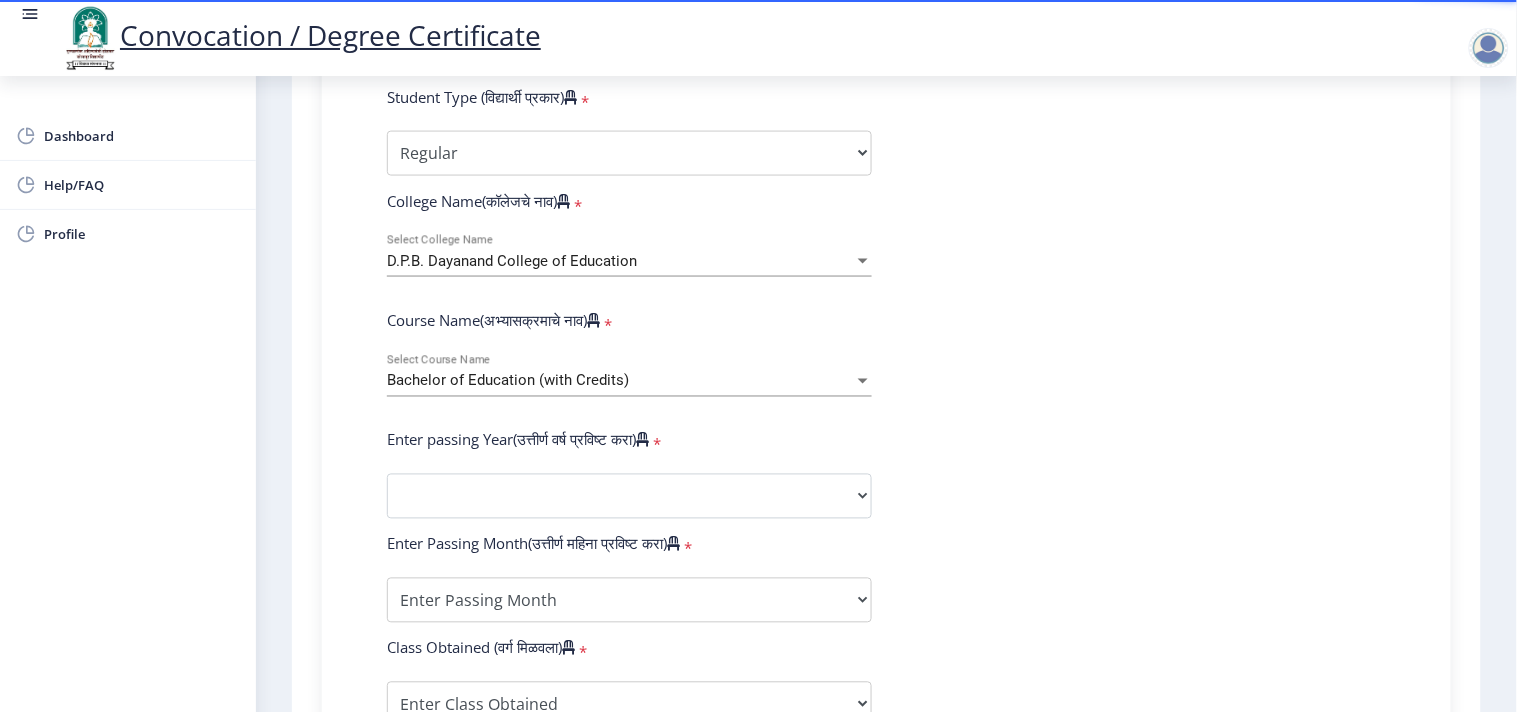 scroll, scrollTop: 666, scrollLeft: 0, axis: vertical 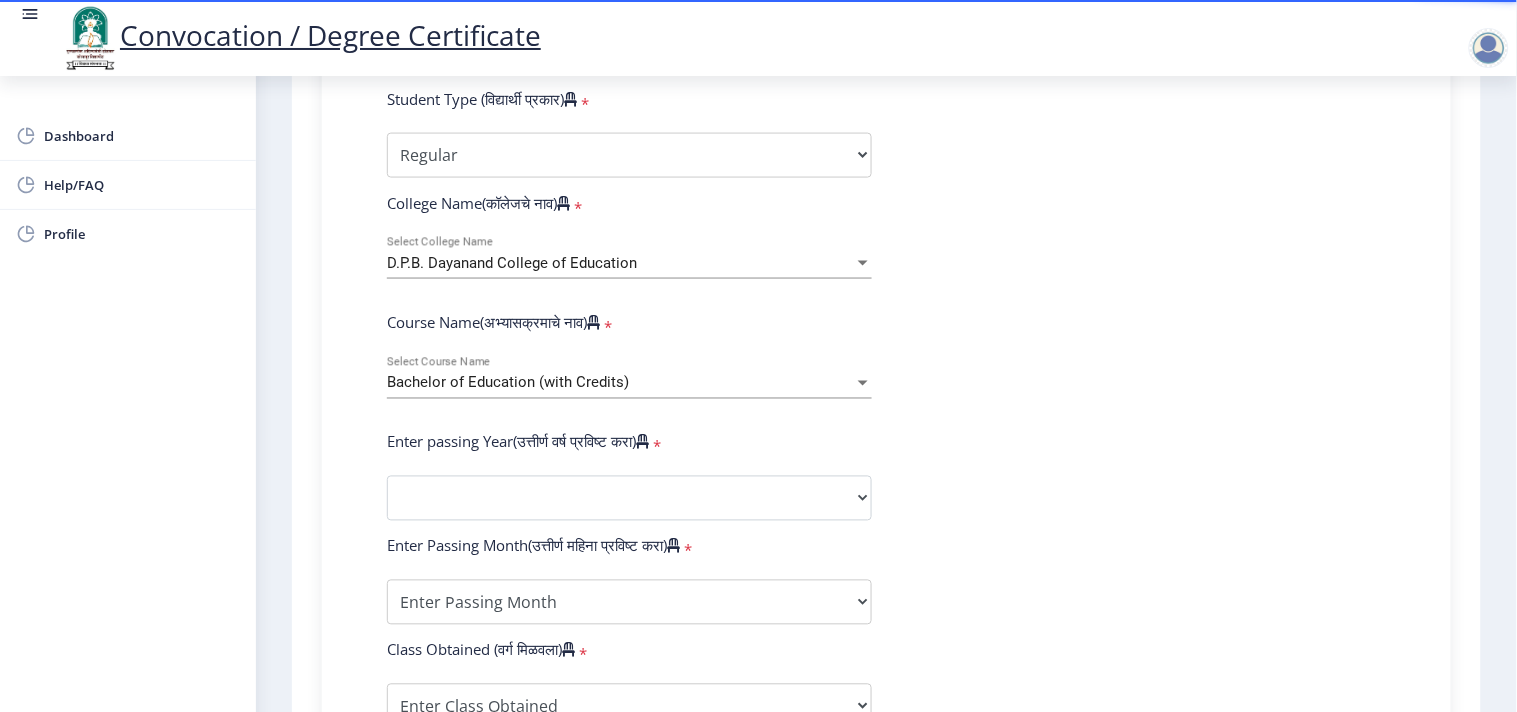 click on "Bachelor of Education (with Credits)" at bounding box center [508, 383] 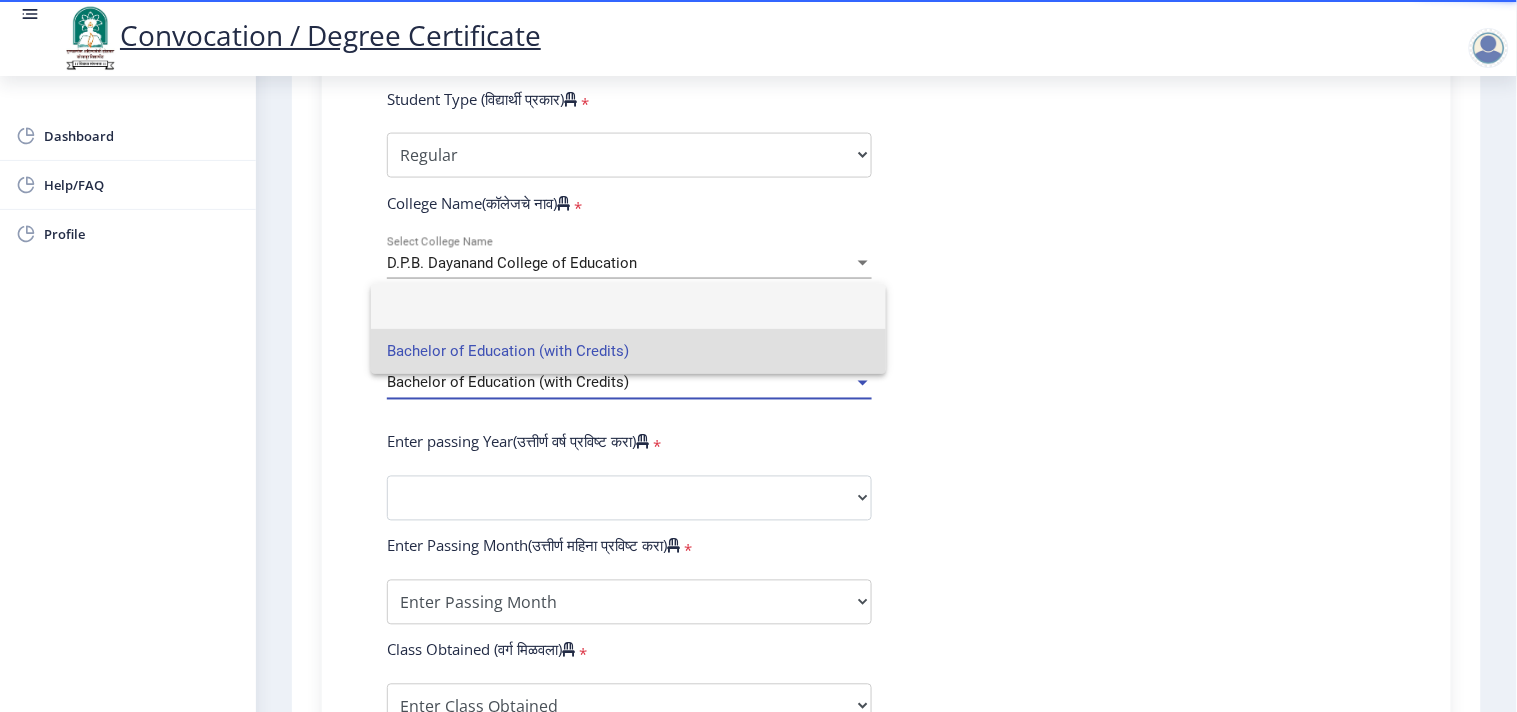 click at bounding box center (628, 306) 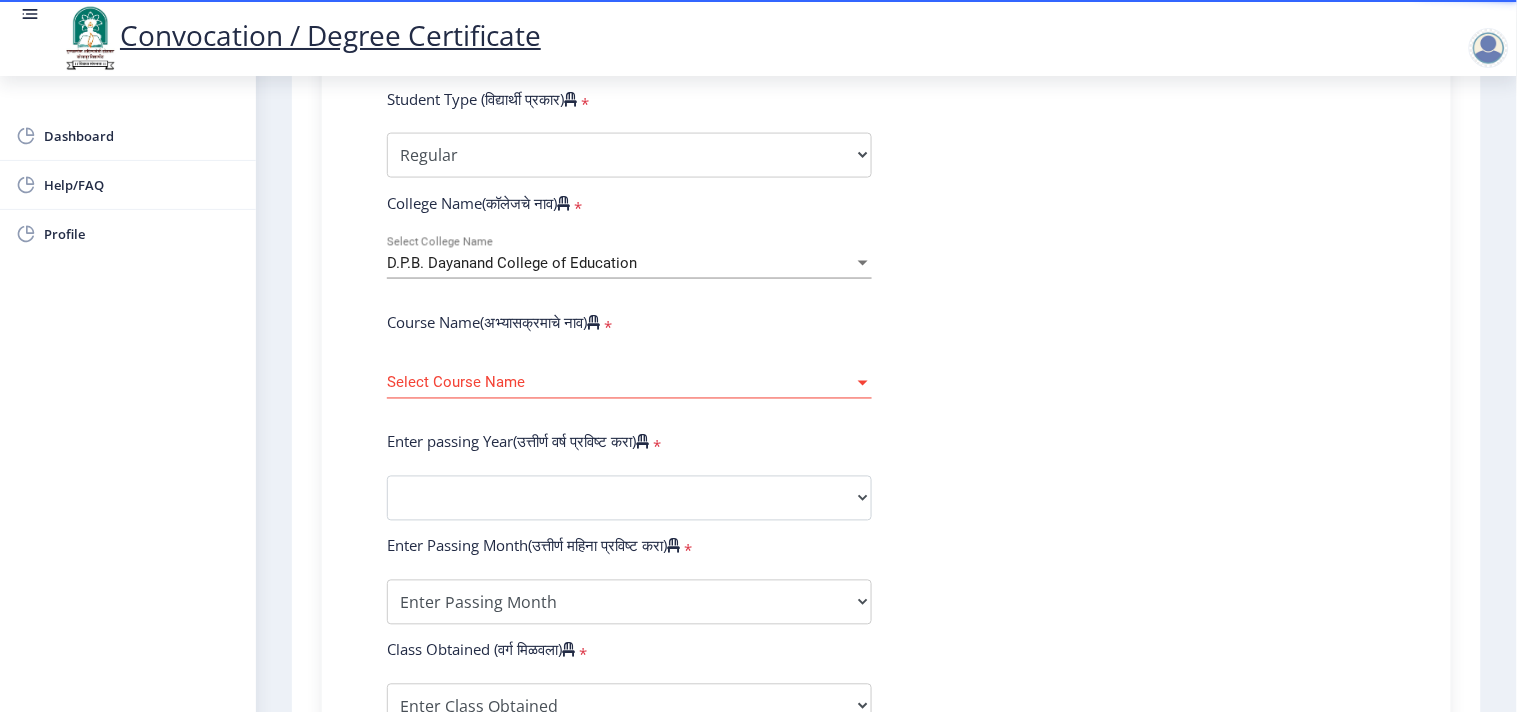 click on "Select Course Name" at bounding box center [620, 383] 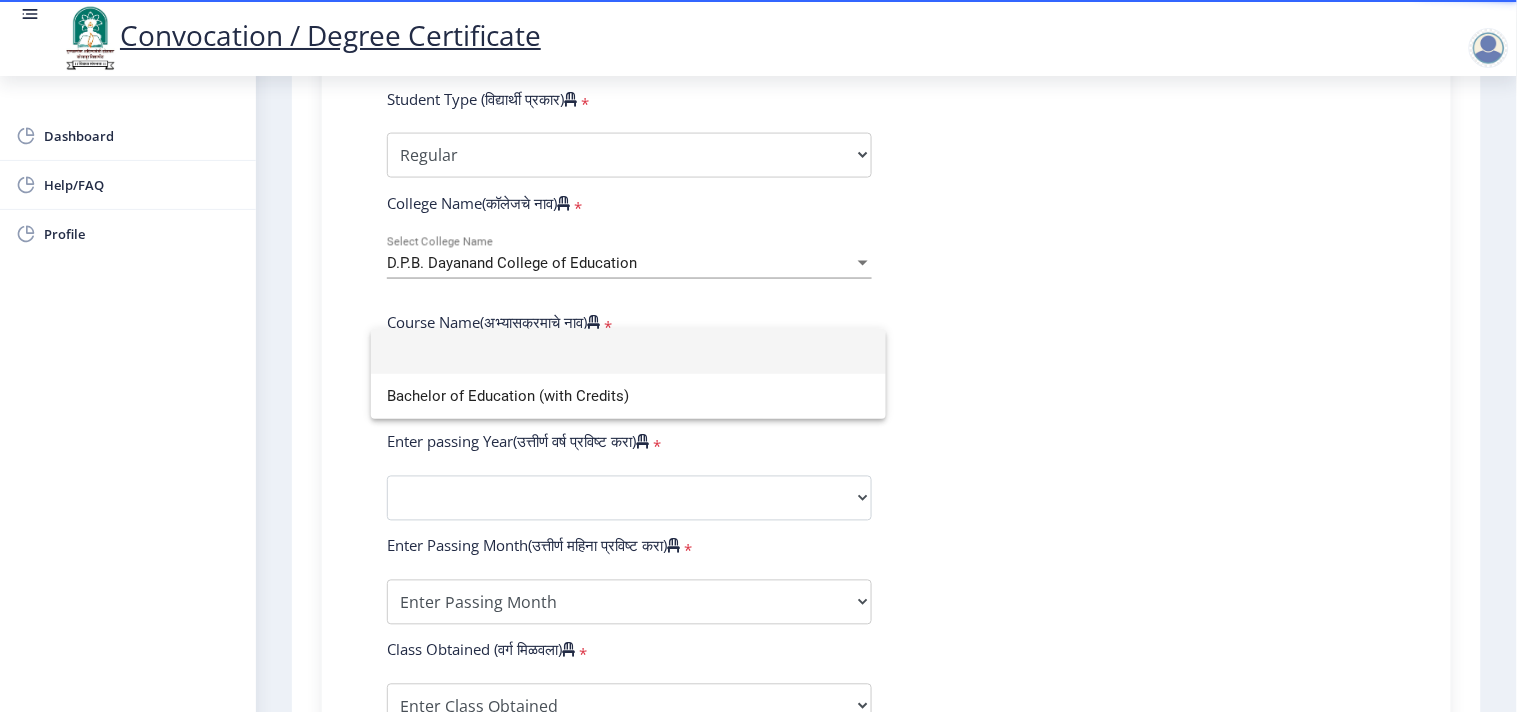 click at bounding box center [628, 351] 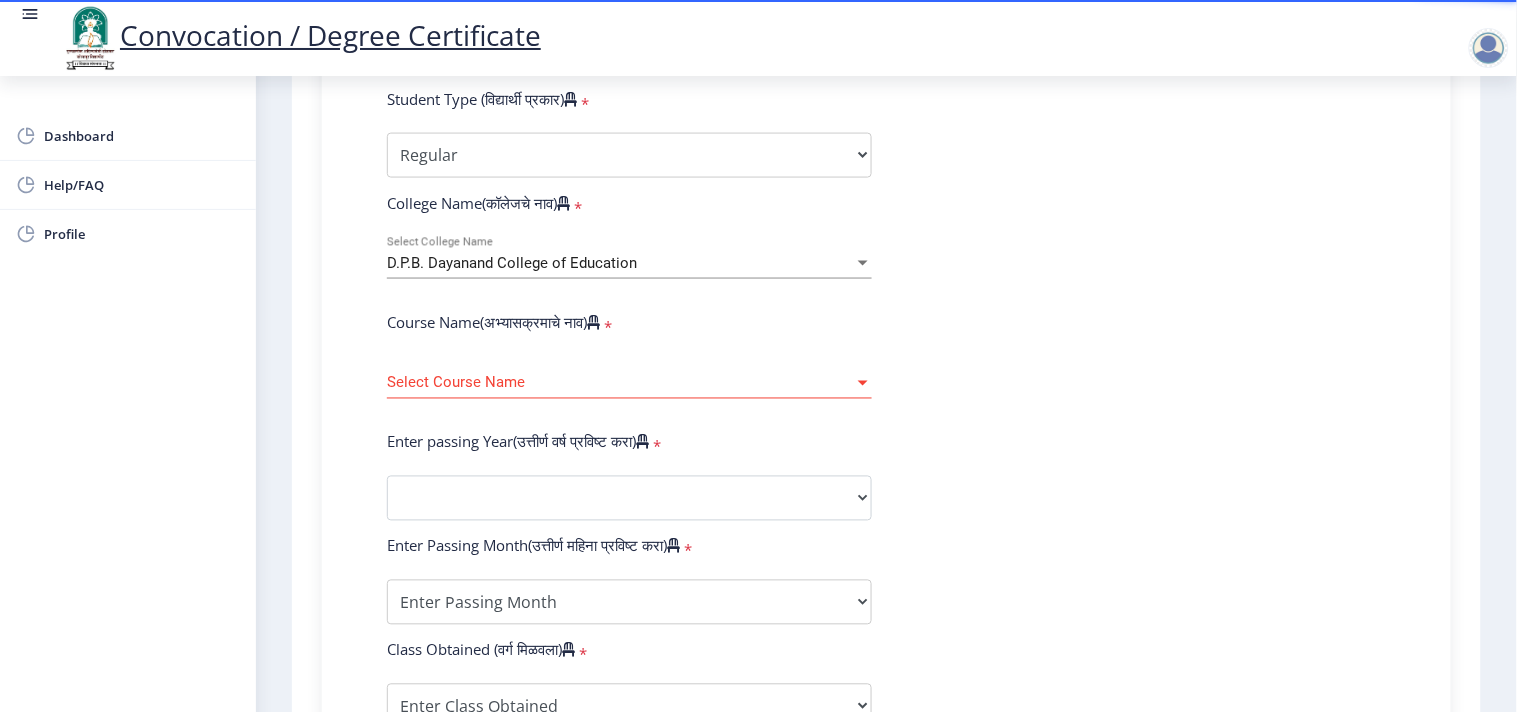 click on "Select Course Name" at bounding box center (620, 383) 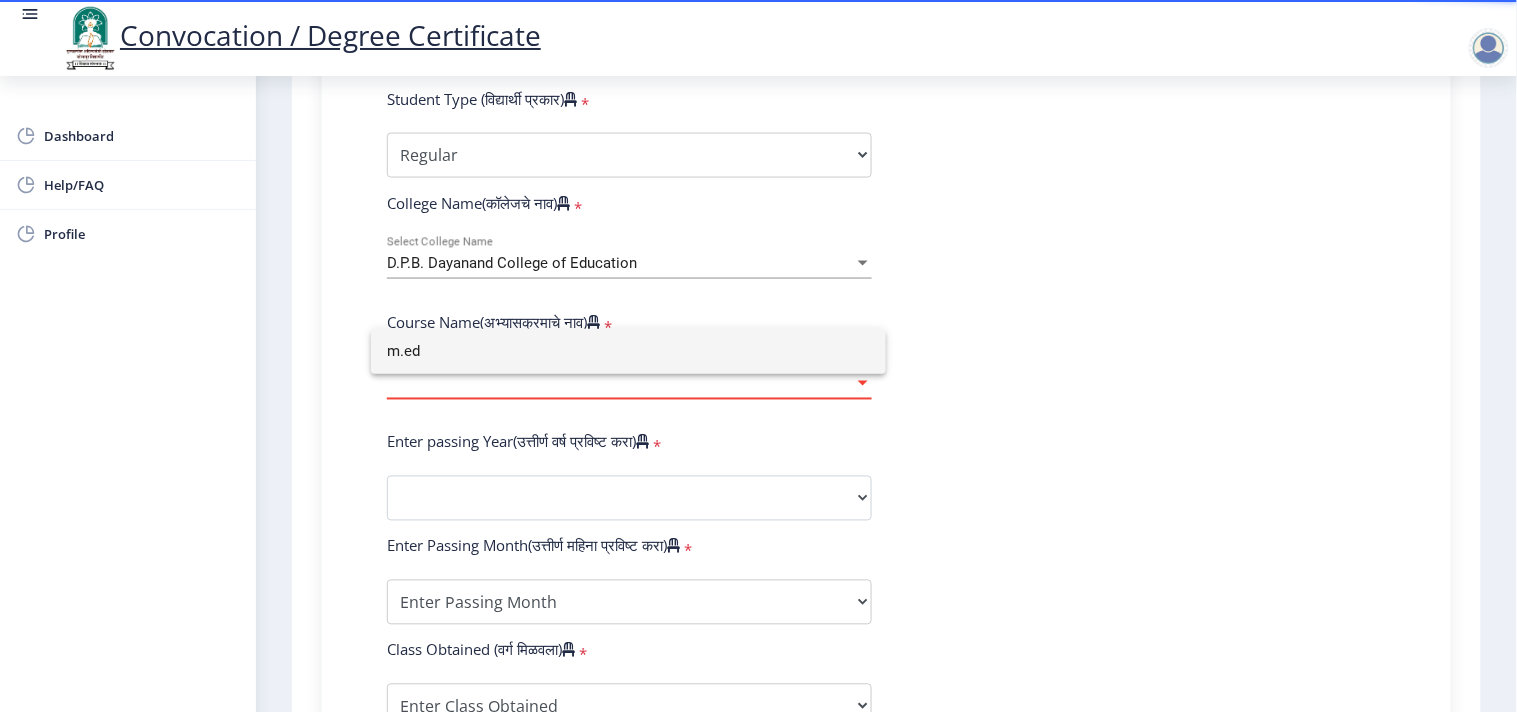 type on "m.ed" 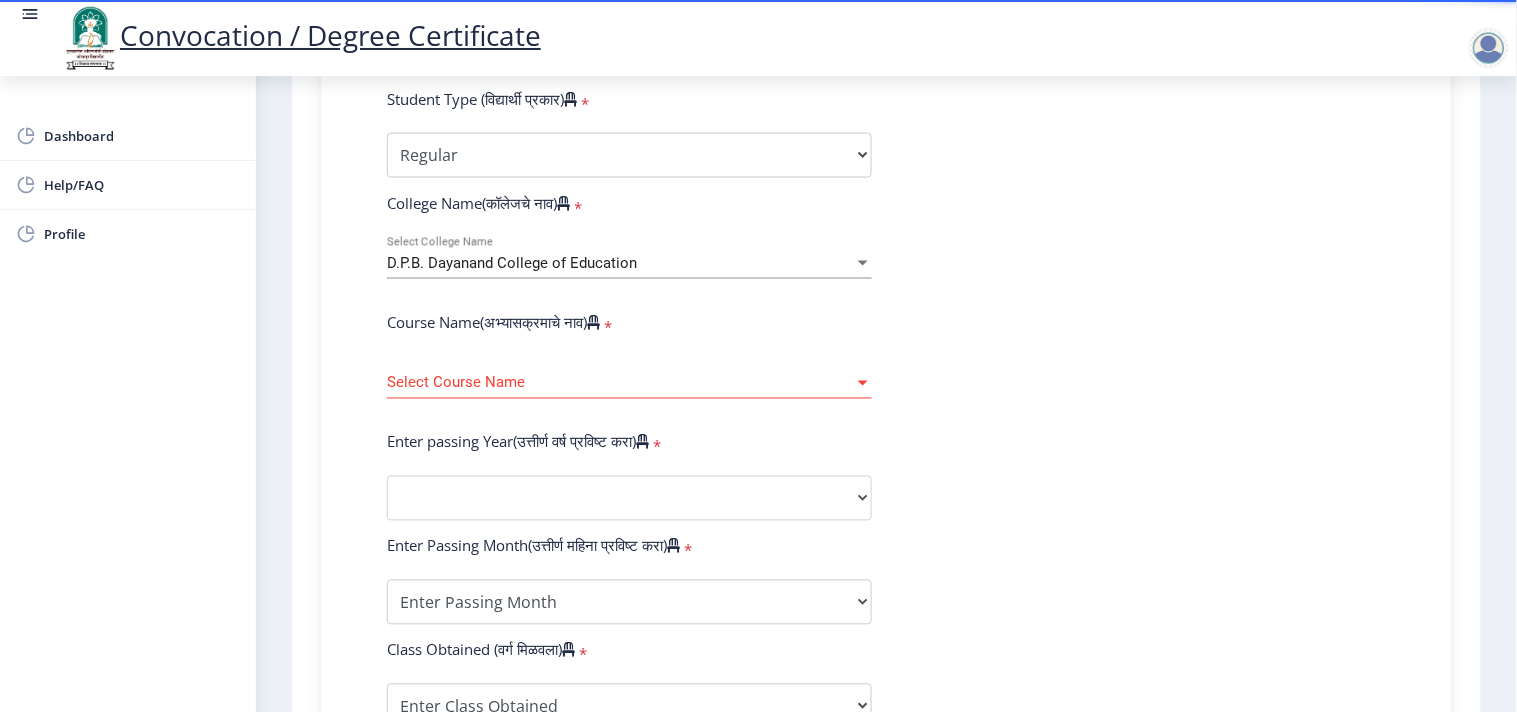 click on "Select Course Name" at bounding box center (620, 383) 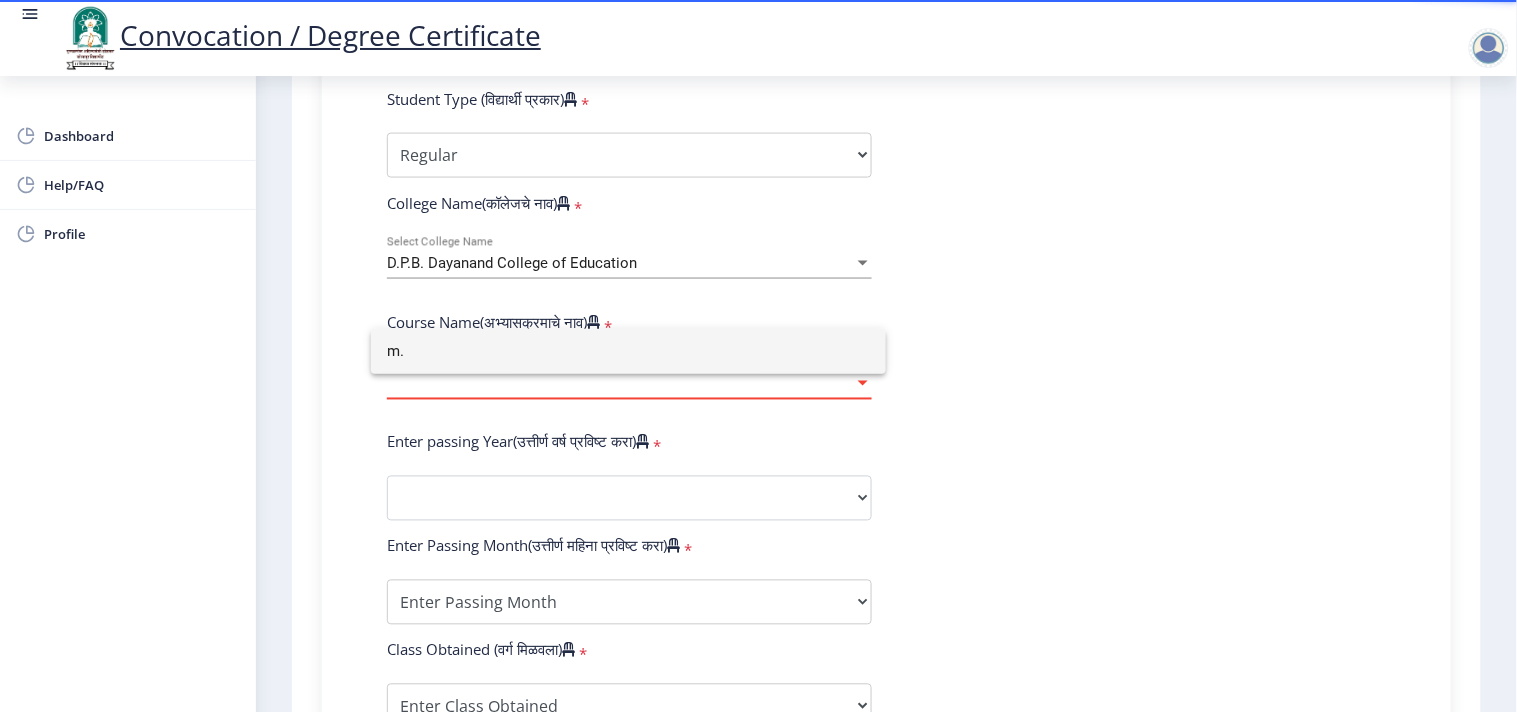 type on "m" 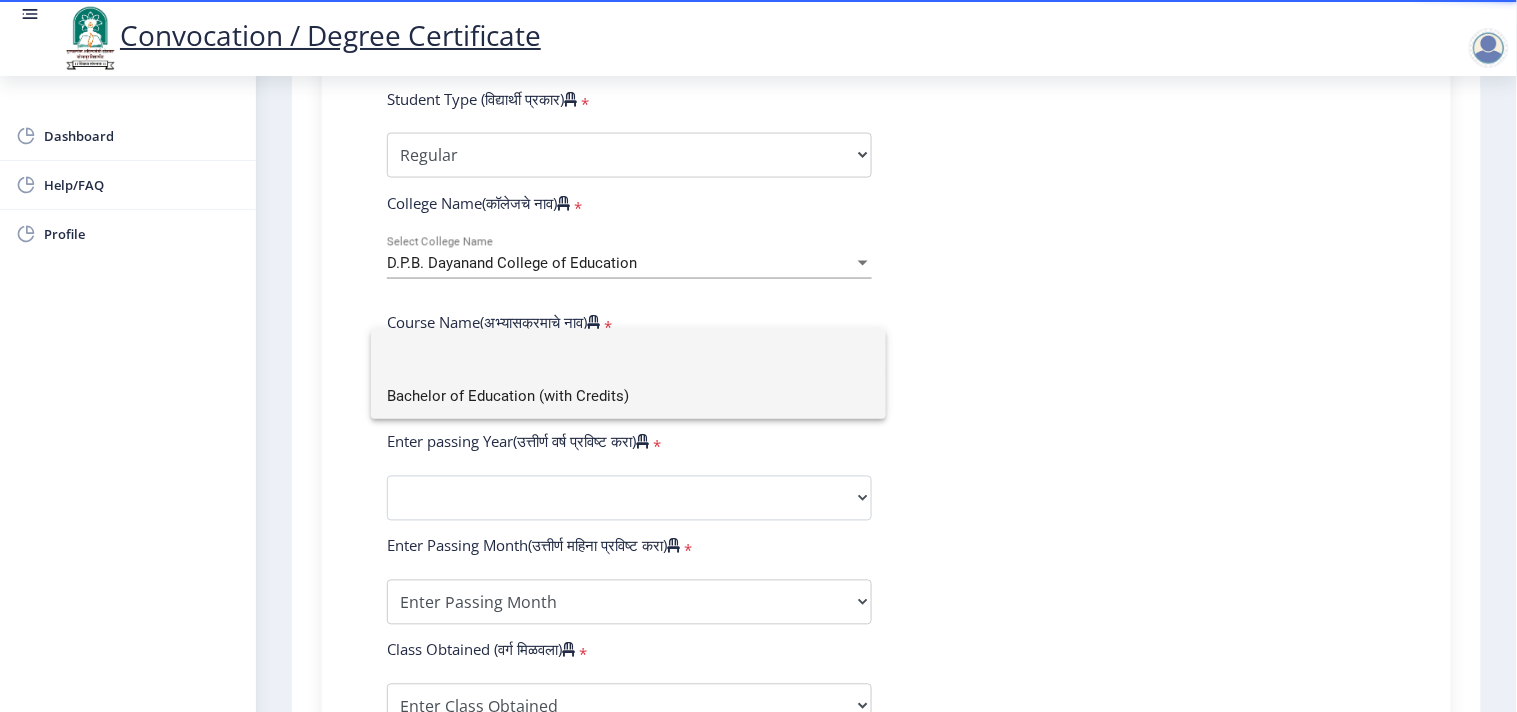 type 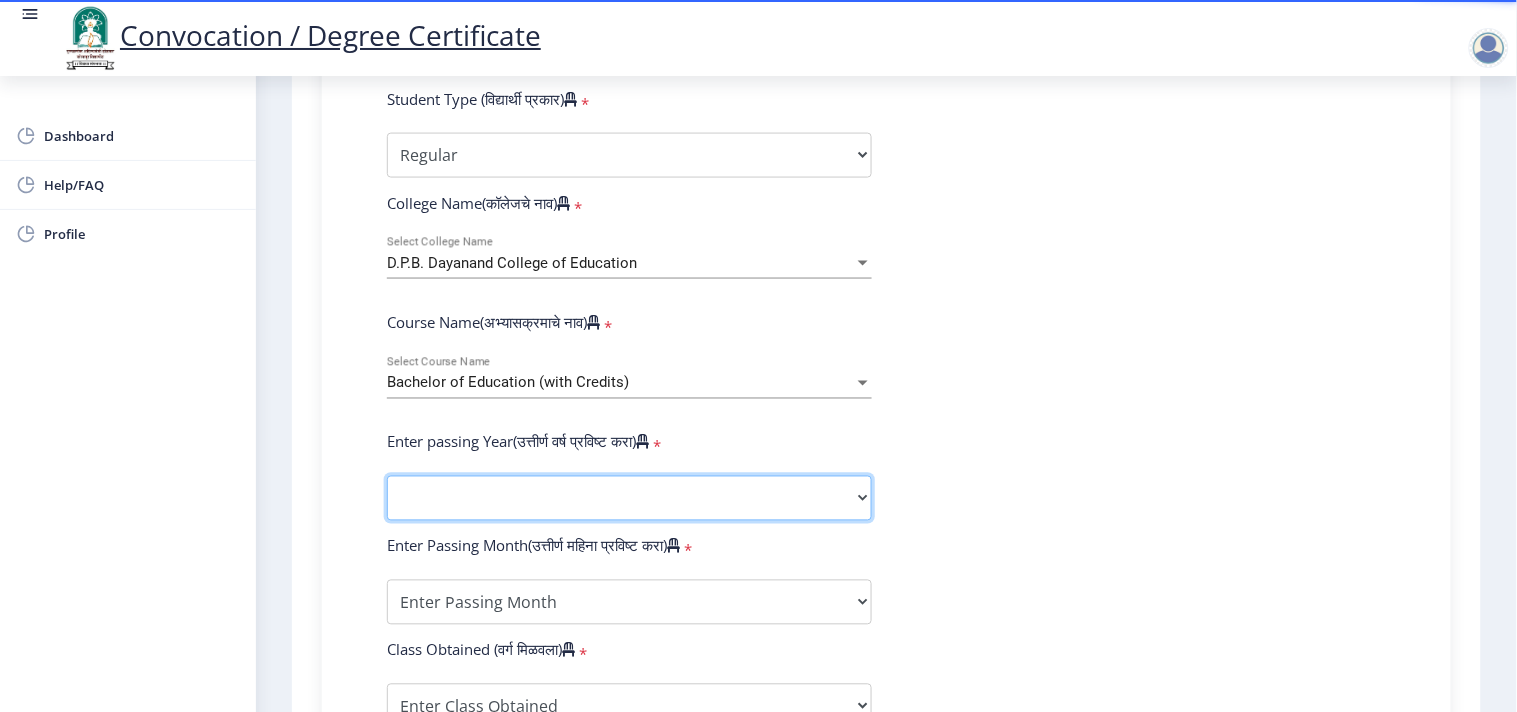 click on "2025   2024   2023   2022   2021   2020   2019   2018   2017   2016   2015   2014   2013   2012   2011   2010   2009   2008   2007   2006   2005   2004   2003   2002   2001   2000   1999   1998   1997   1996   1995   1994   1993   1992   1991   1990   1989   1988   1987   1986   1985   1984   1983   1982   1981   1980   1979   1978   1977   1976" 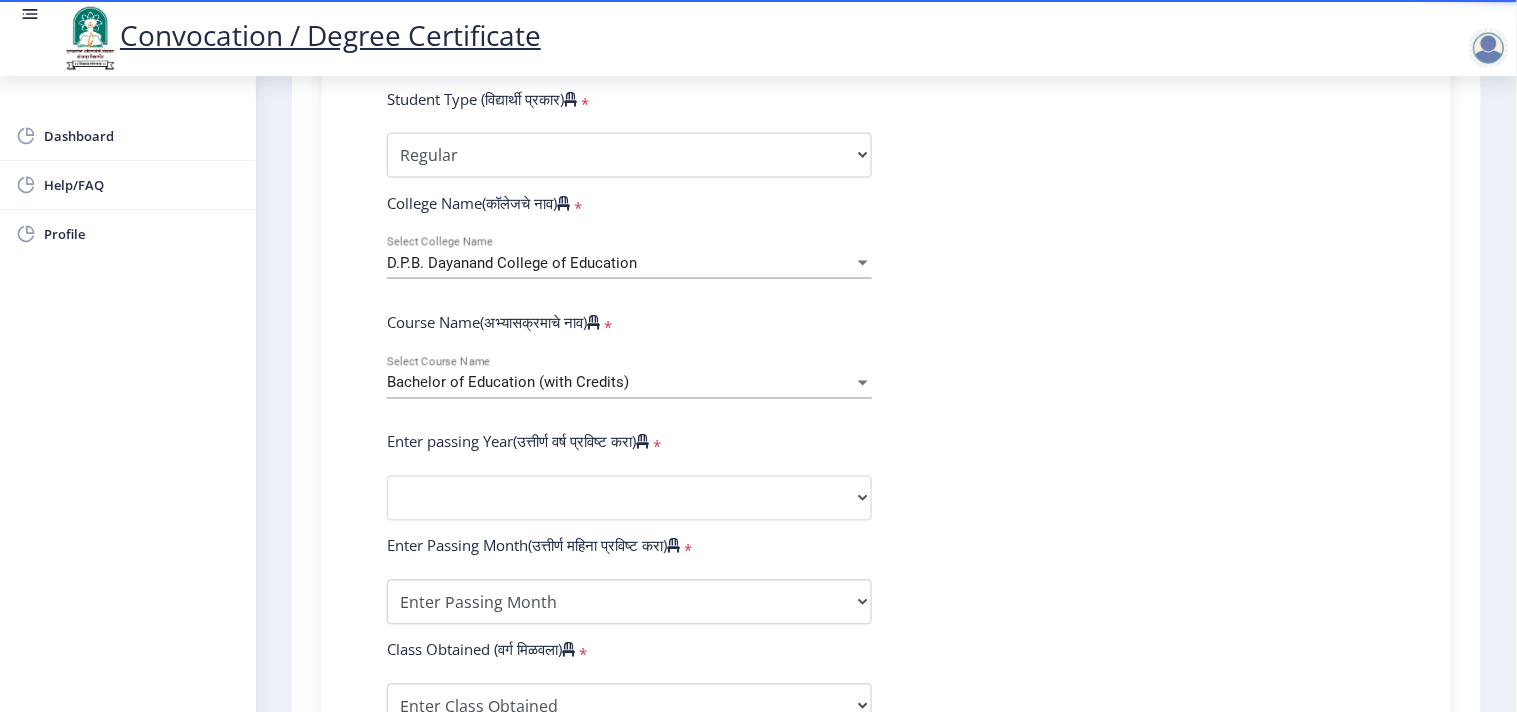 click on "Enter Your PRN Number (तुमचा पीआरएन (कायम नोंदणी क्रमांक) एंटर करा)   * Student Type (विद्यार्थी प्रकार)    * Select Student Type Regular External College Name(कॉलेजचे नाव)   * D.P.B. Dayanand College of Education Select College Name Course Name(अभ्यासक्रमाचे नाव)   * Bachelor of Education (with Credits) Select Course Name Enter passing Year(उत्तीर्ण वर्ष प्रविष्ट करा)   *  2025   2024   2023   2022   2021   2020   2019   2018   2017   2016   2015   2014   2013   2012   2011   2010   2009   2008   2007   2006   2005   2004   2003   2002   2001   2000   1999   1998   1997   1996   1995   1994   1993   1992   1991   1990   1989   1988   1987   1986   1985   1984   1983   1982   1981   1980   1979   1978   1977   1976  * Enter Passing Month March April May October November December * Enter Class Obtained" 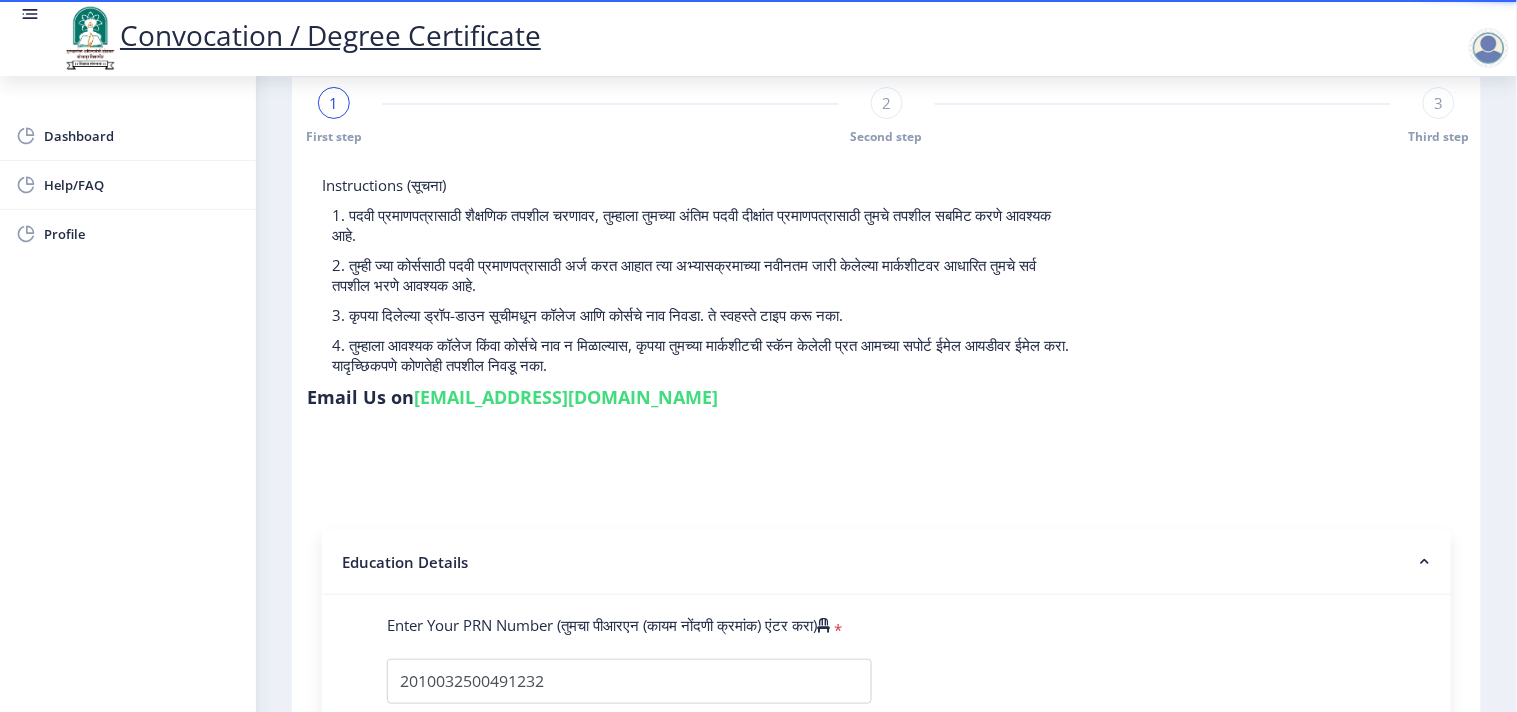 scroll, scrollTop: 0, scrollLeft: 0, axis: both 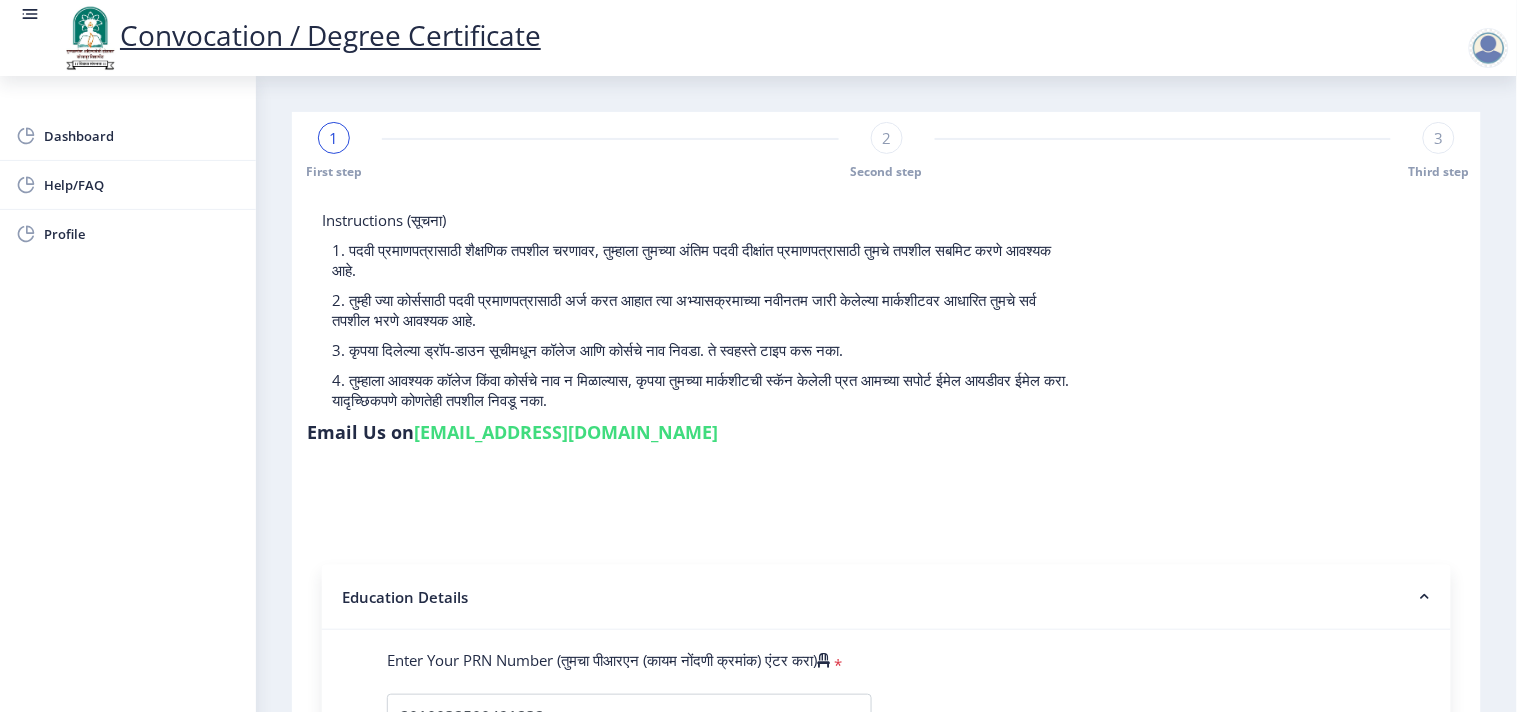 click 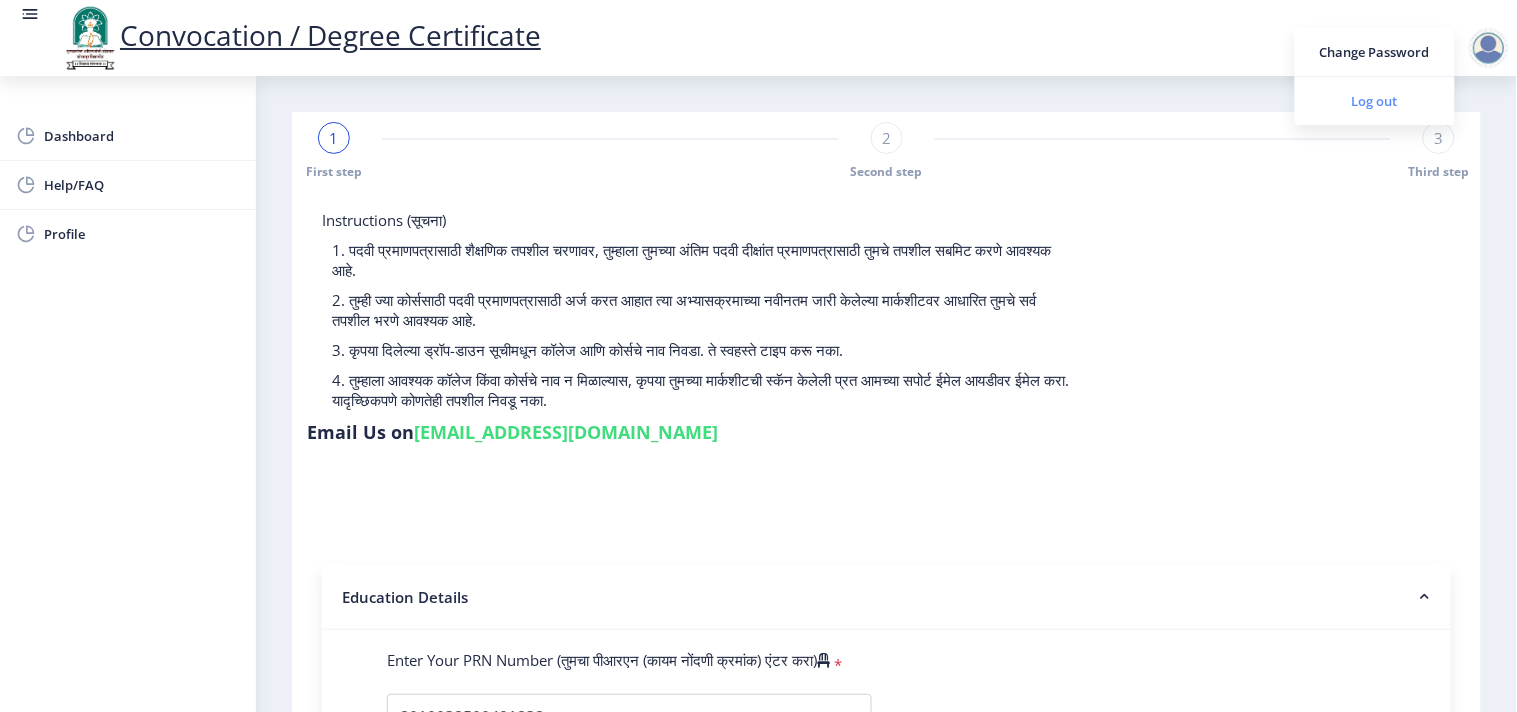 click on "Log out" at bounding box center [1375, 101] 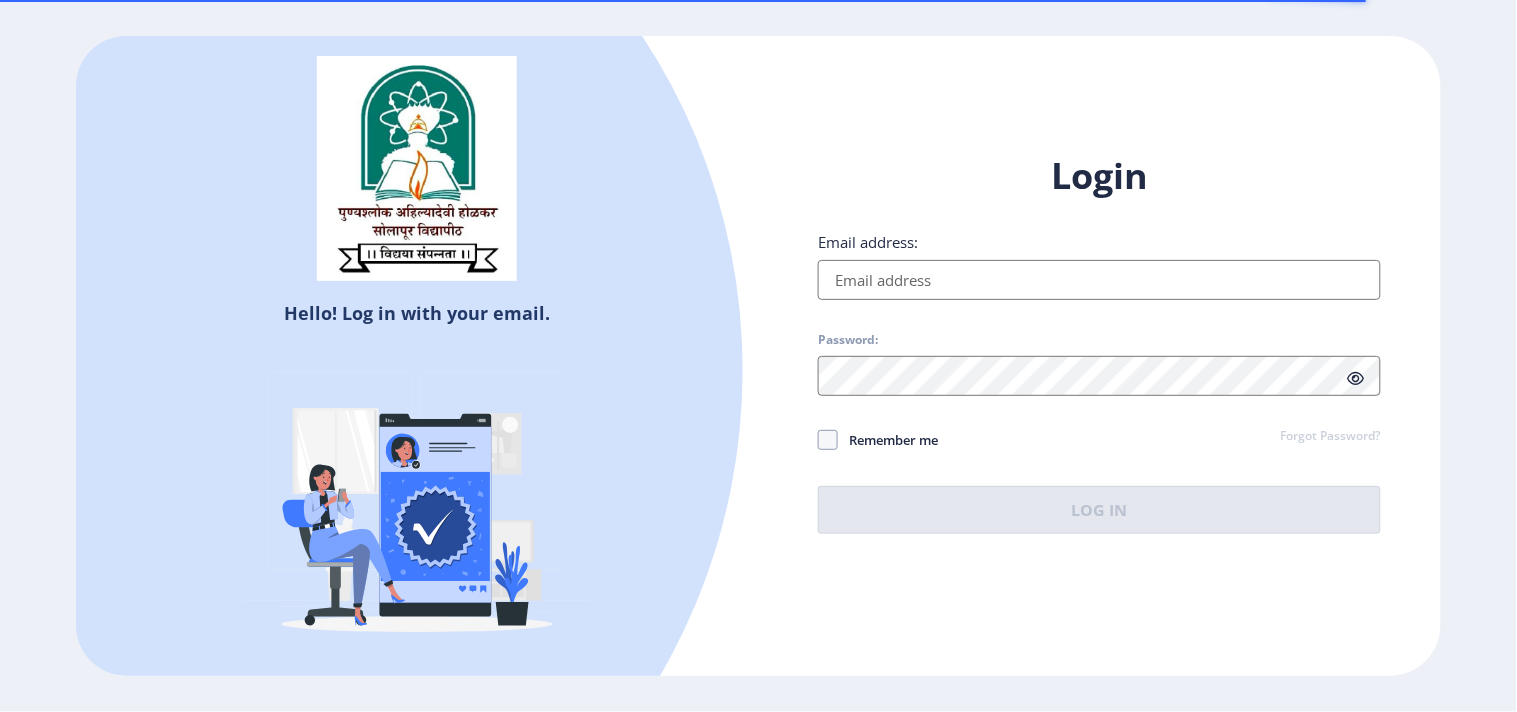 type on "[EMAIL_ADDRESS][DOMAIN_NAME]" 